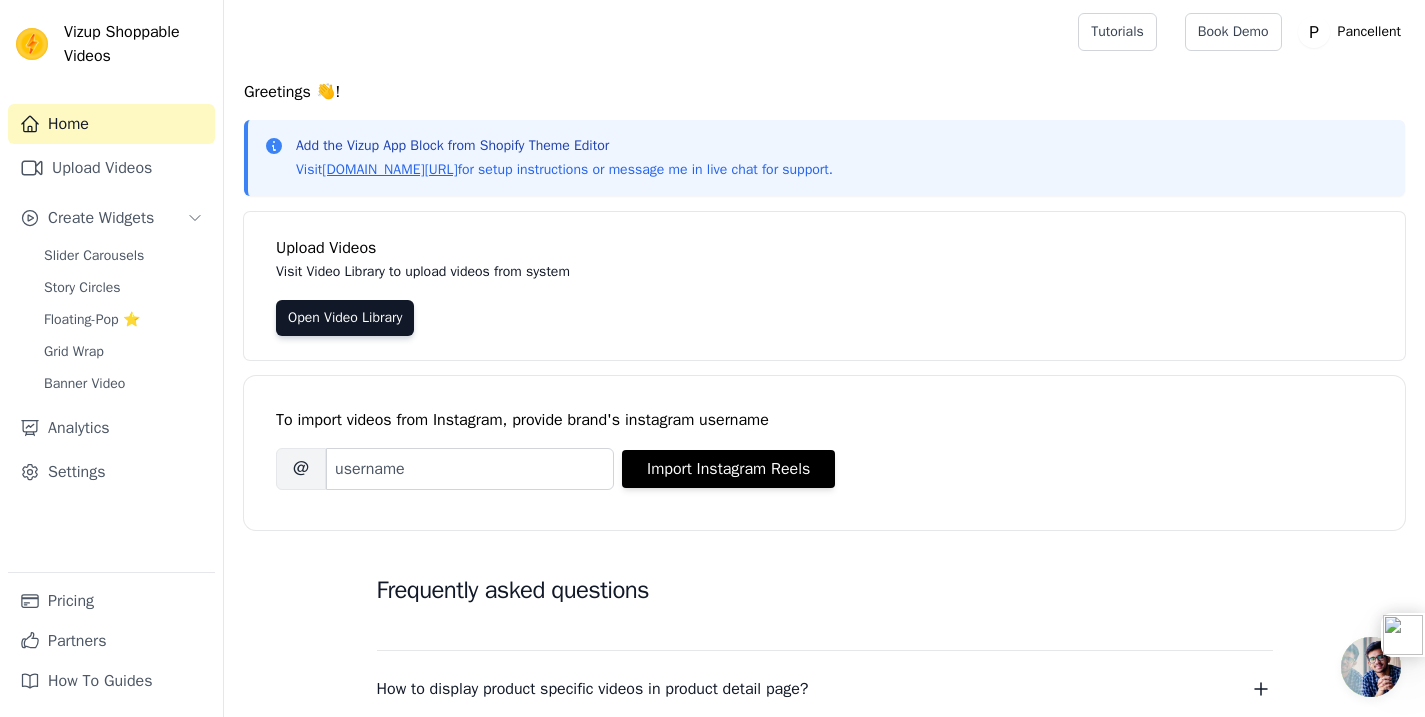 scroll, scrollTop: 0, scrollLeft: 0, axis: both 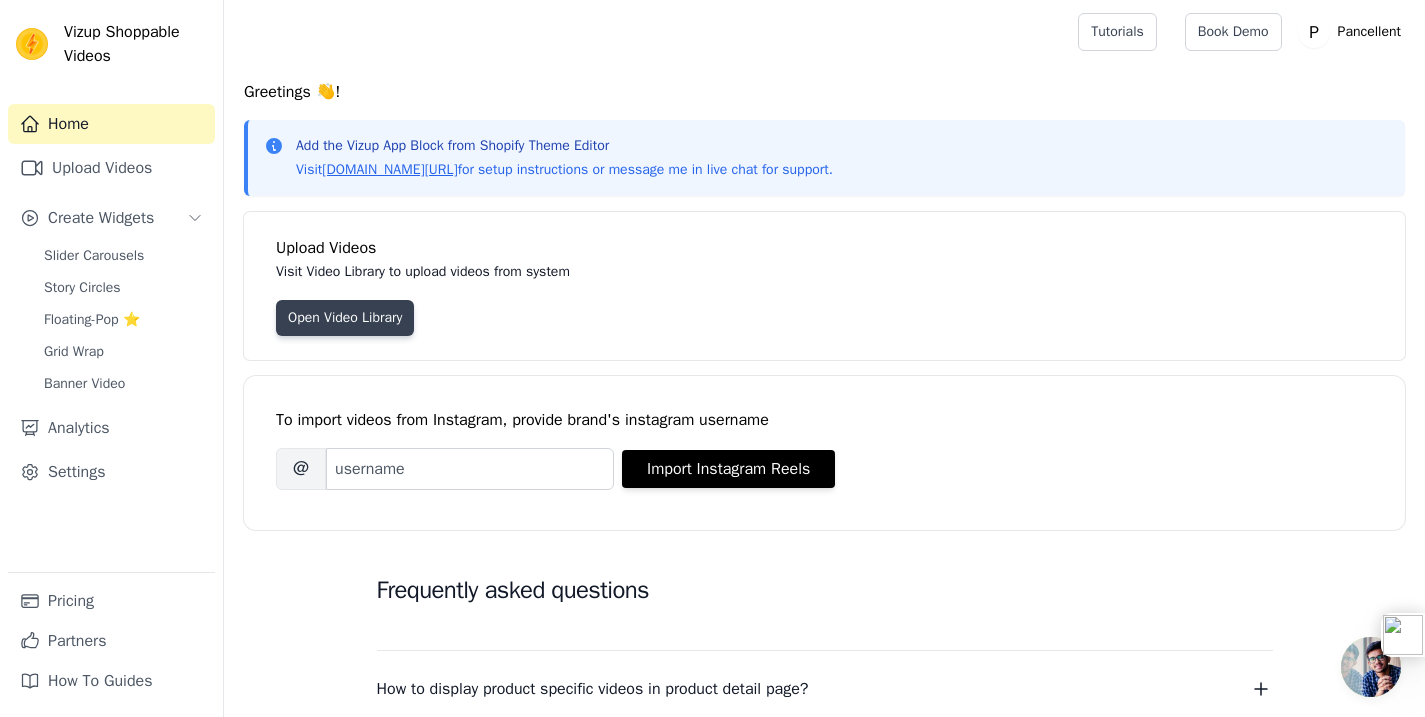 click on "Open Video Library" at bounding box center [345, 318] 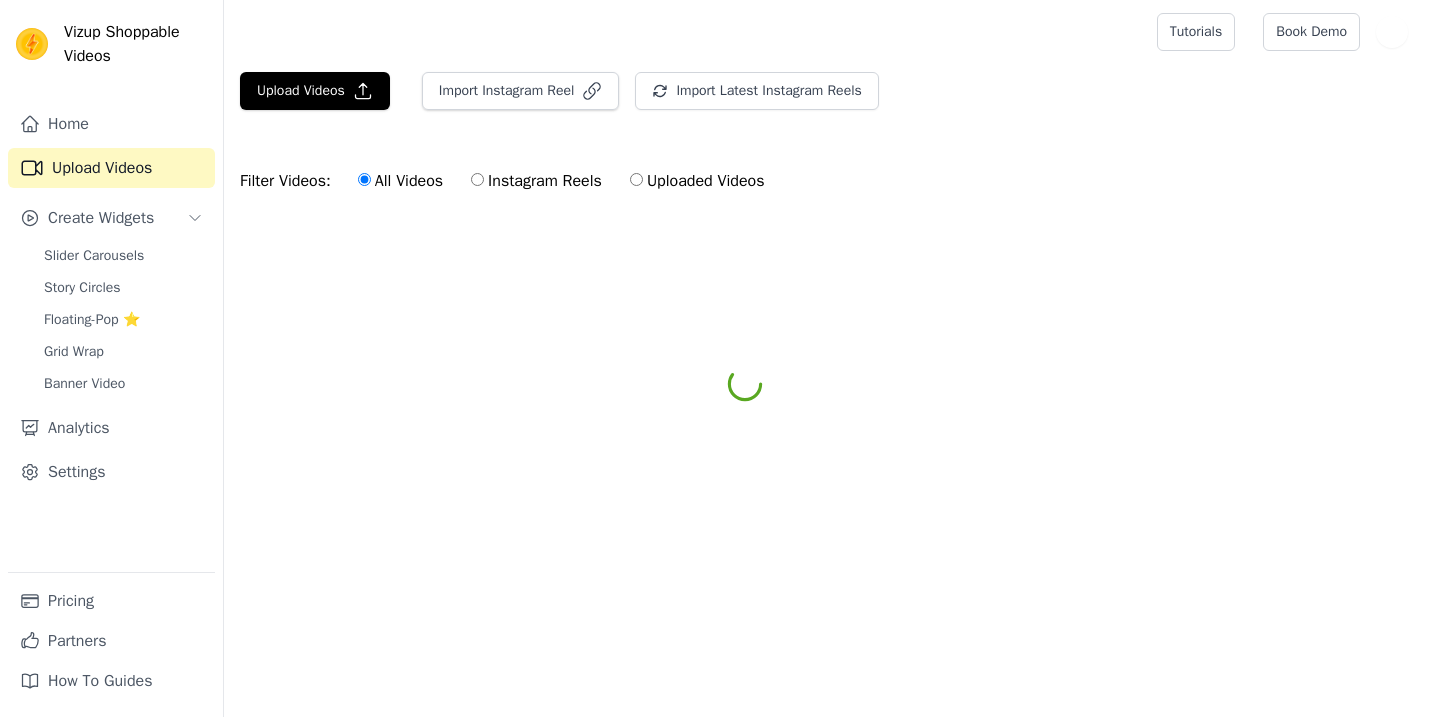 scroll, scrollTop: 0, scrollLeft: 0, axis: both 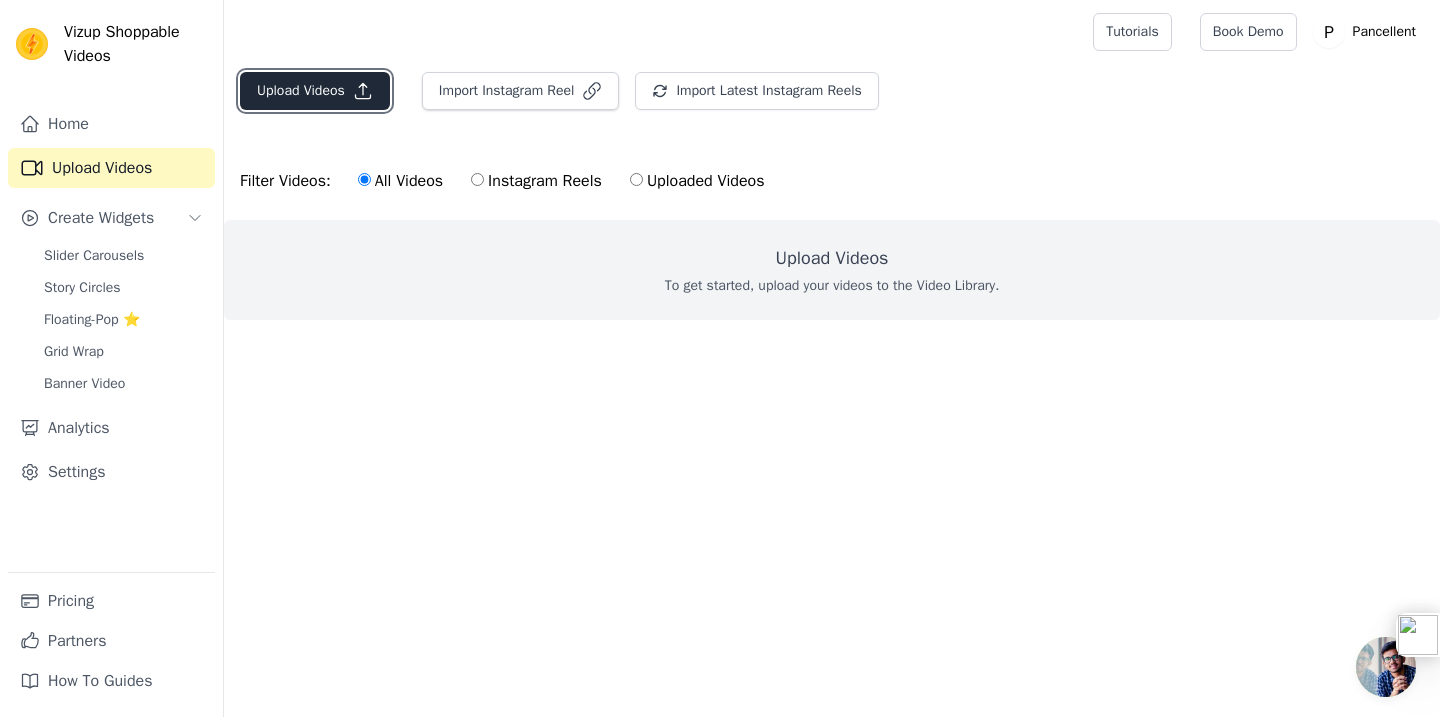 click on "Upload Videos" at bounding box center [315, 91] 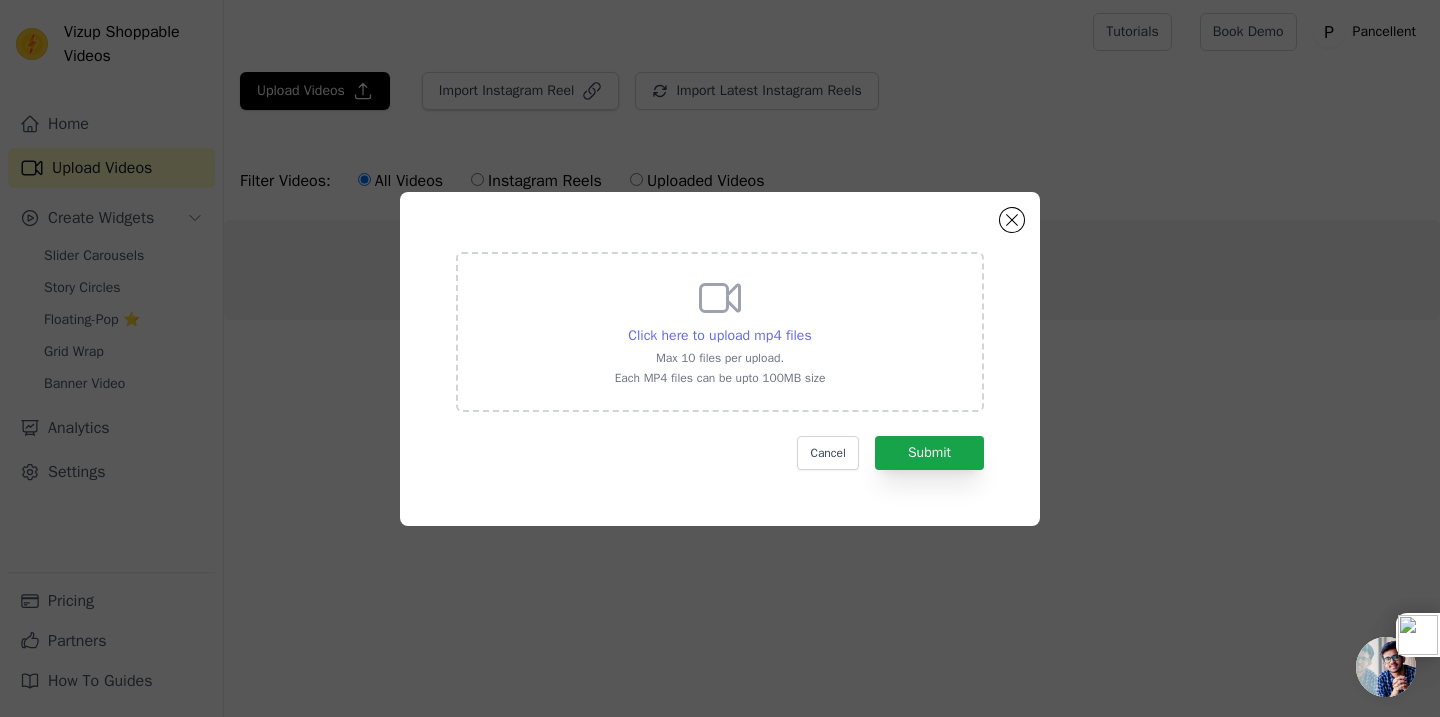 click on "Click here to upload mp4 files" at bounding box center [719, 335] 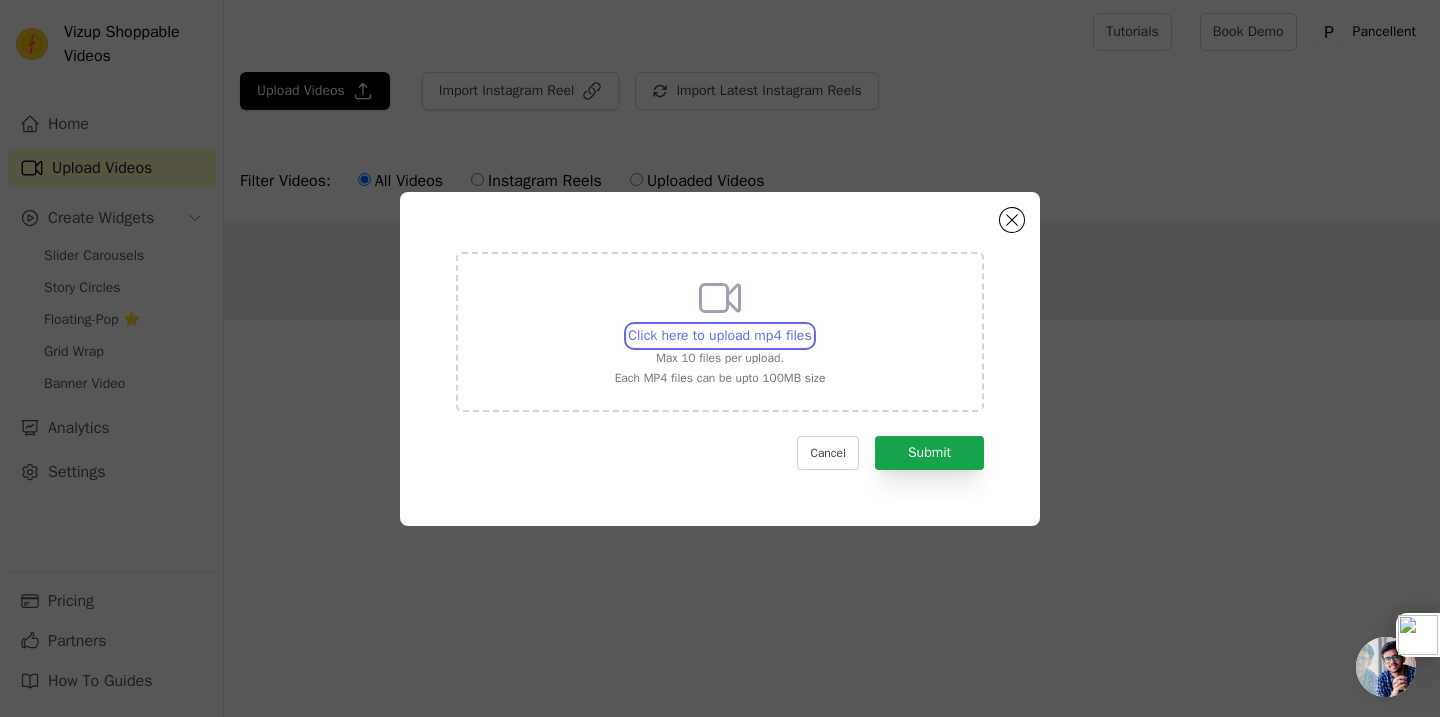 click on "Click here to upload mp4 files     Max 10 files per upload.   Each MP4 files can be upto 100MB size" at bounding box center (811, 325) 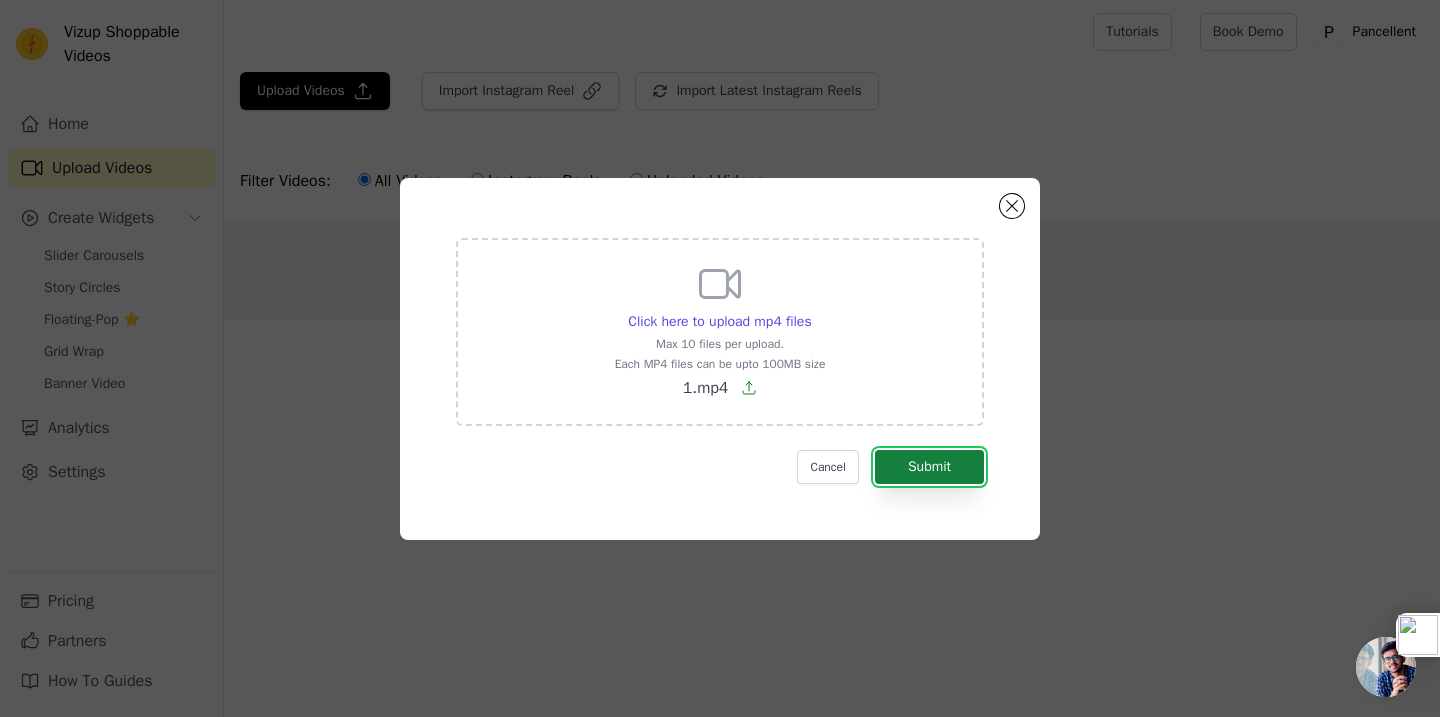 click on "Submit" at bounding box center (929, 467) 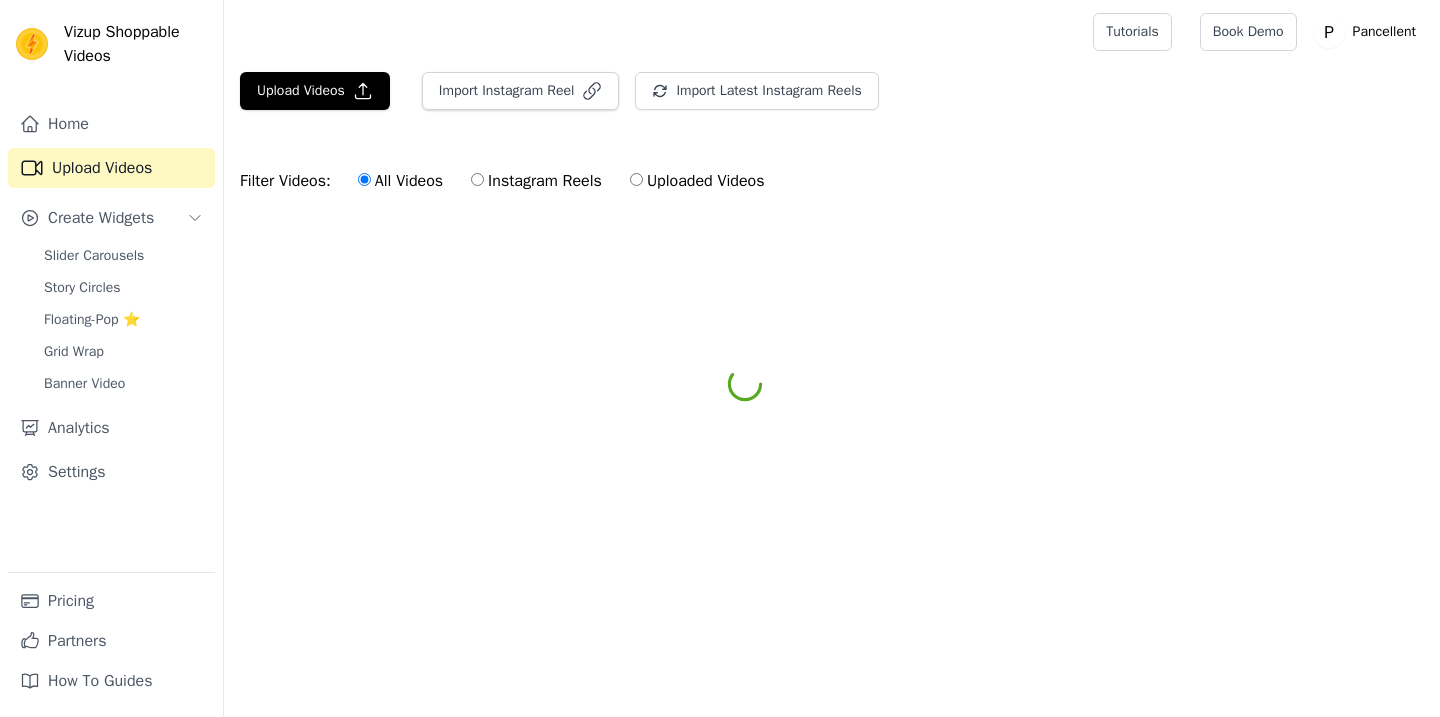 scroll, scrollTop: 0, scrollLeft: 0, axis: both 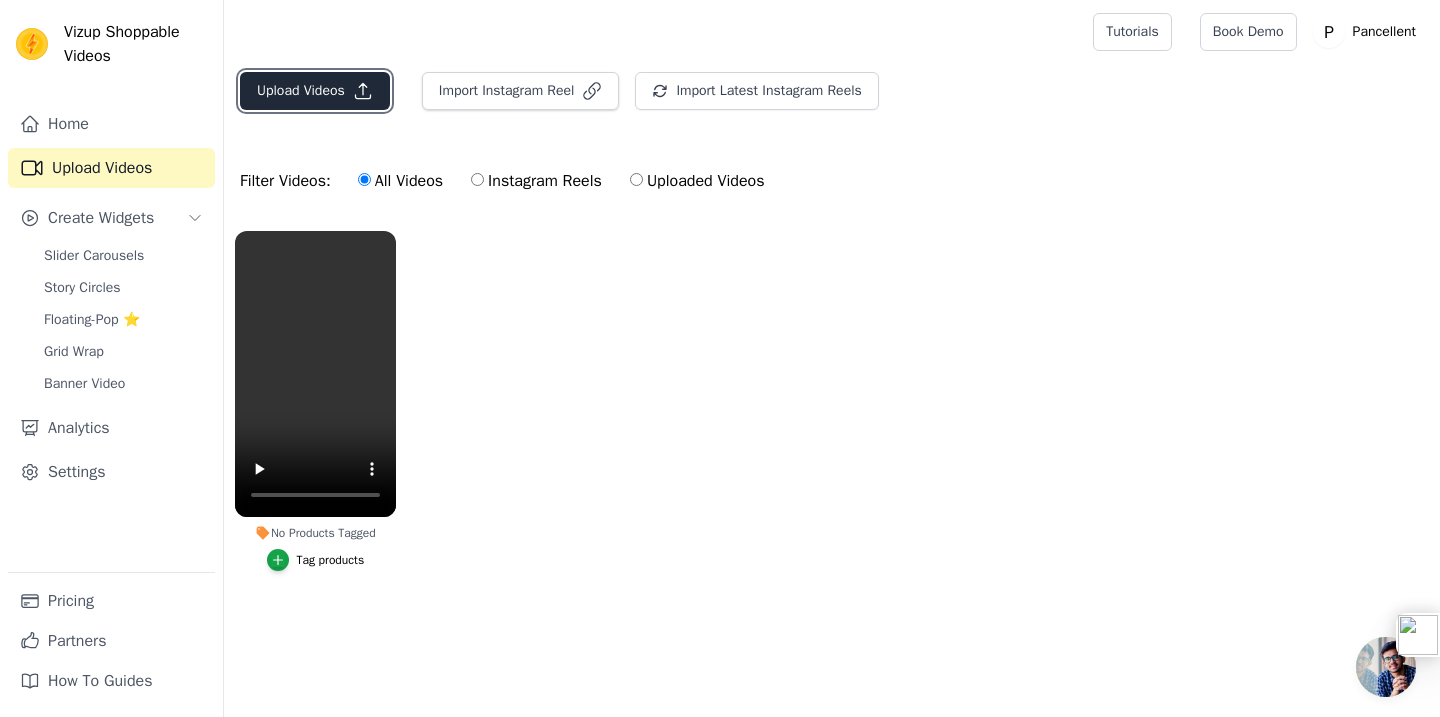 click on "Upload Videos" at bounding box center (315, 91) 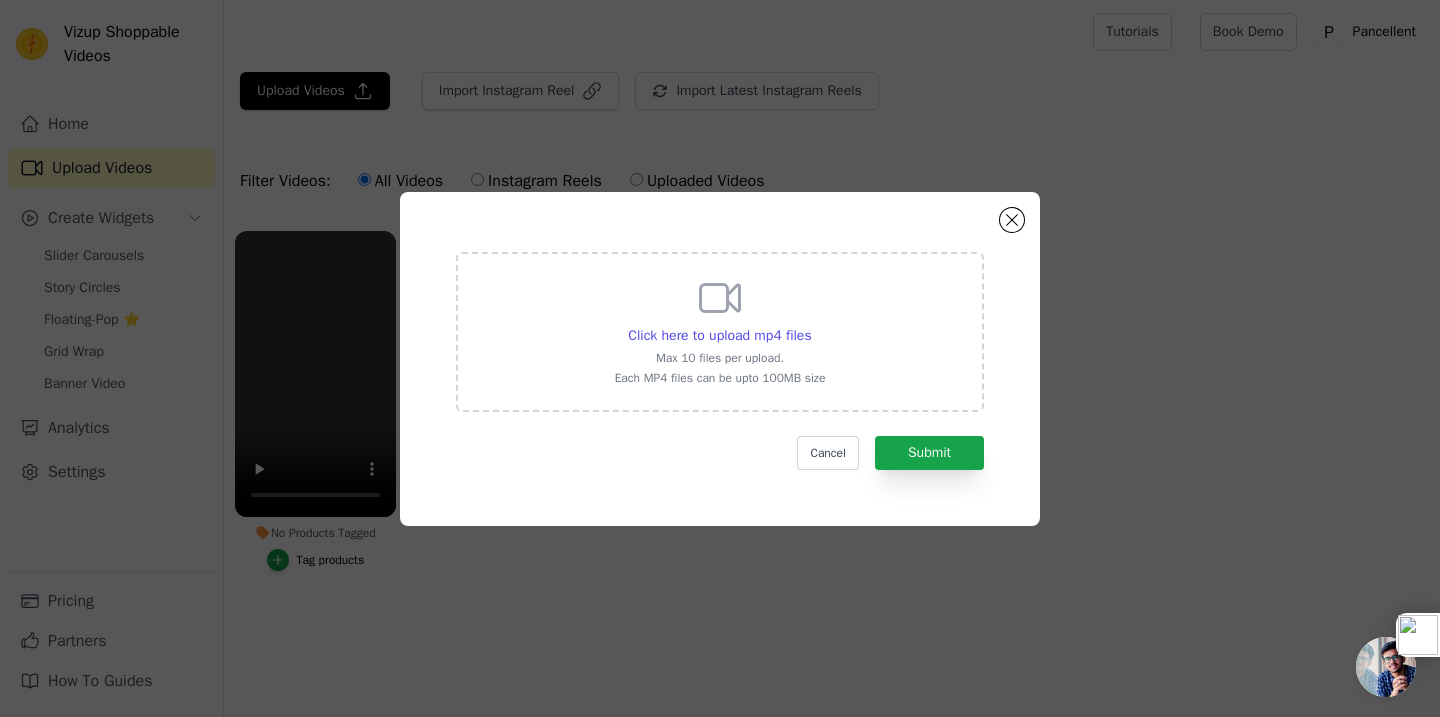 click on "Click here to upload mp4 files     Max 10 files per upload.   Each MP4 files can be upto 100MB size" at bounding box center [720, 332] 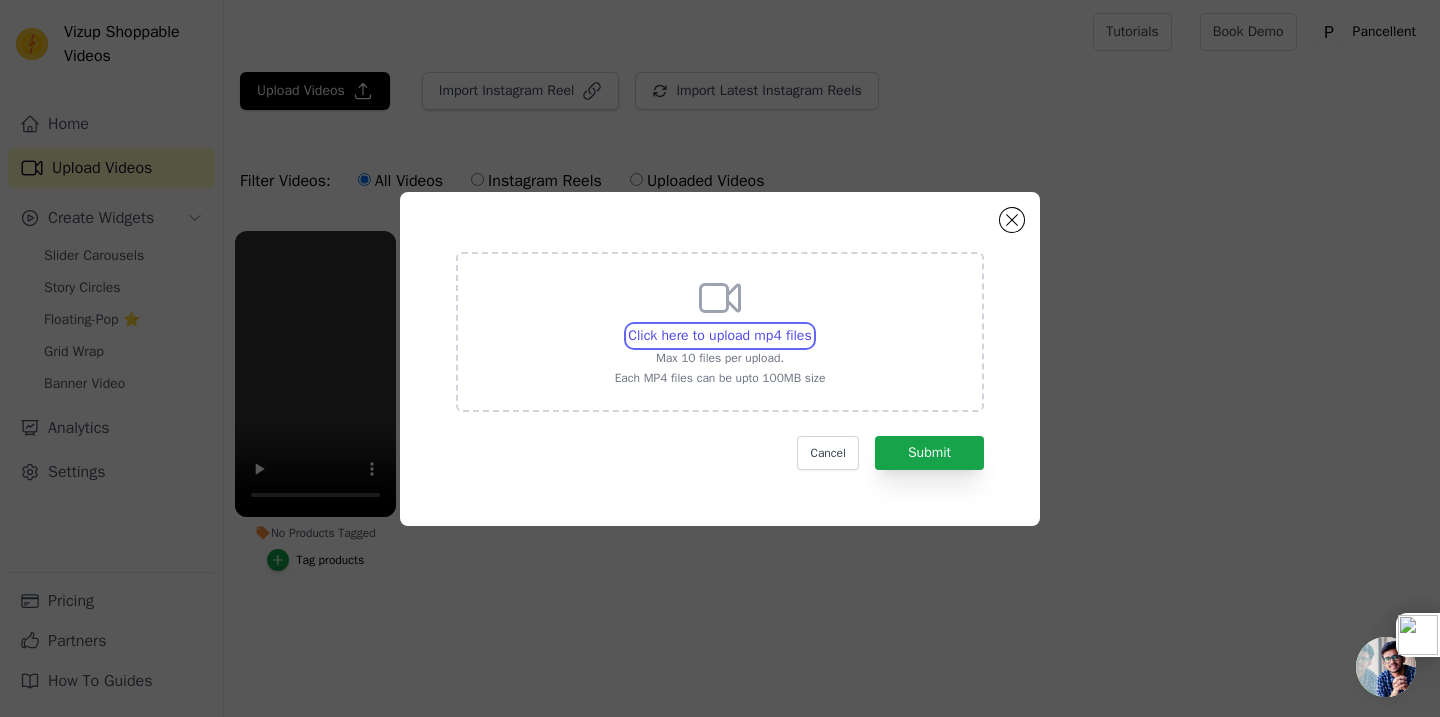 type on "C:\fakepath\2.mp4" 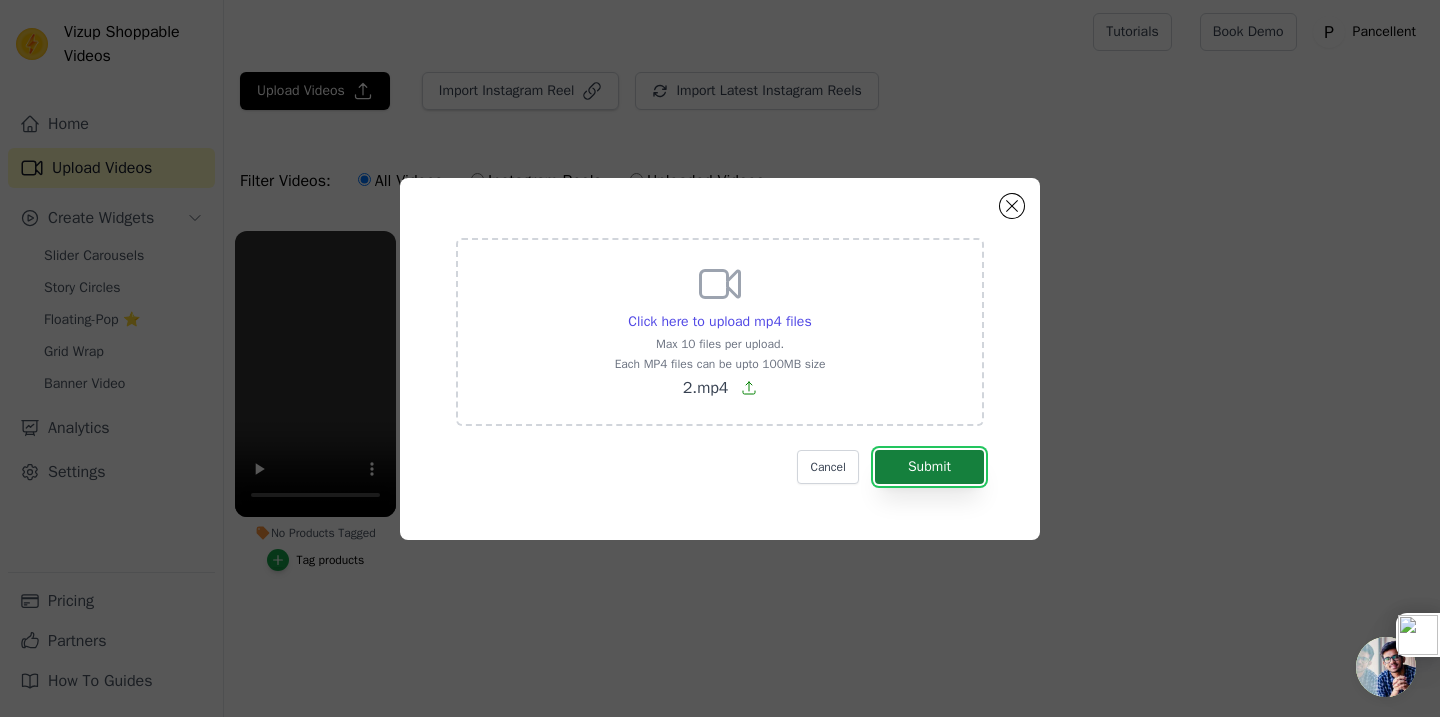 click on "Submit" at bounding box center [929, 467] 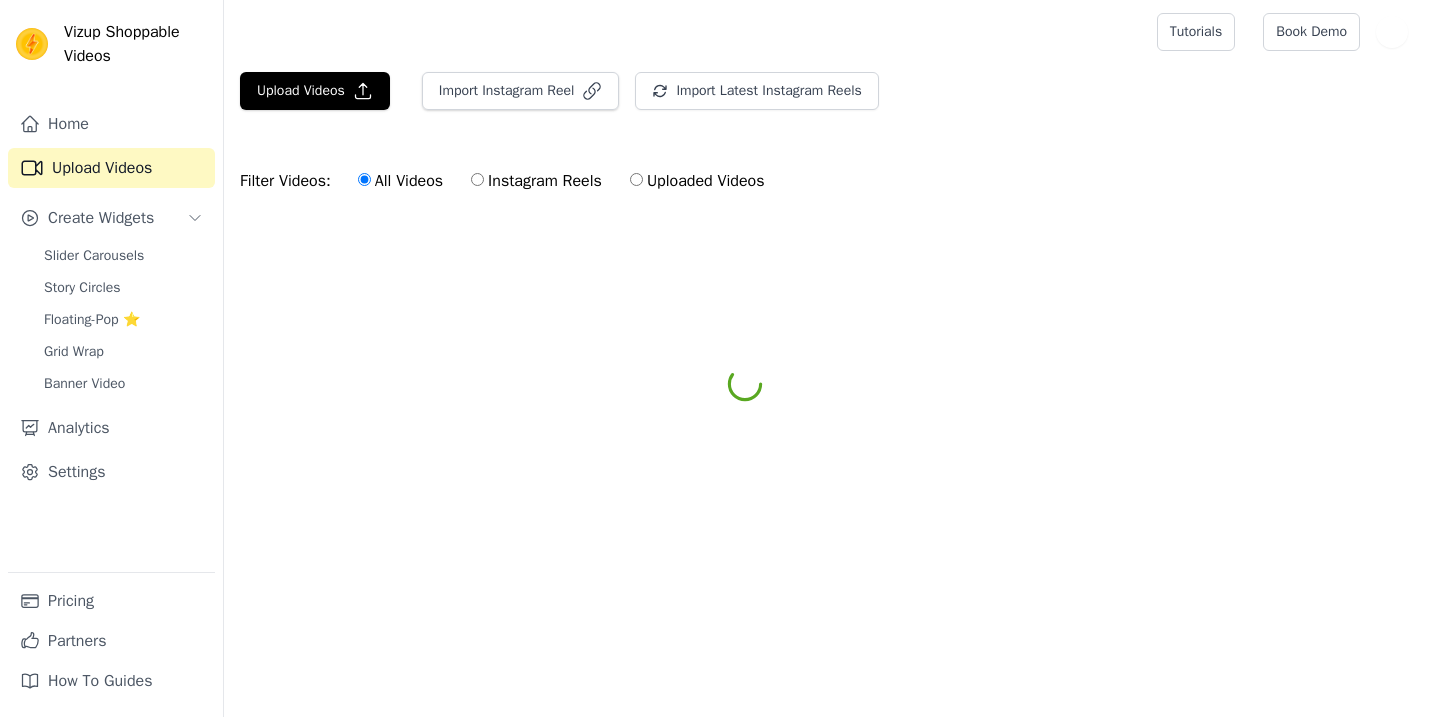 scroll, scrollTop: 0, scrollLeft: 0, axis: both 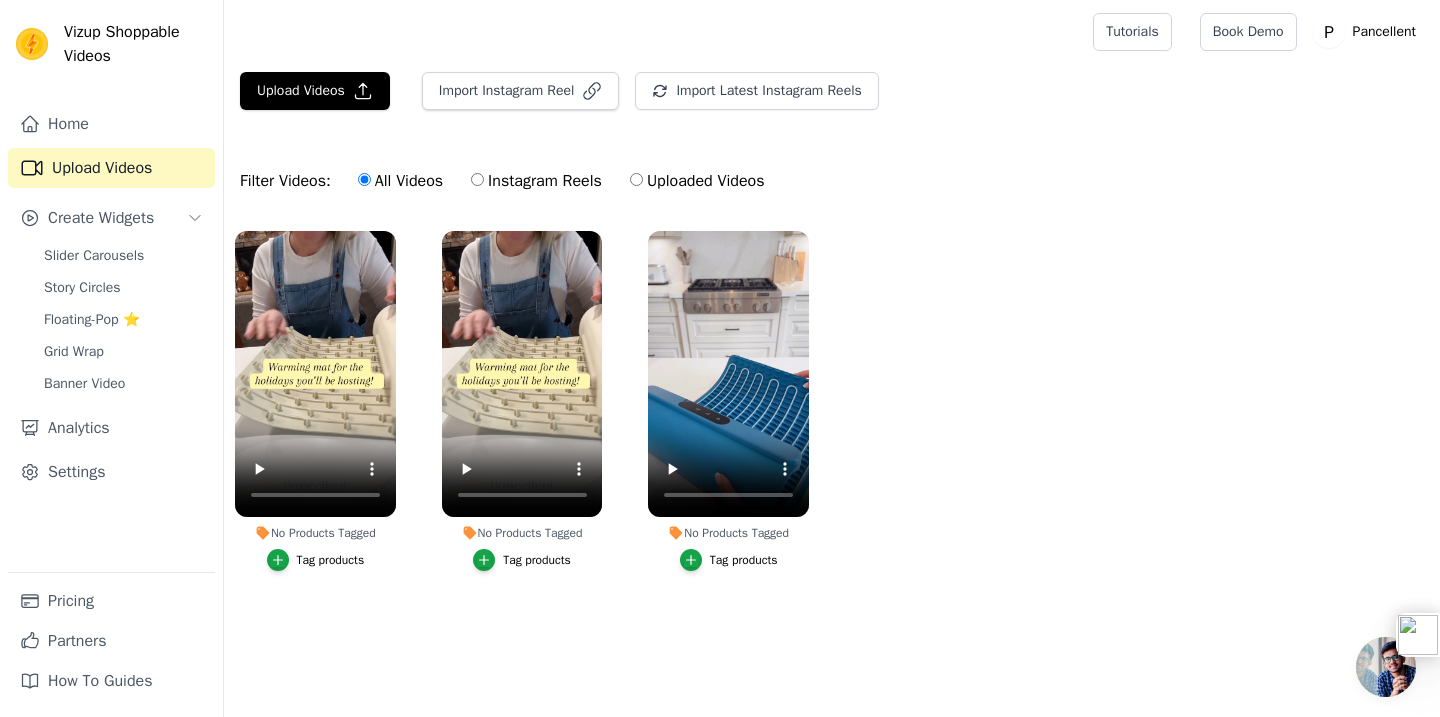 click on "Tag products" at bounding box center (744, 560) 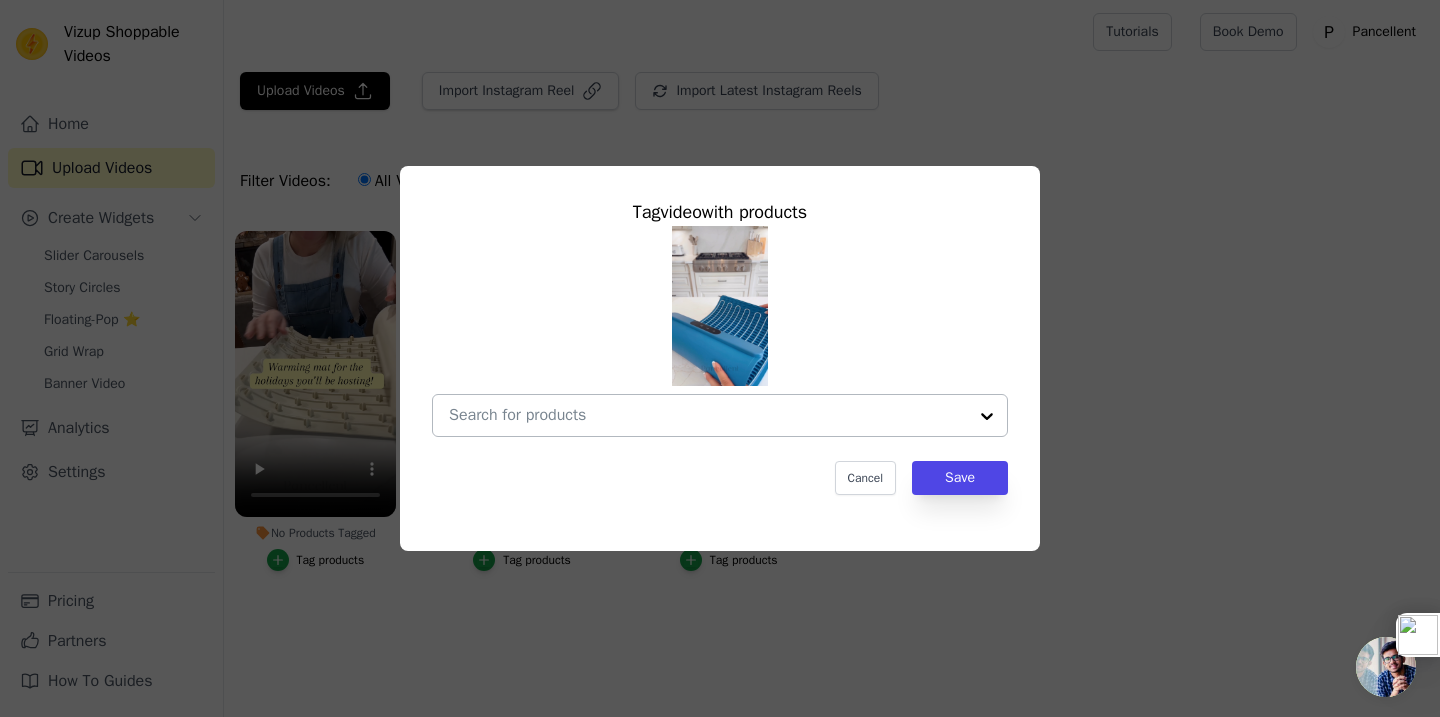 click at bounding box center [708, 415] 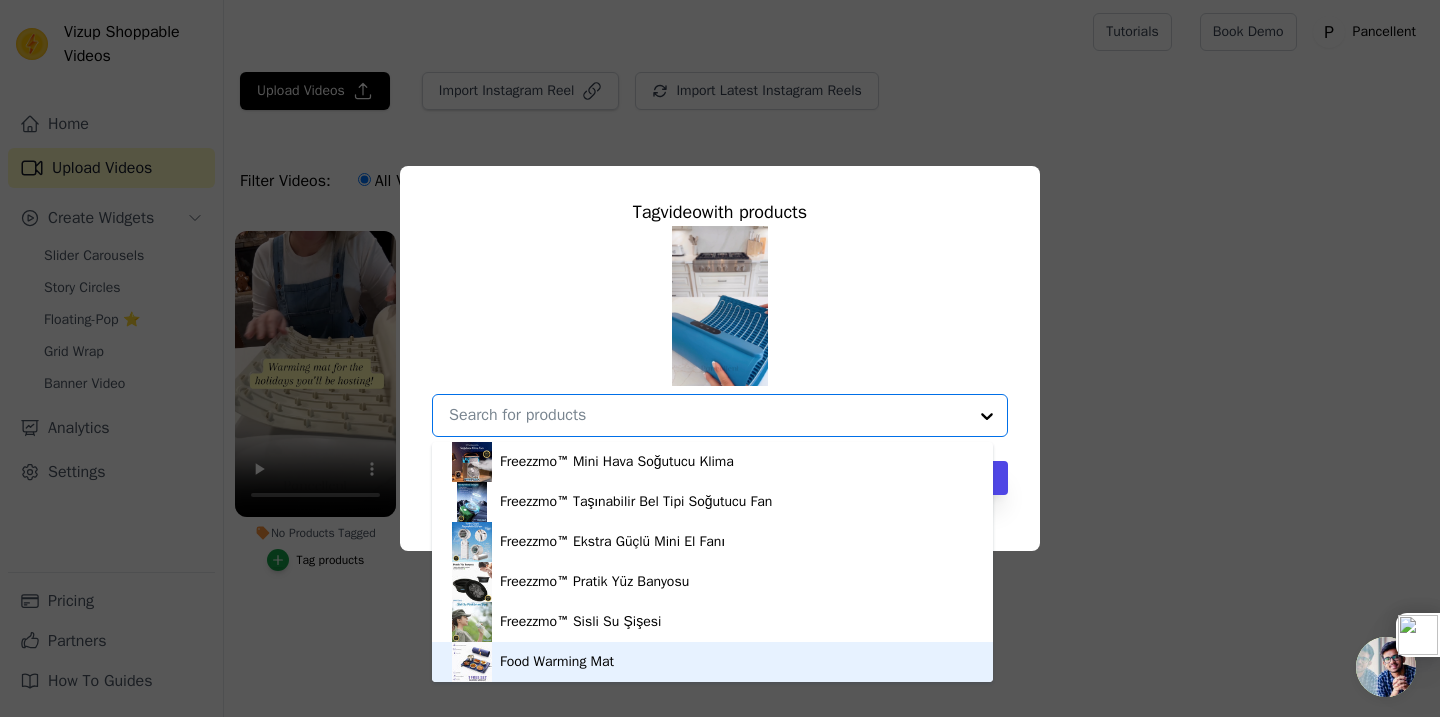 click on "Food Warming Mat" at bounding box center (557, 662) 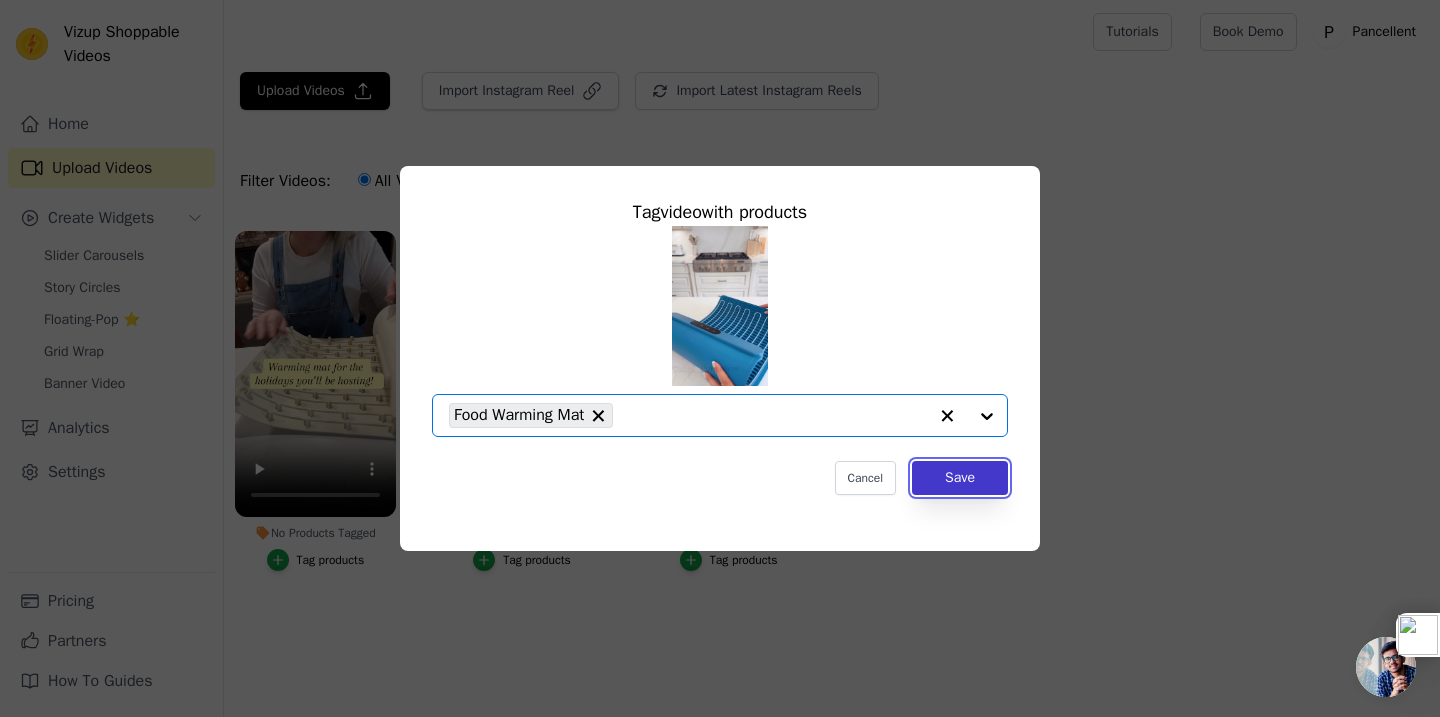 click on "Save" at bounding box center [960, 478] 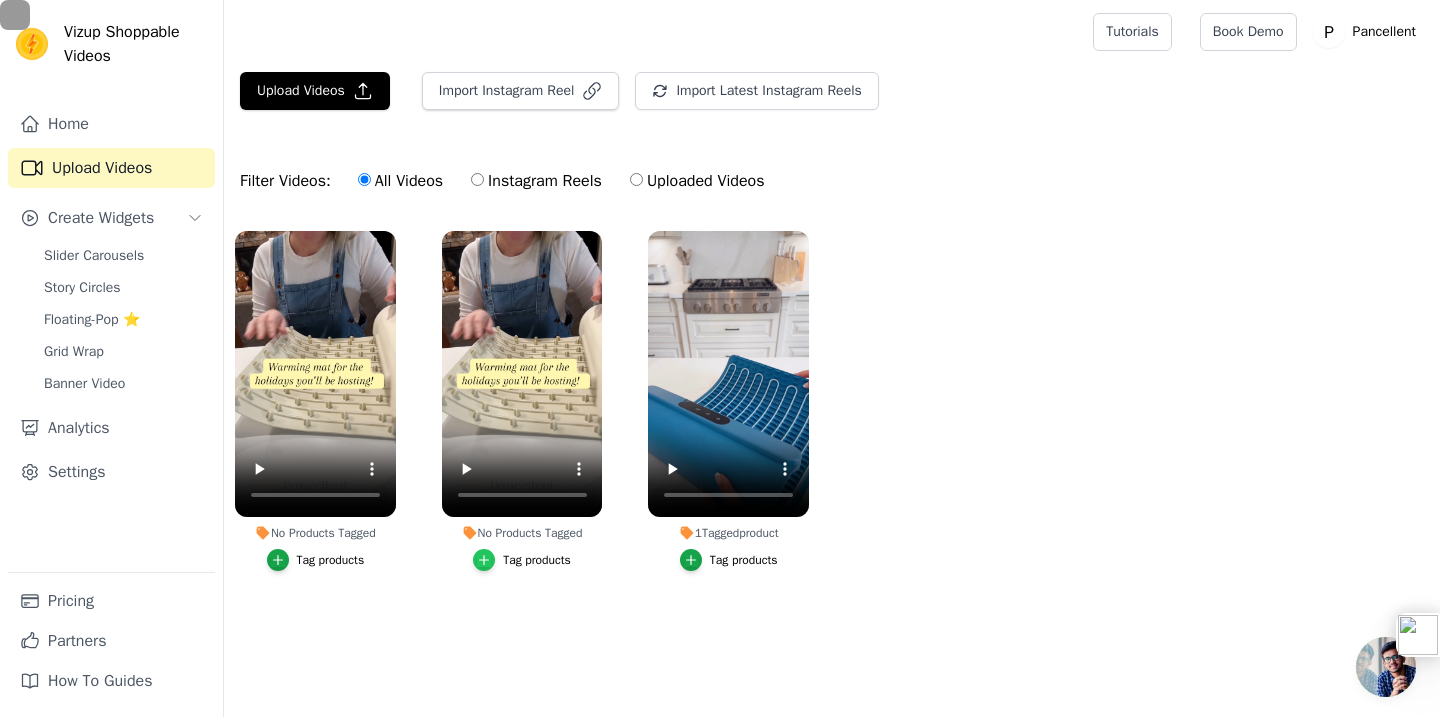 click 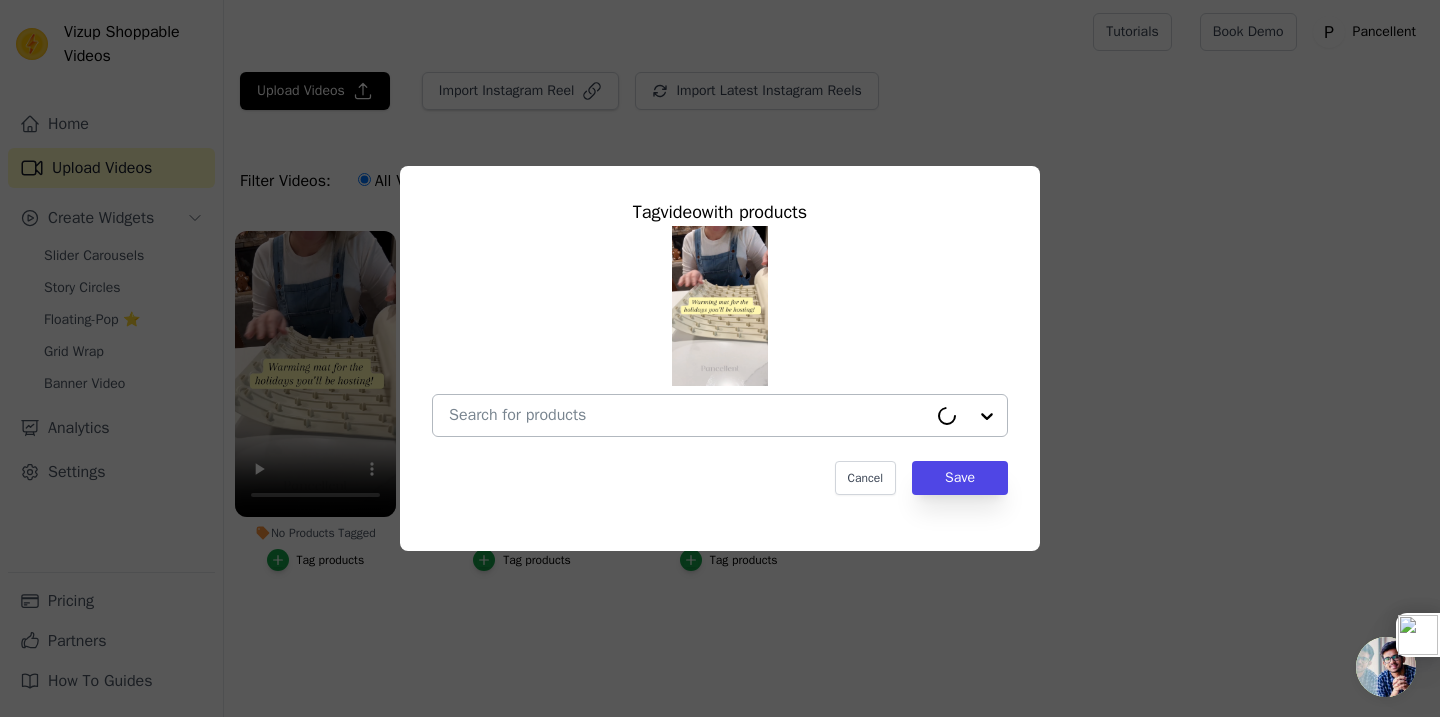click on "No Products Tagged     Tag  video  with products                         Cancel   Save     Tag products" at bounding box center (688, 415) 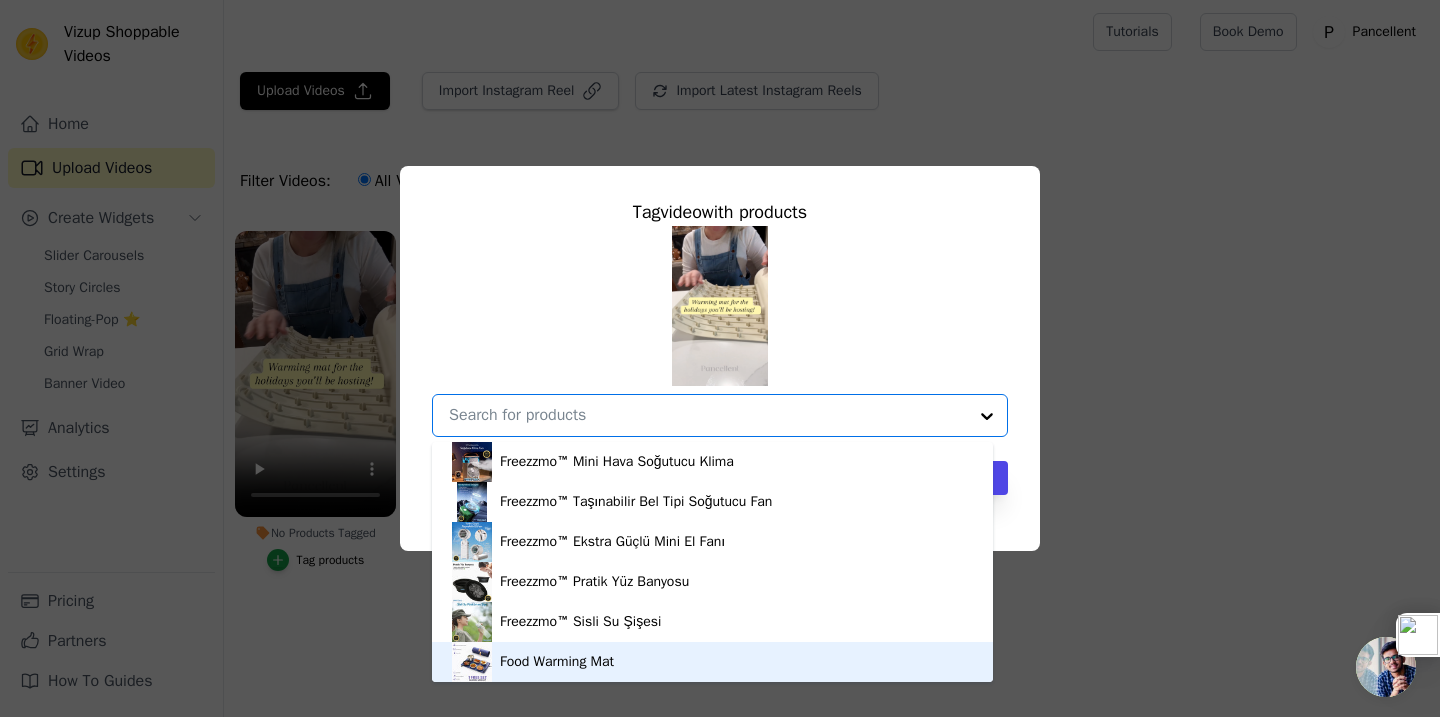 click on "Food Warming Mat" at bounding box center (557, 662) 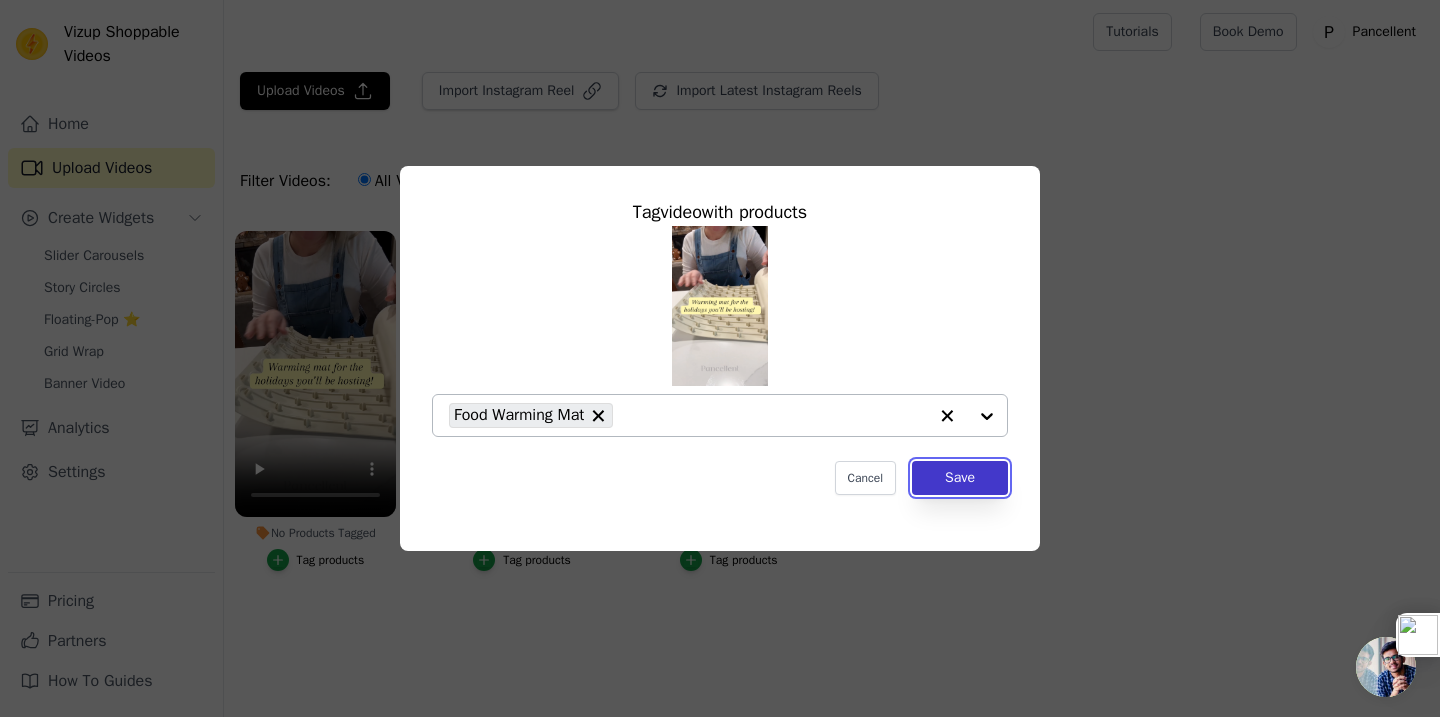 click on "Save" at bounding box center [960, 478] 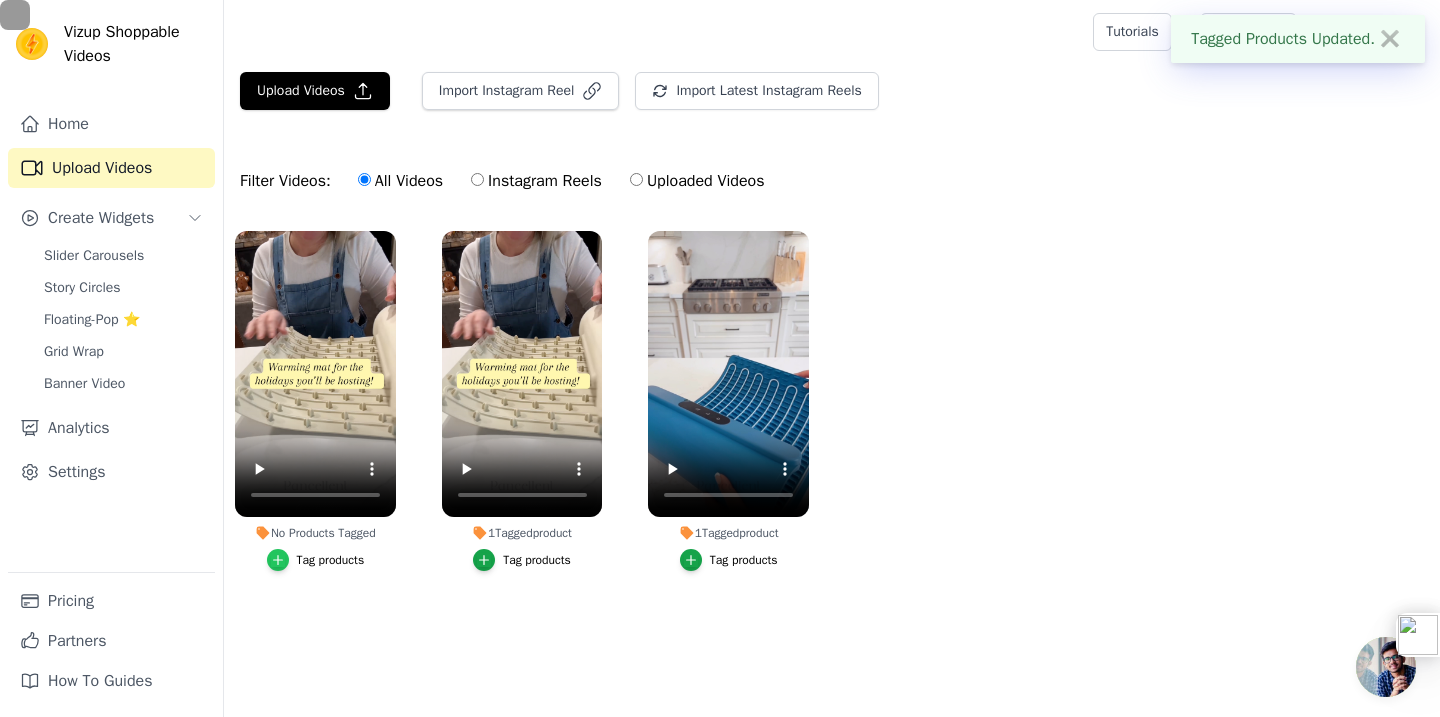 click 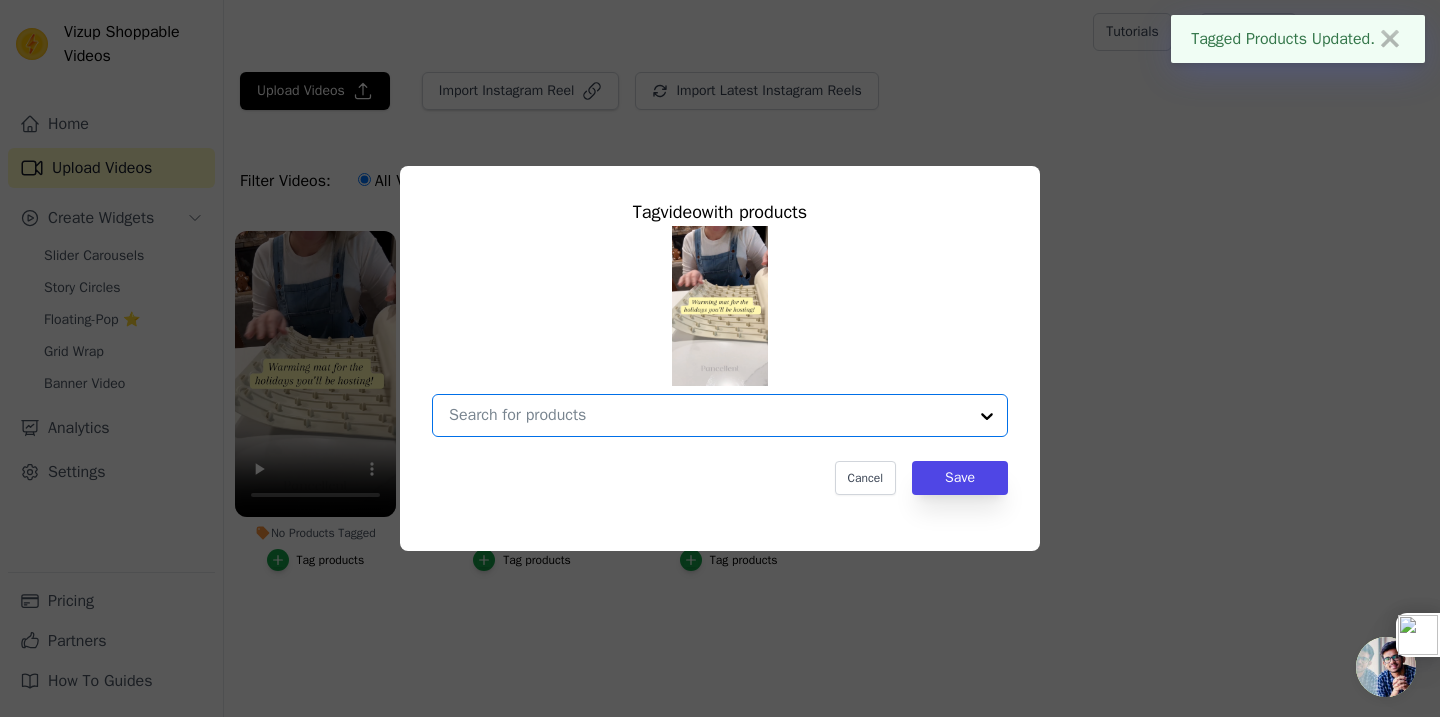 click on "No Products Tagged     Tag  video  with products       Option undefined, selected.   Select is focused, type to refine list, press down to open the menu.                   Cancel   Save     Tag products" at bounding box center (708, 415) 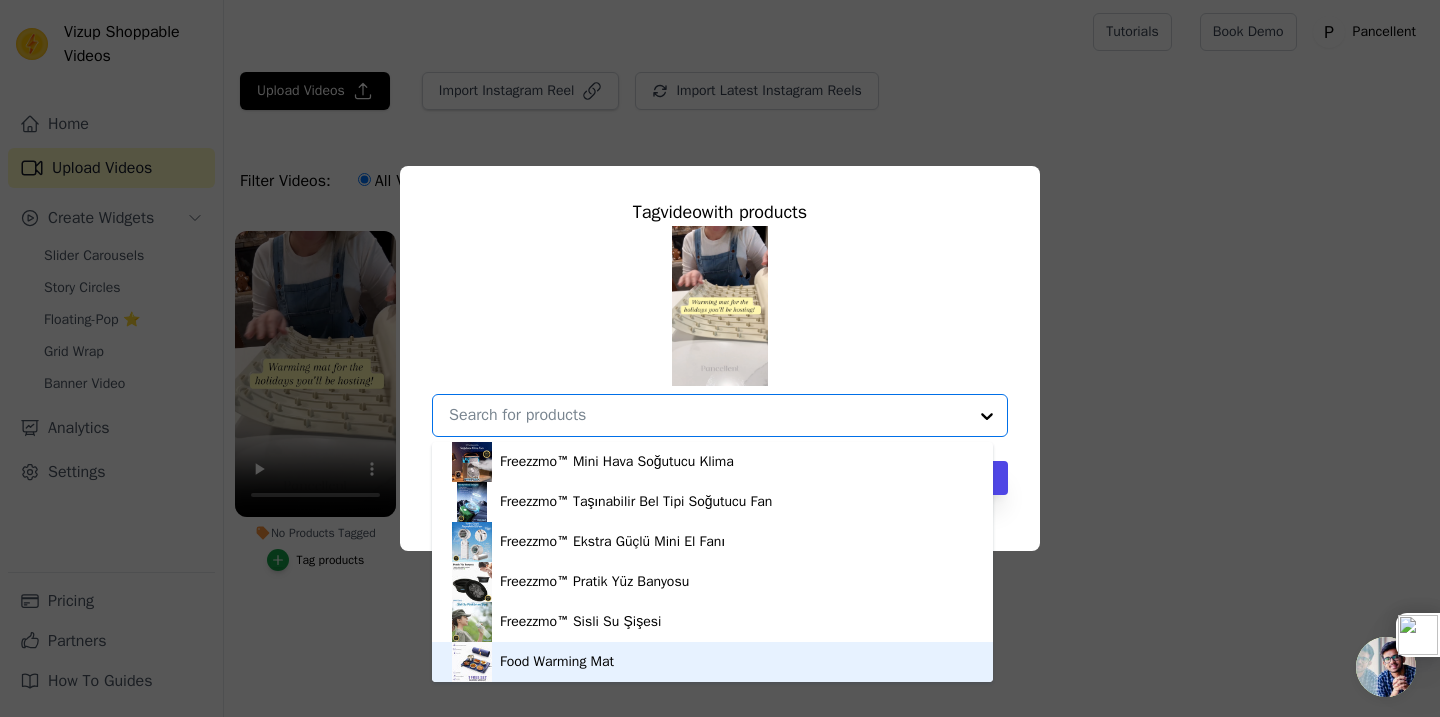 click on "Food Warming Mat" at bounding box center (557, 662) 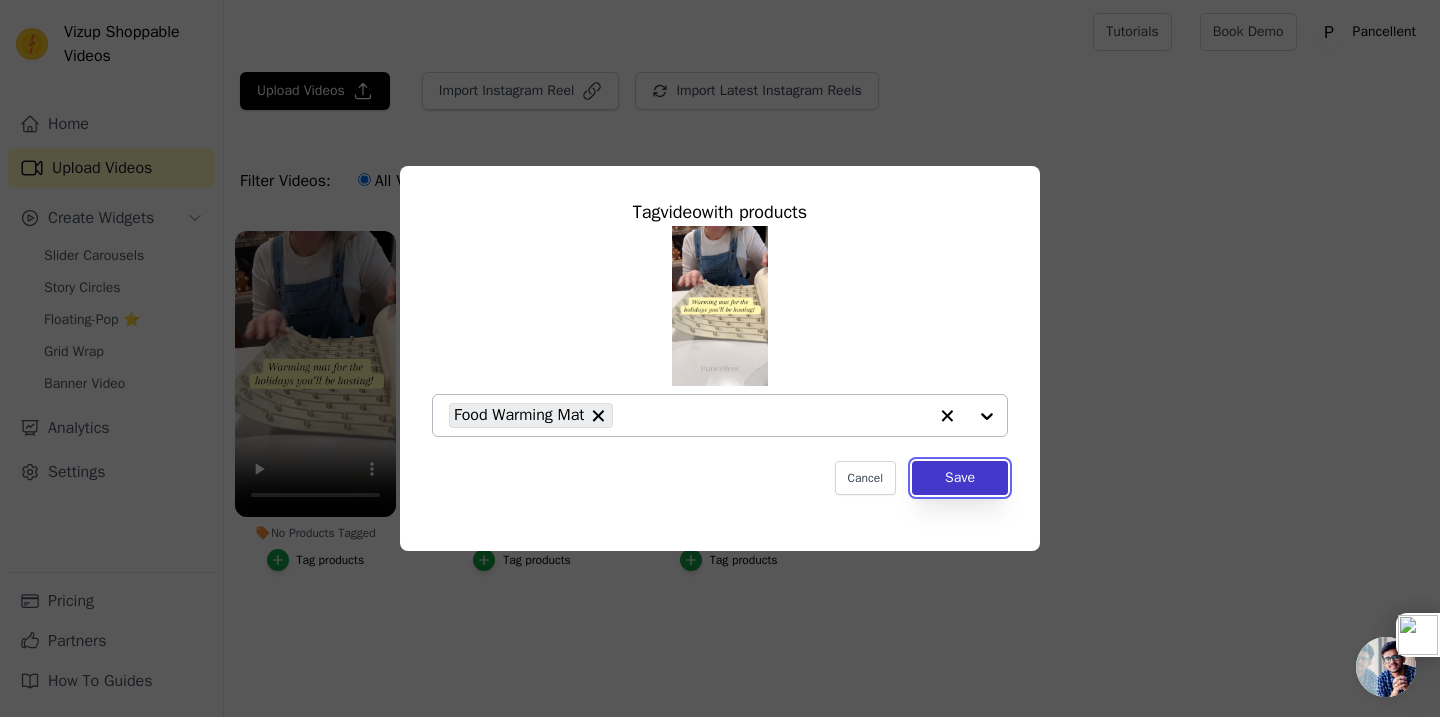 click on "Save" at bounding box center (960, 478) 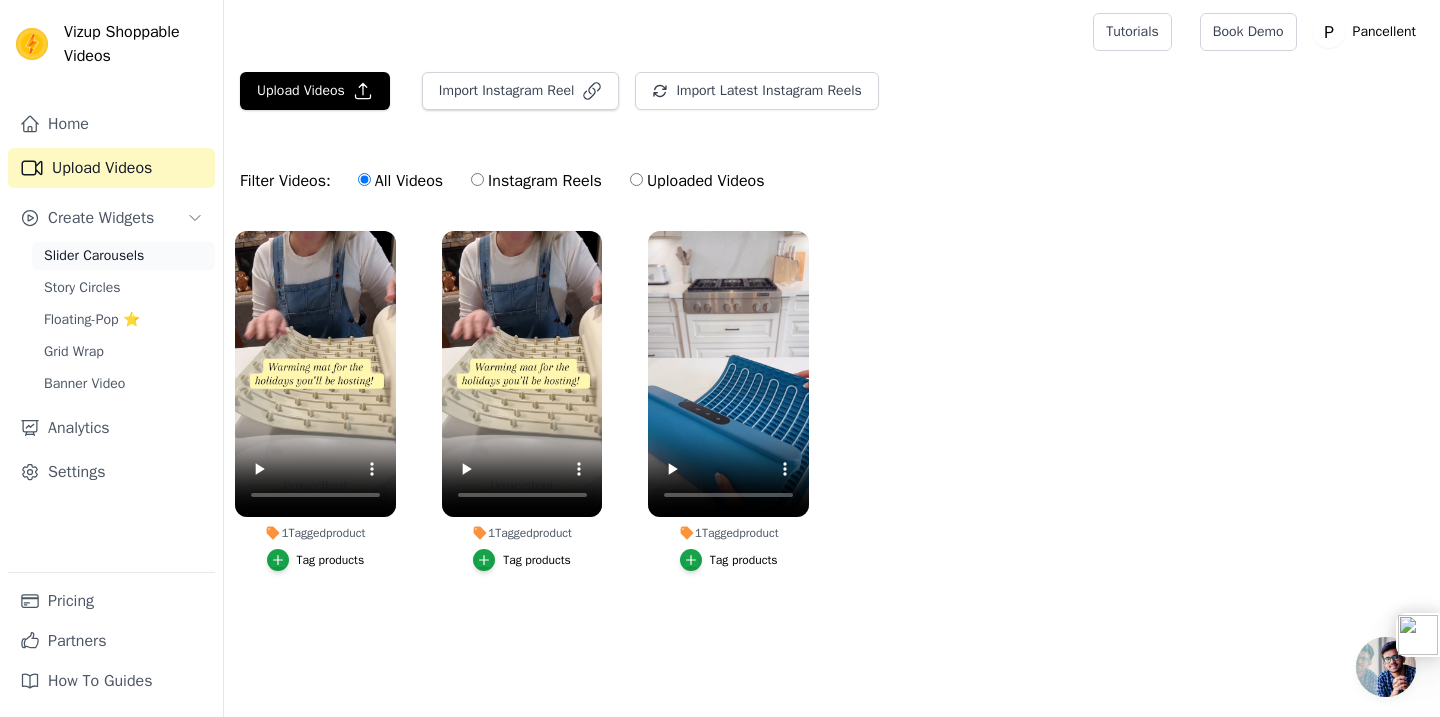 click on "Slider Carousels" at bounding box center [123, 256] 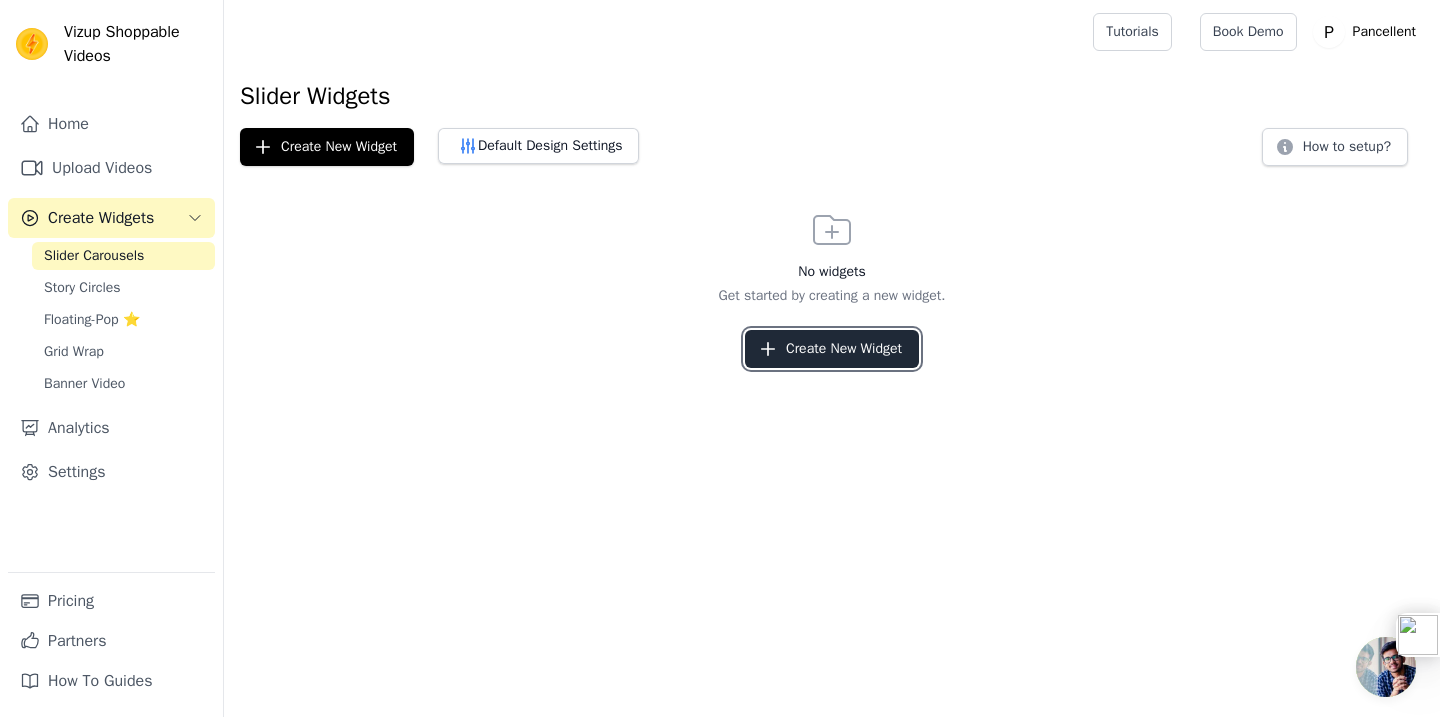 click on "Create New Widget" at bounding box center (832, 349) 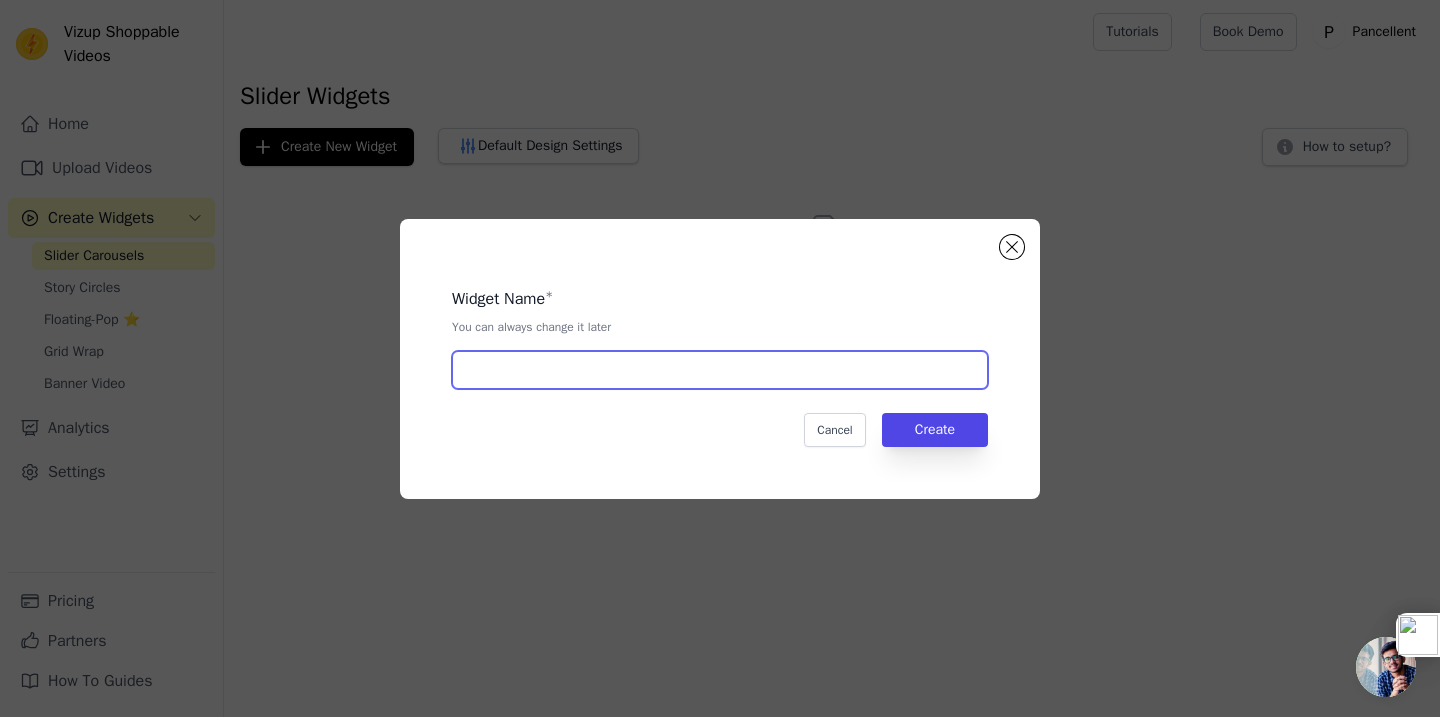 click at bounding box center (720, 370) 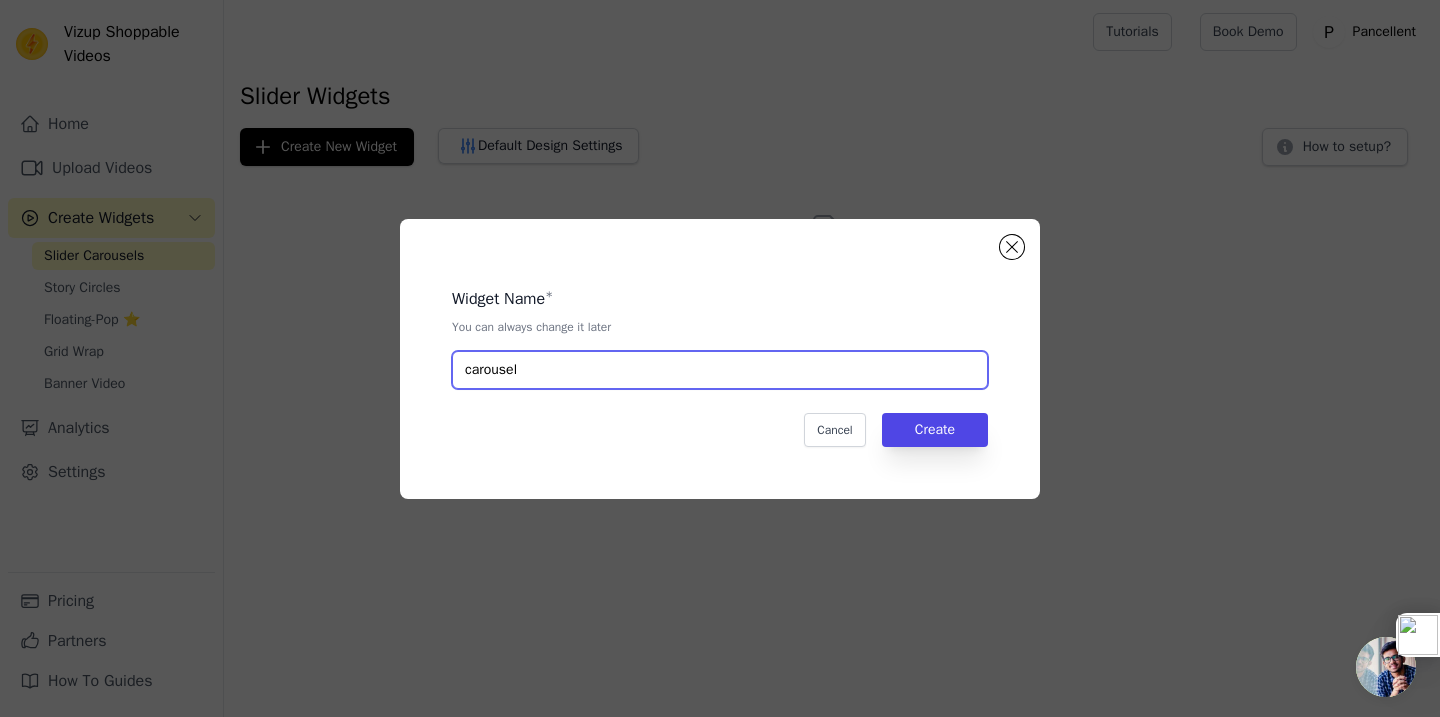 type on "carousel" 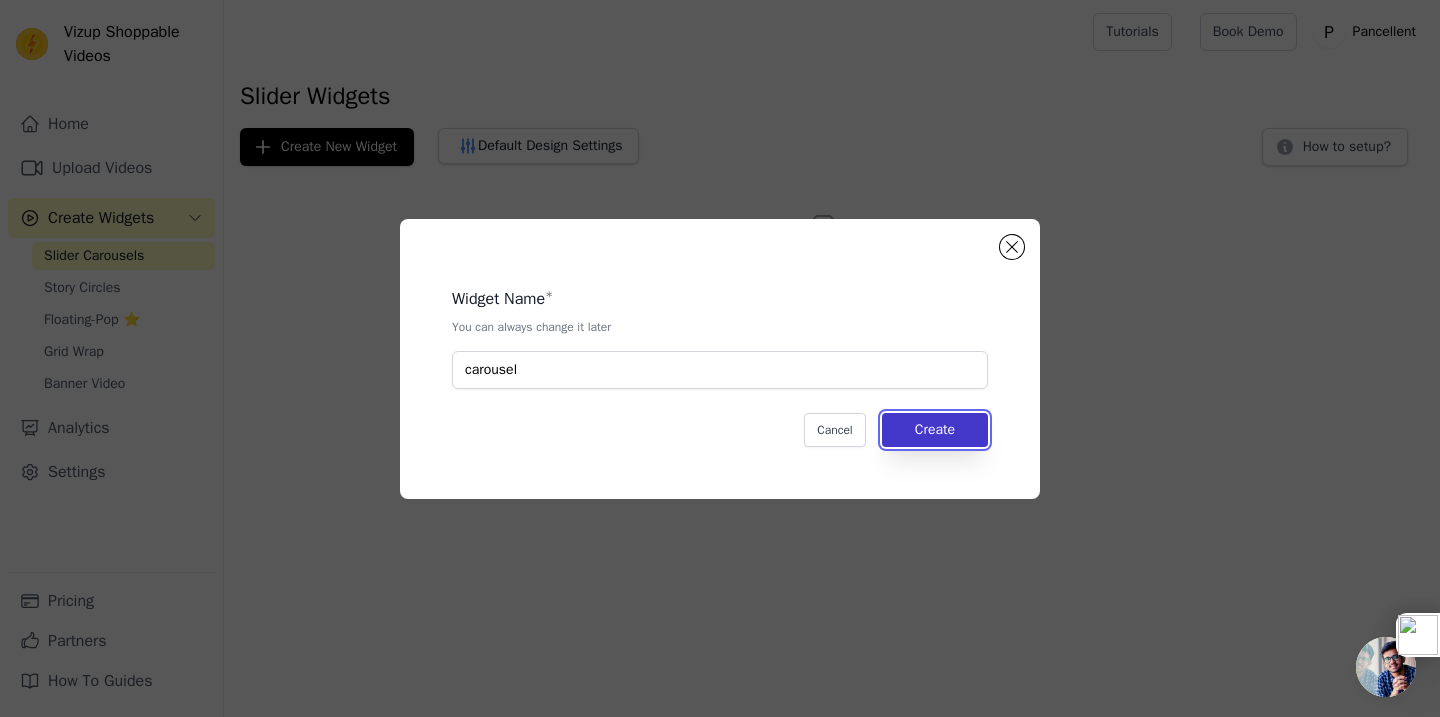 click on "Create" at bounding box center (935, 430) 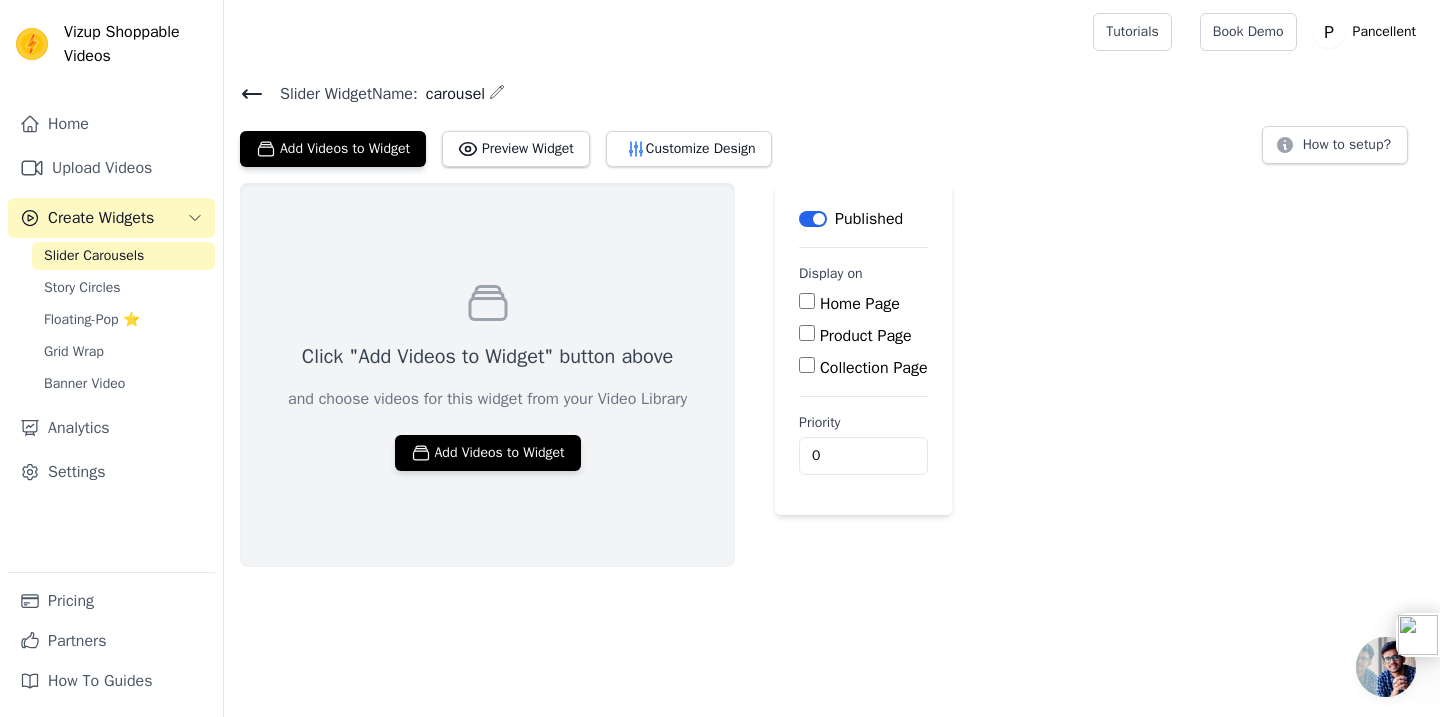 click on "Product Page" at bounding box center (807, 333) 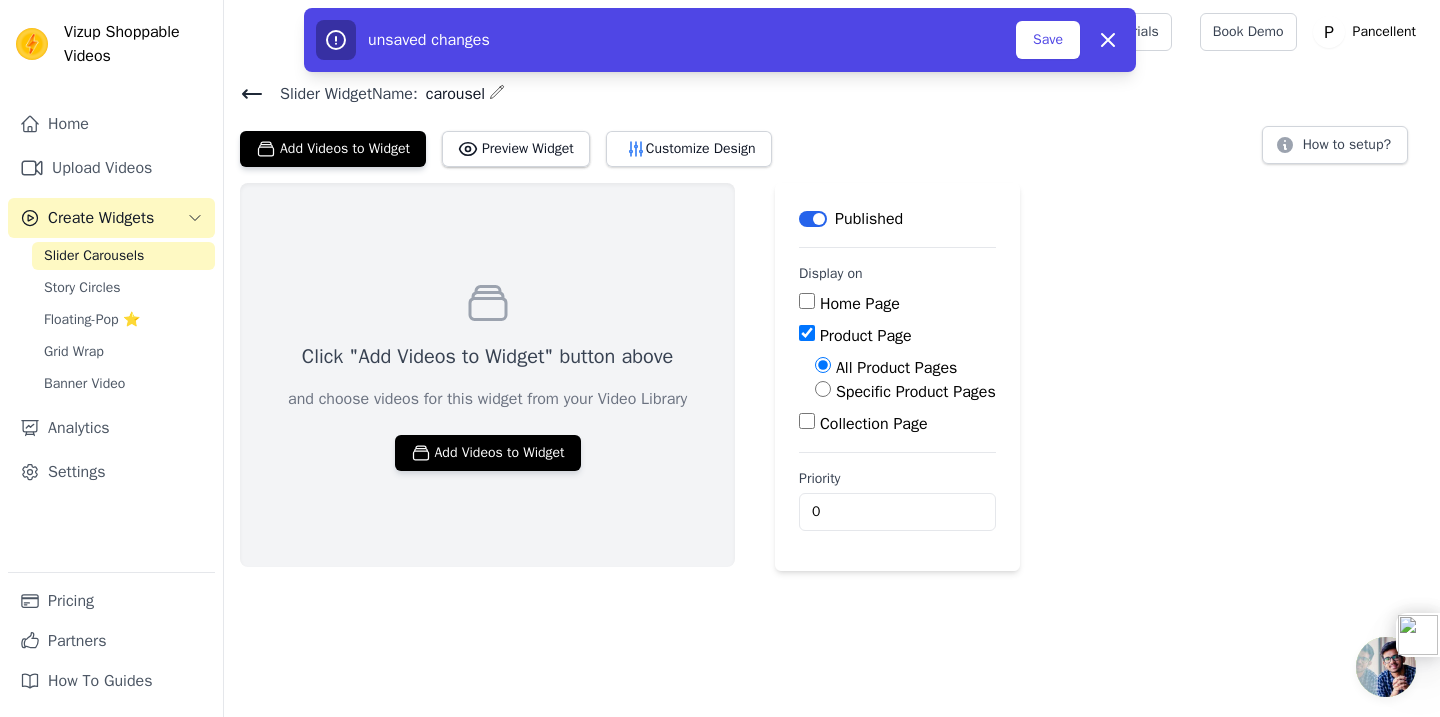 click on "Specific Product Pages" at bounding box center (823, 389) 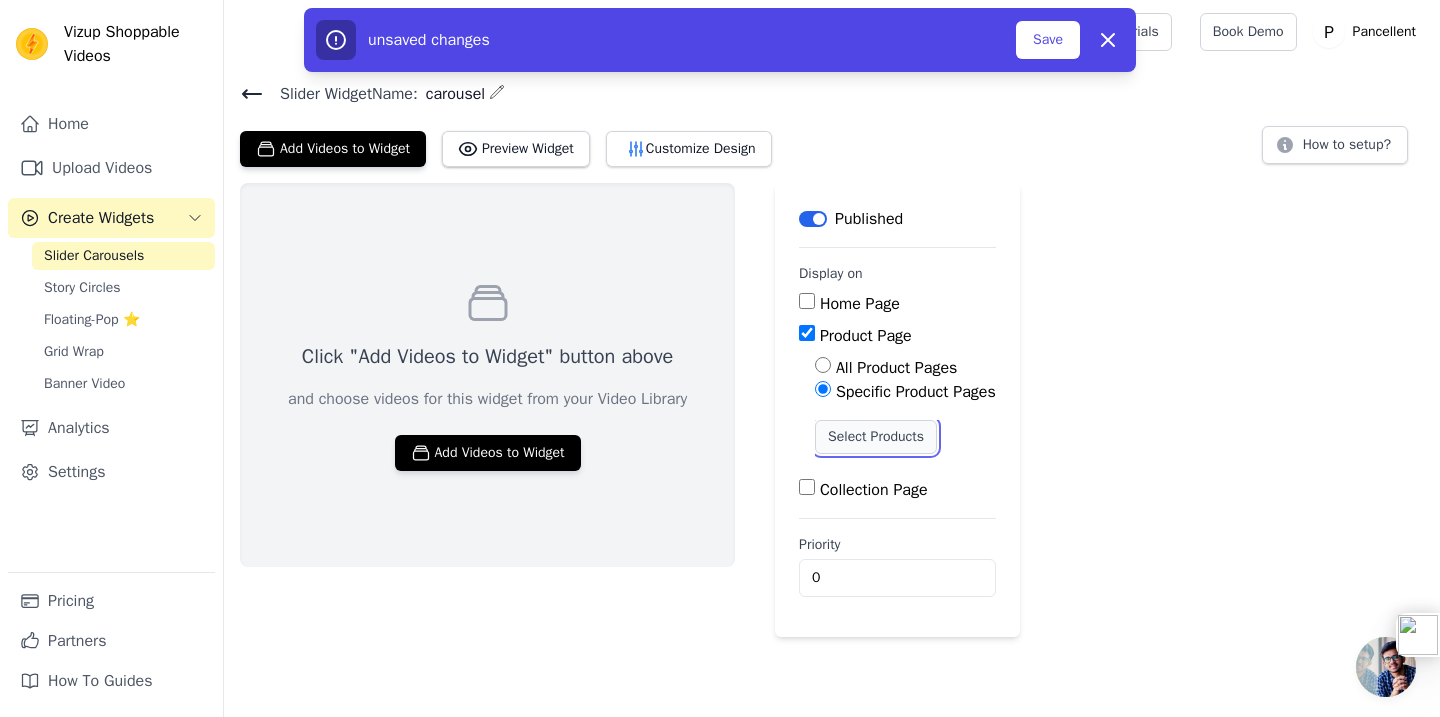 click on "Select Products" at bounding box center [876, 437] 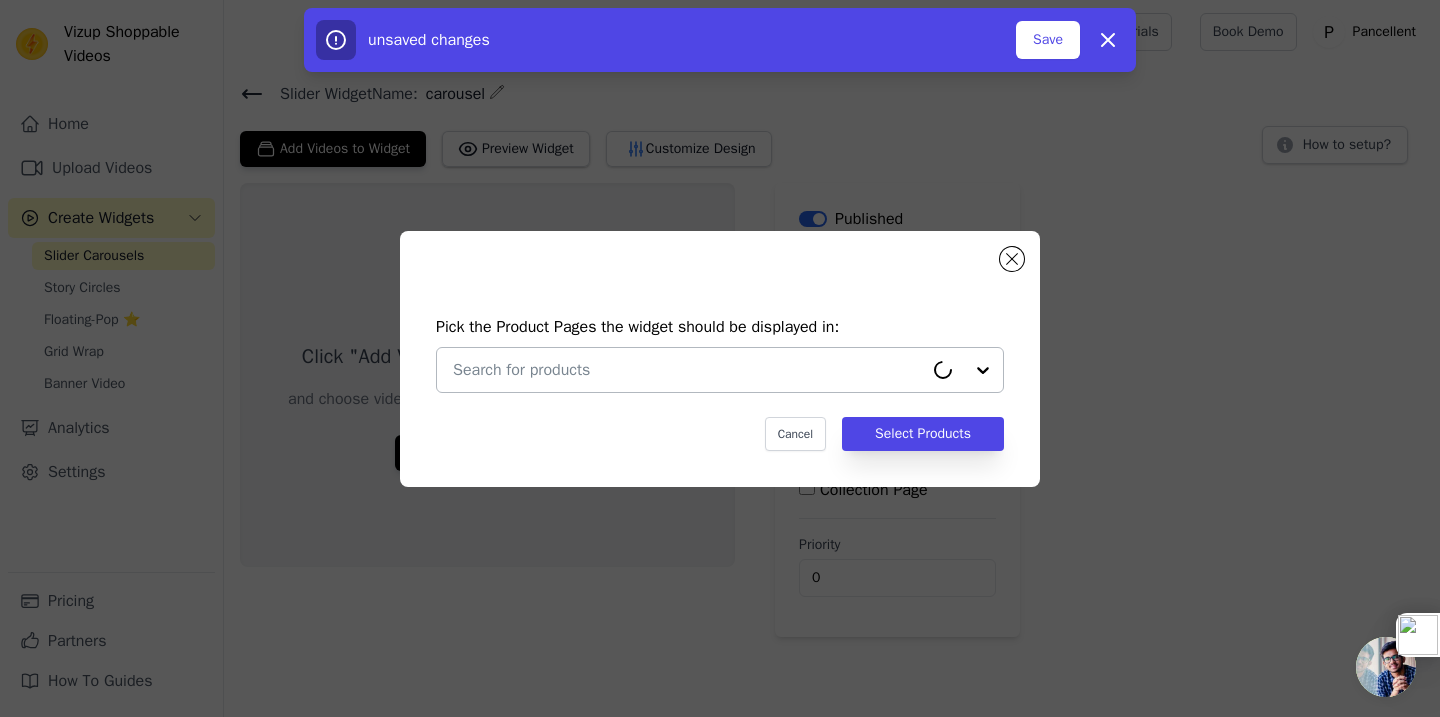 click at bounding box center [688, 370] 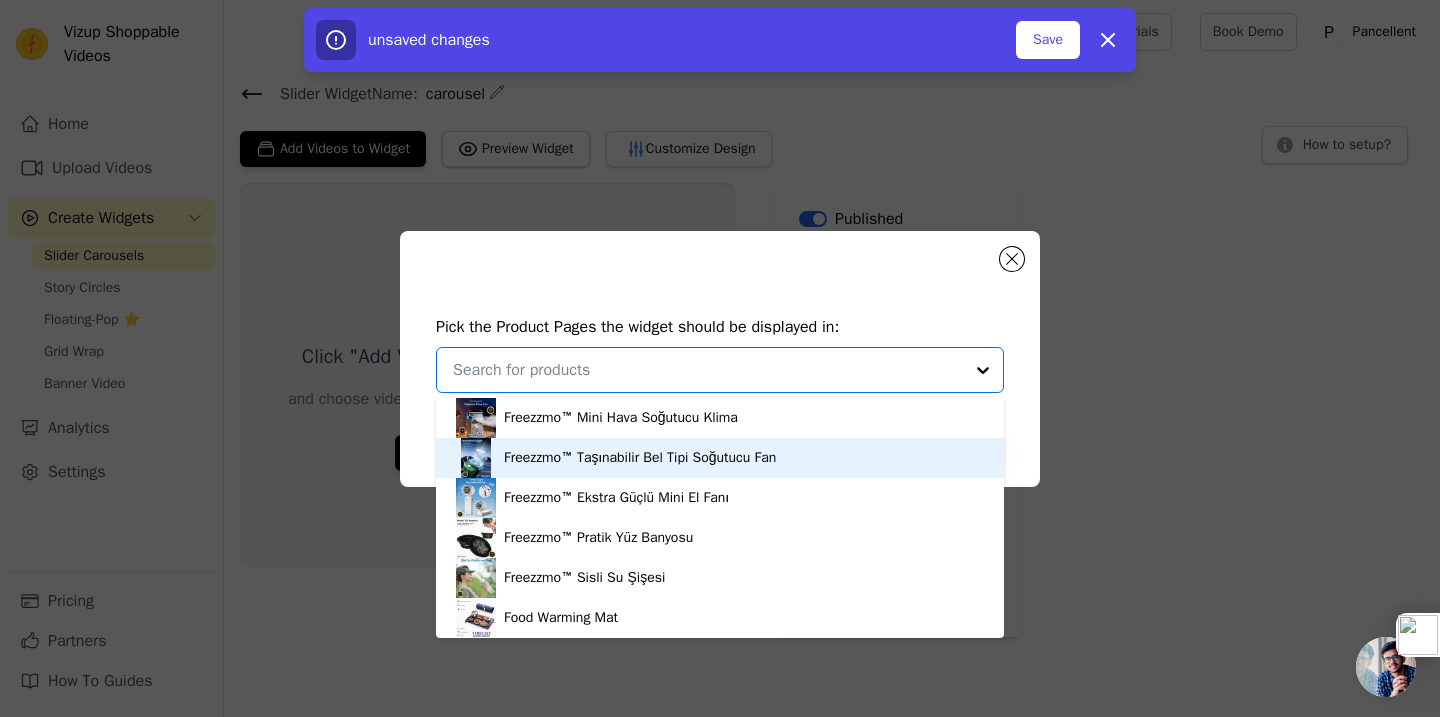 scroll, scrollTop: 6, scrollLeft: 0, axis: vertical 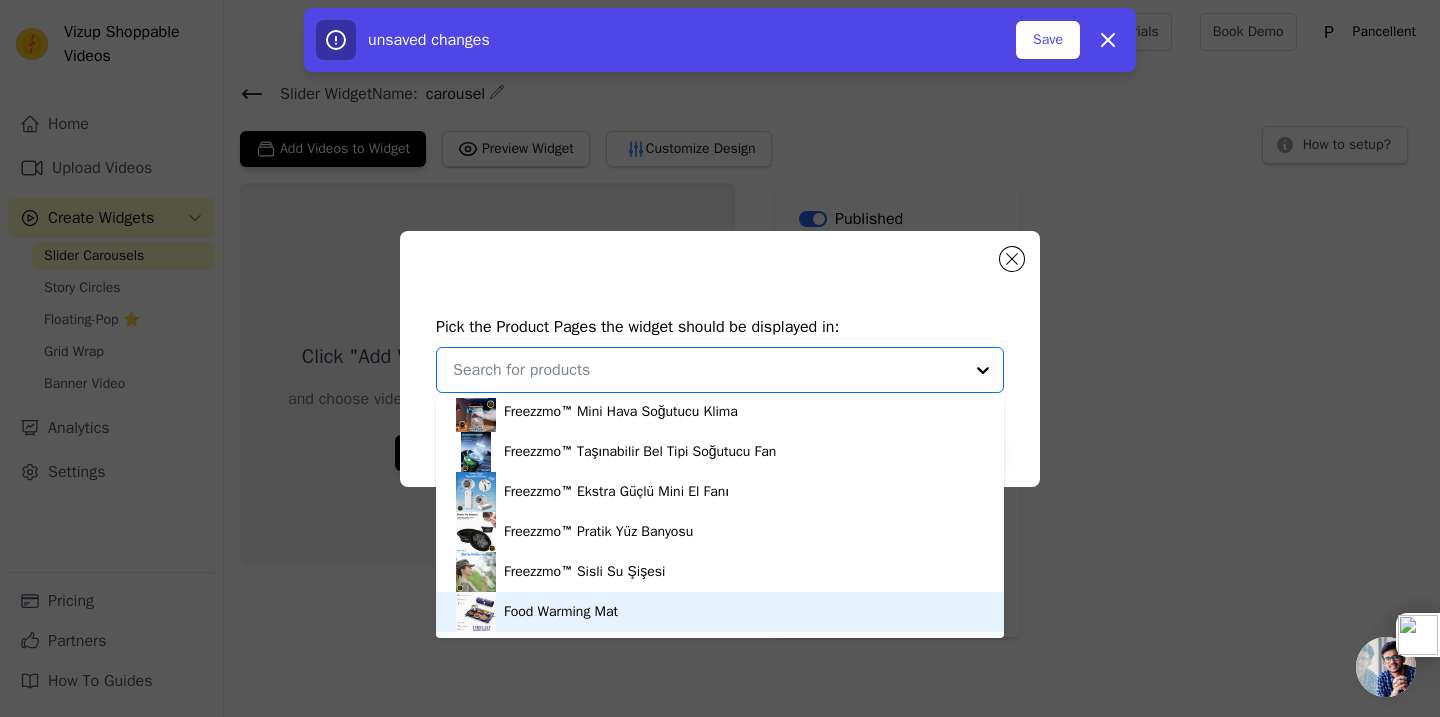 click on "Food Warming Mat" at bounding box center (561, 612) 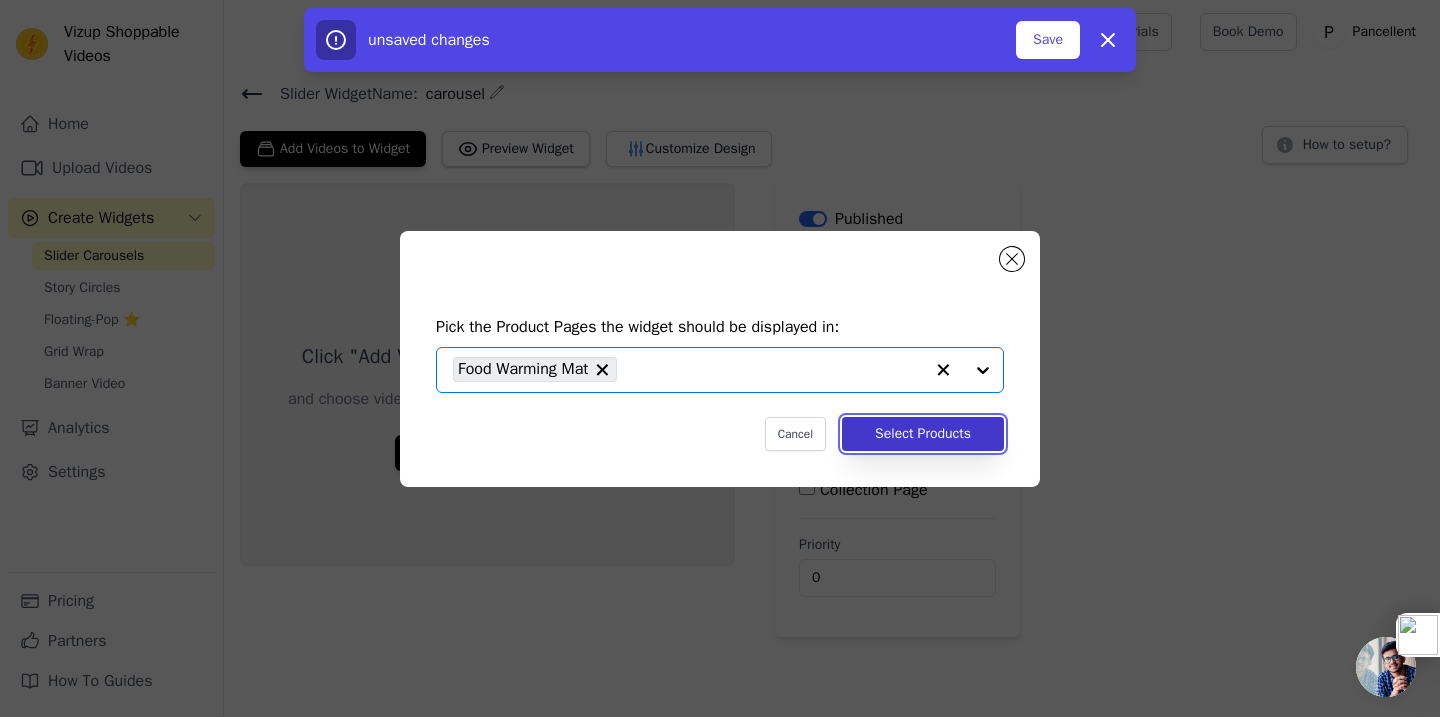click on "Select Products" at bounding box center (923, 434) 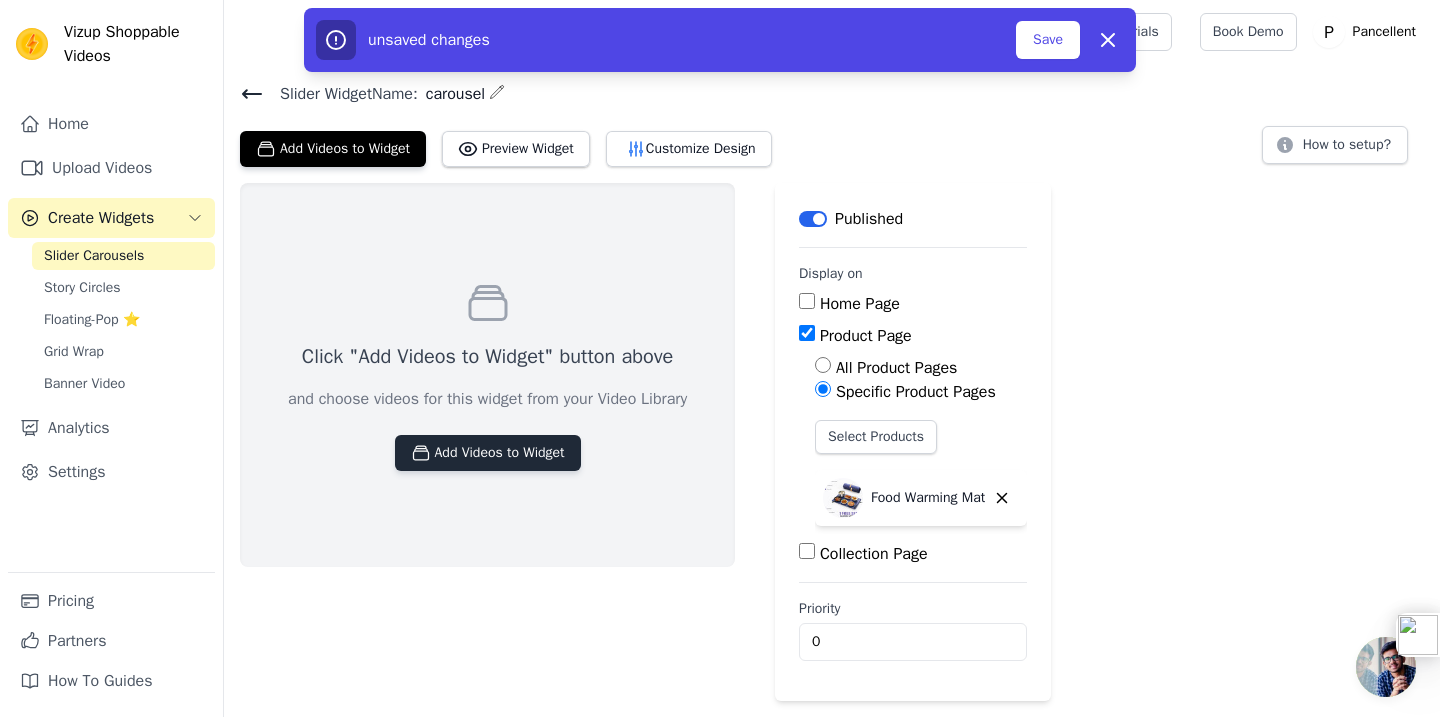 click on "Add Videos to Widget" at bounding box center [488, 453] 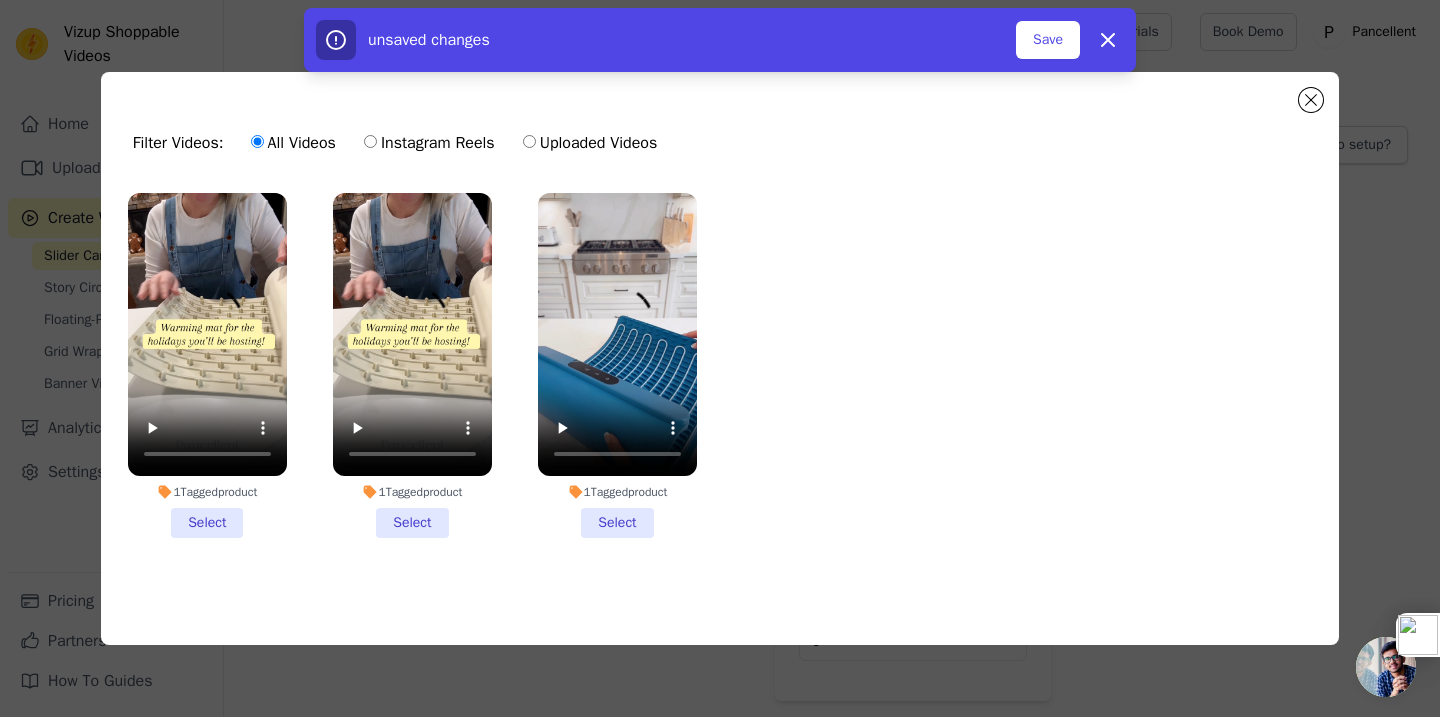 click on "1  Tagged  product     Select" at bounding box center (207, 365) 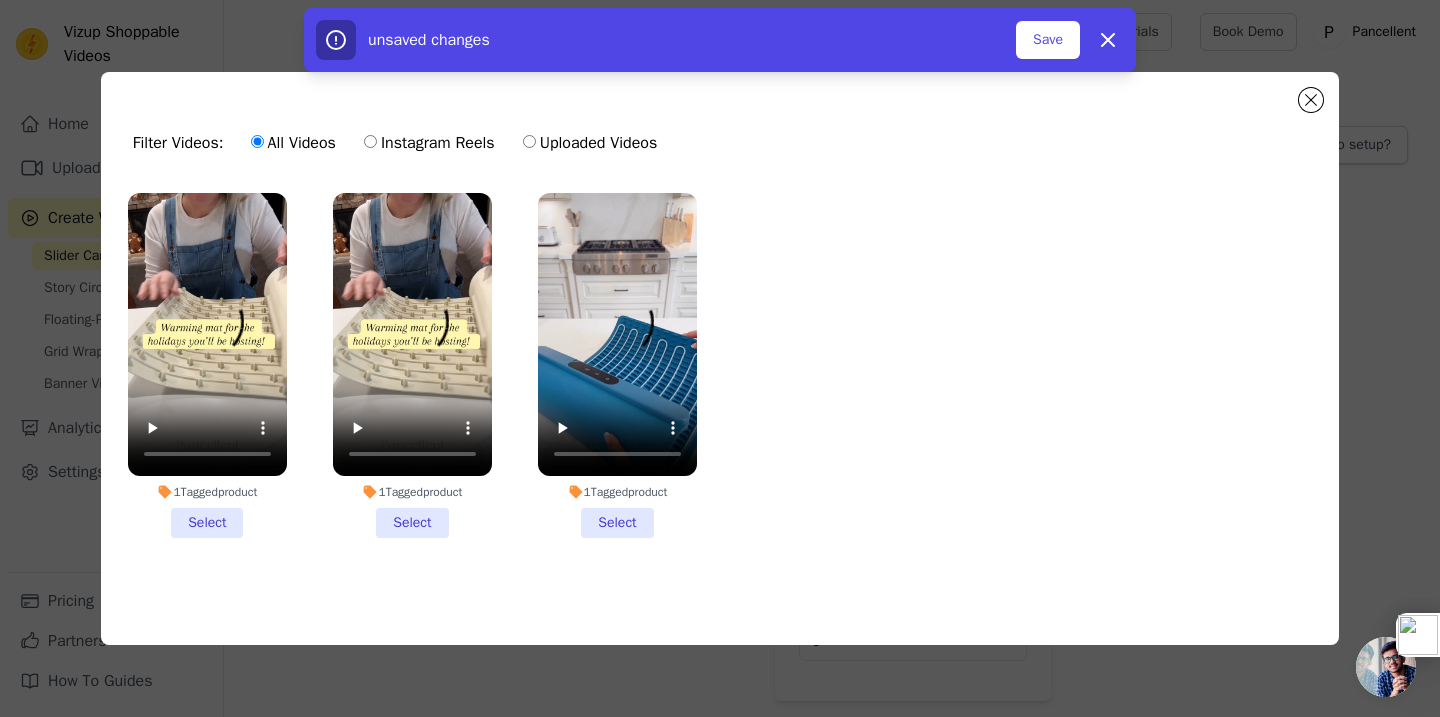 click on "1  Tagged  product     Select" at bounding box center [0, 0] 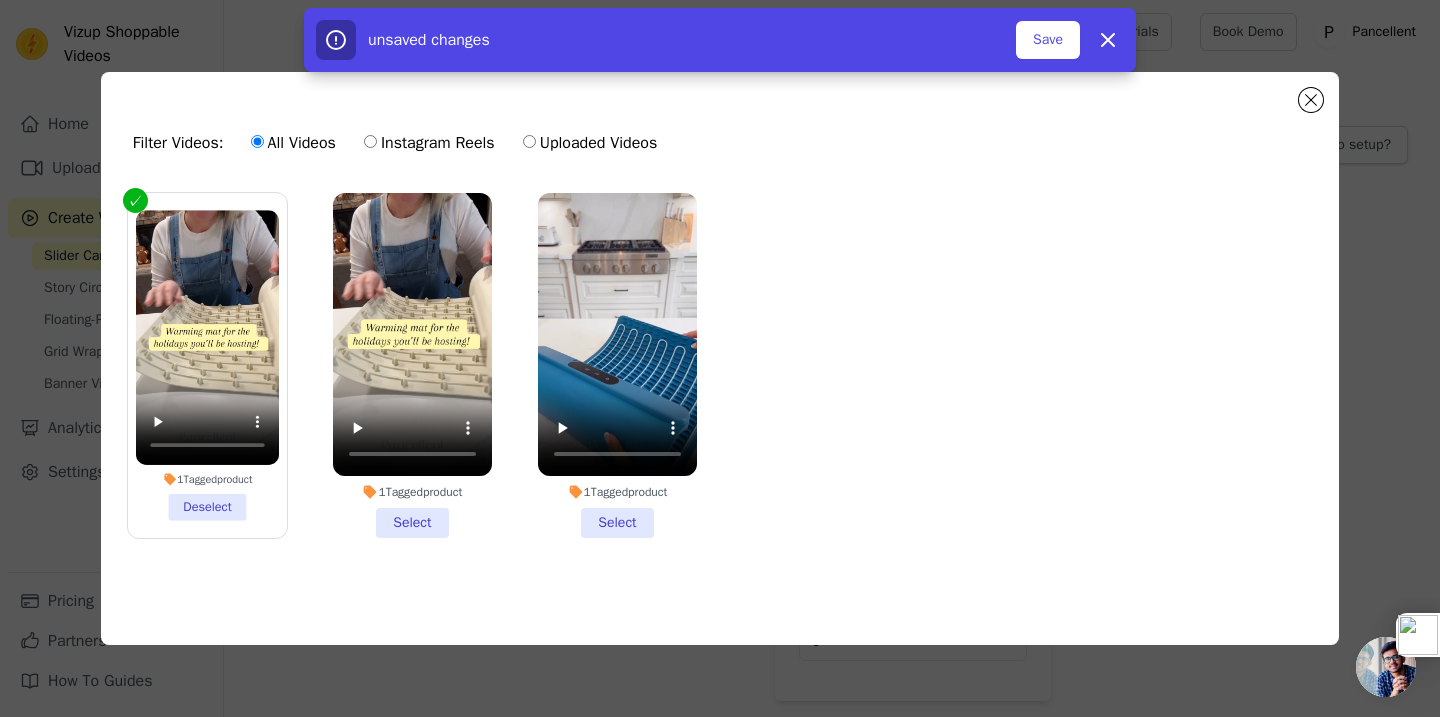 click on "1  Tagged  product     Select" at bounding box center (412, 365) 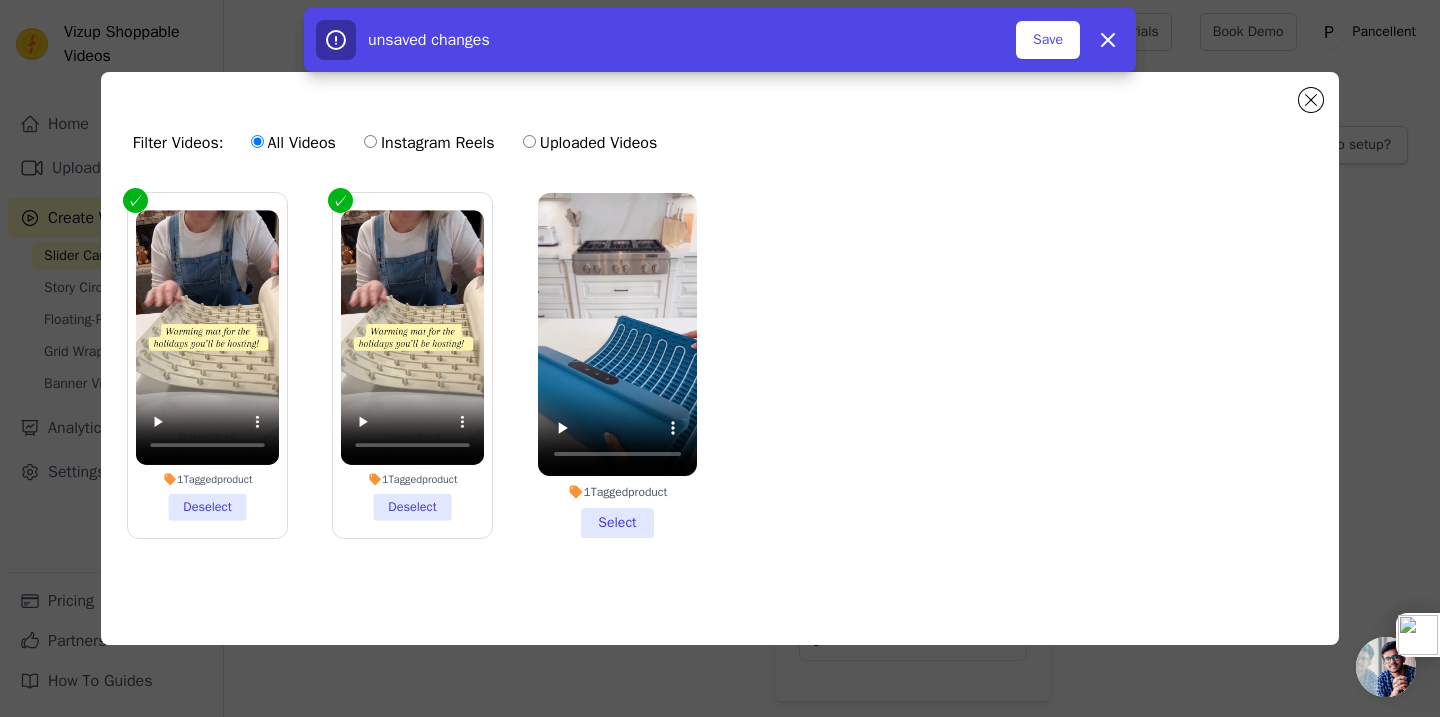 click on "1  Tagged  product     Select" at bounding box center (617, 365) 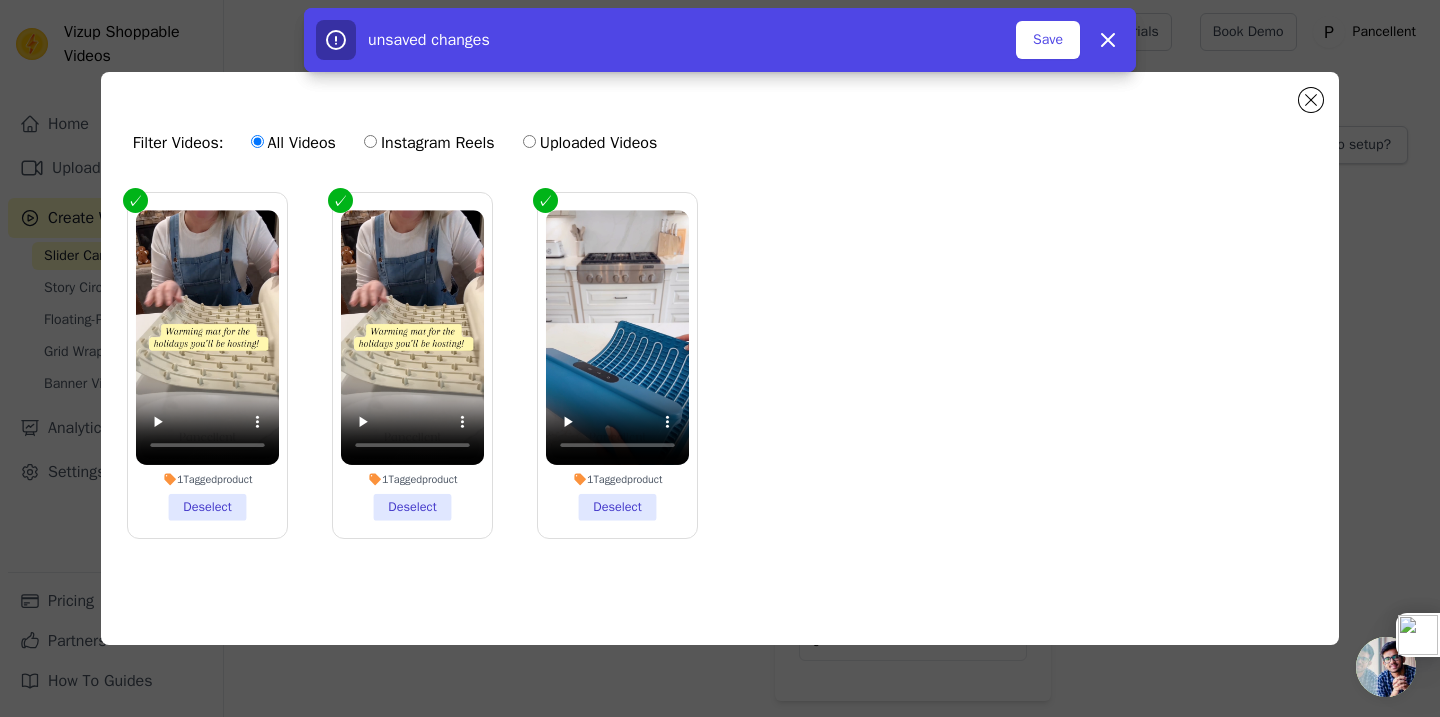 click on "1  Tagged  product     Deselect" at bounding box center (207, 365) 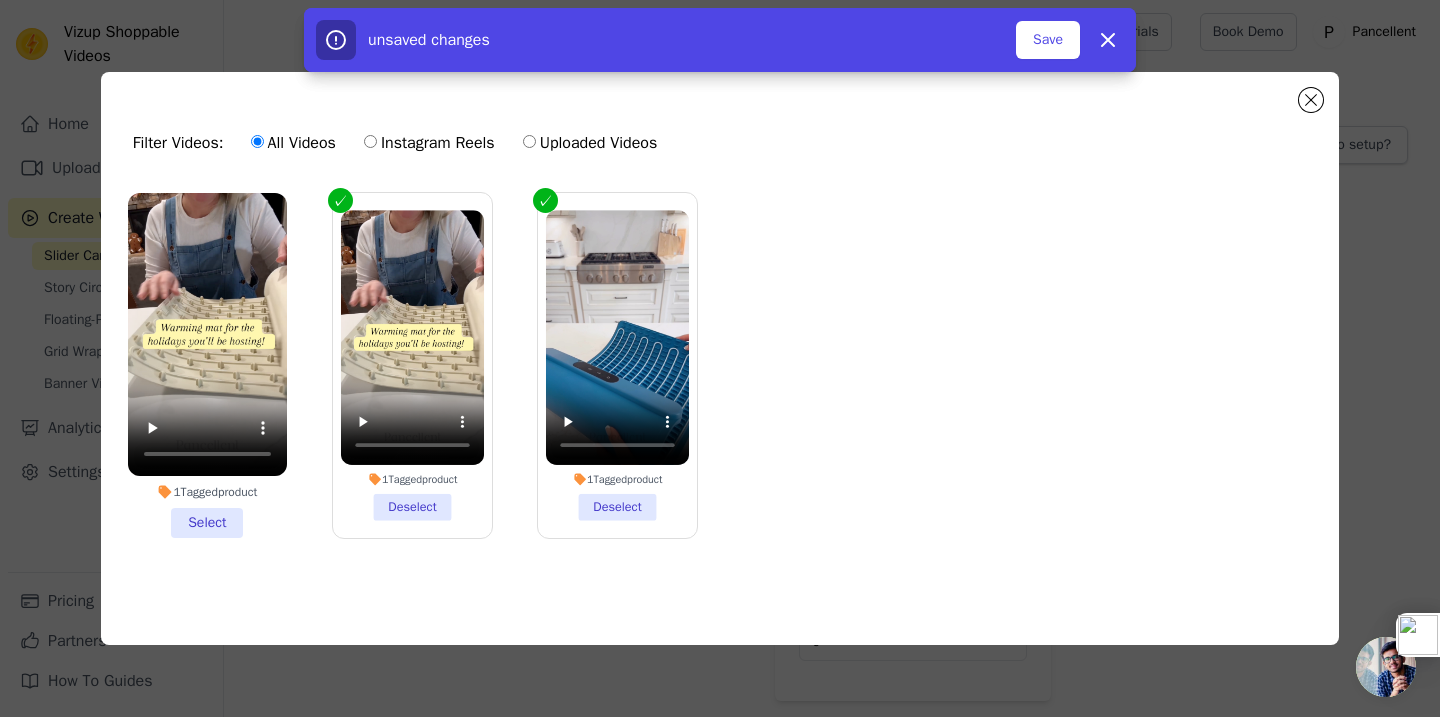 click on "Filter Videos:
All Videos
Instagram Reels
Uploaded Videos               1  Tagged  product     Select         1  Tagged  product     Deselect         1  Tagged  product     Deselect       2  videos selected     Add To Widget   Dismiss" 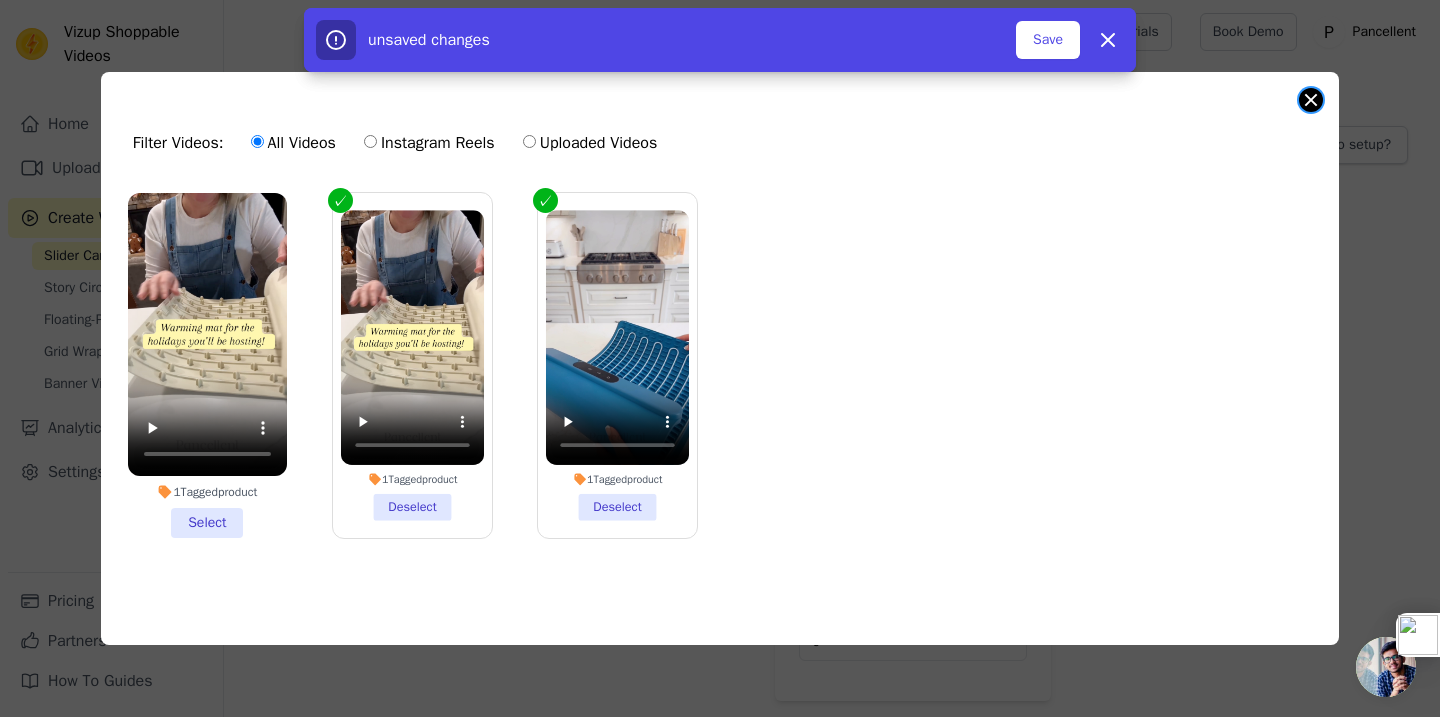 click at bounding box center [1311, 100] 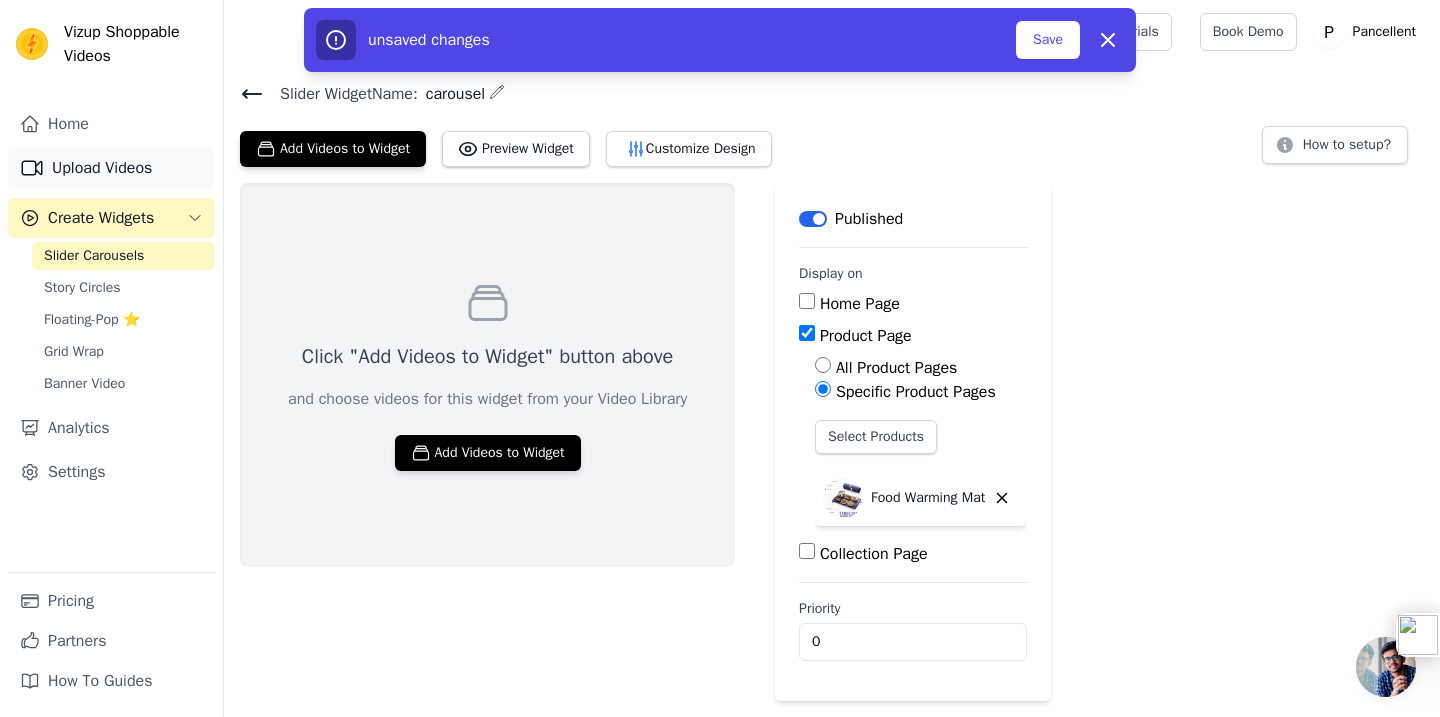 click on "Upload Videos" at bounding box center [111, 168] 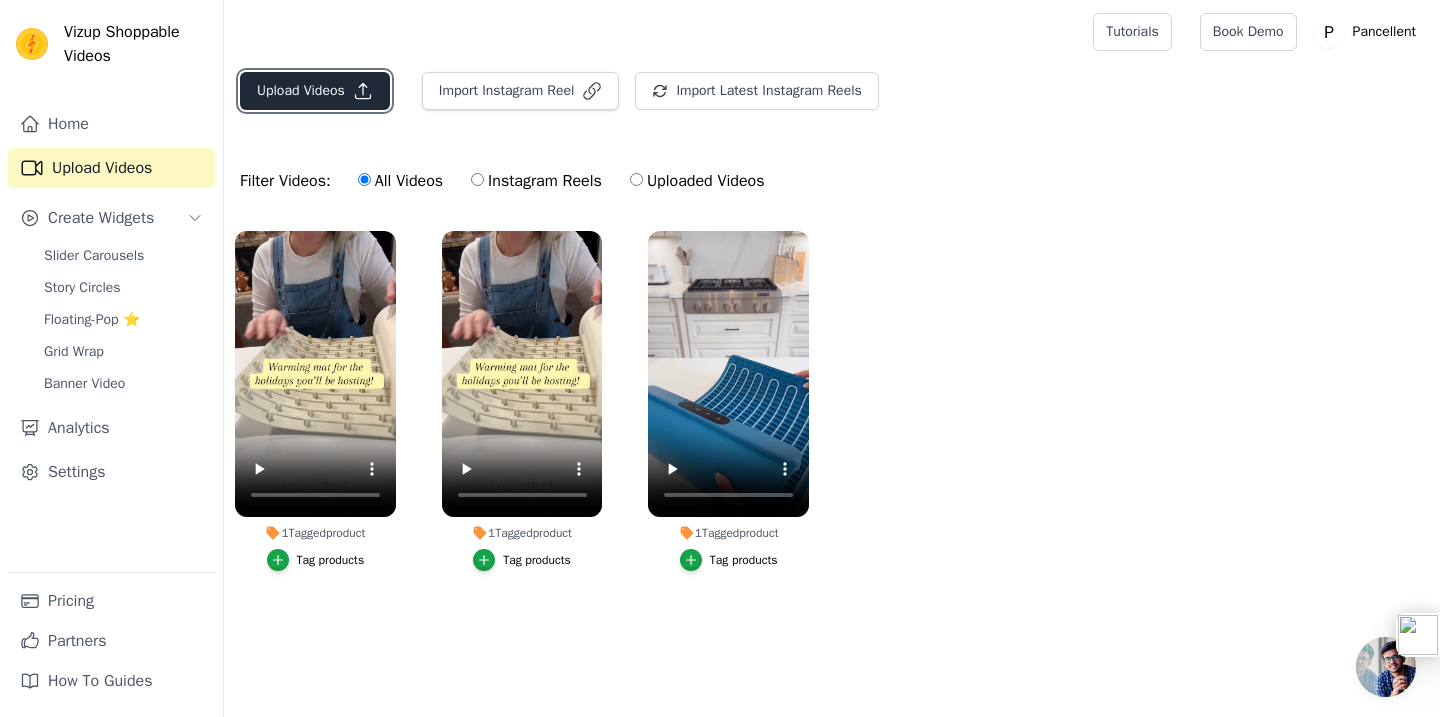 click on "Upload Videos" at bounding box center [315, 91] 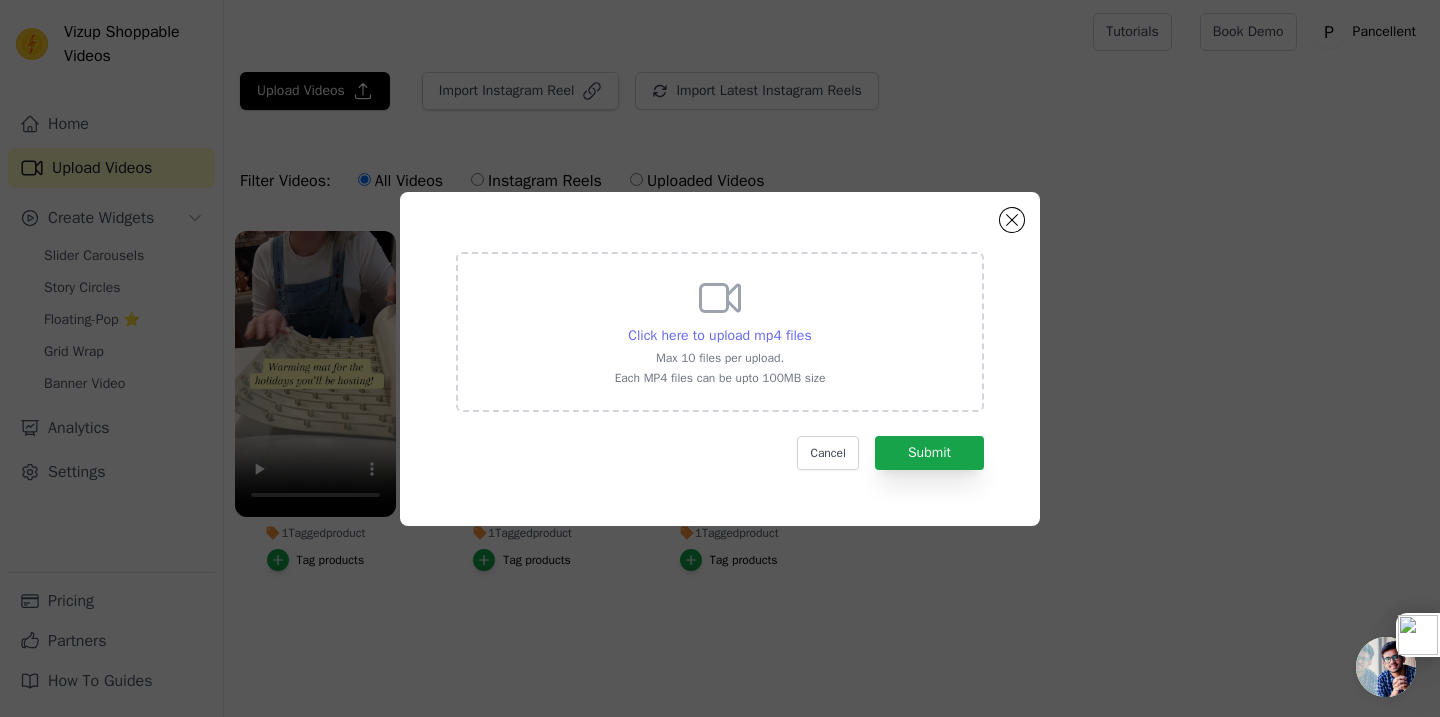 click on "Click here to upload mp4 files" at bounding box center (719, 335) 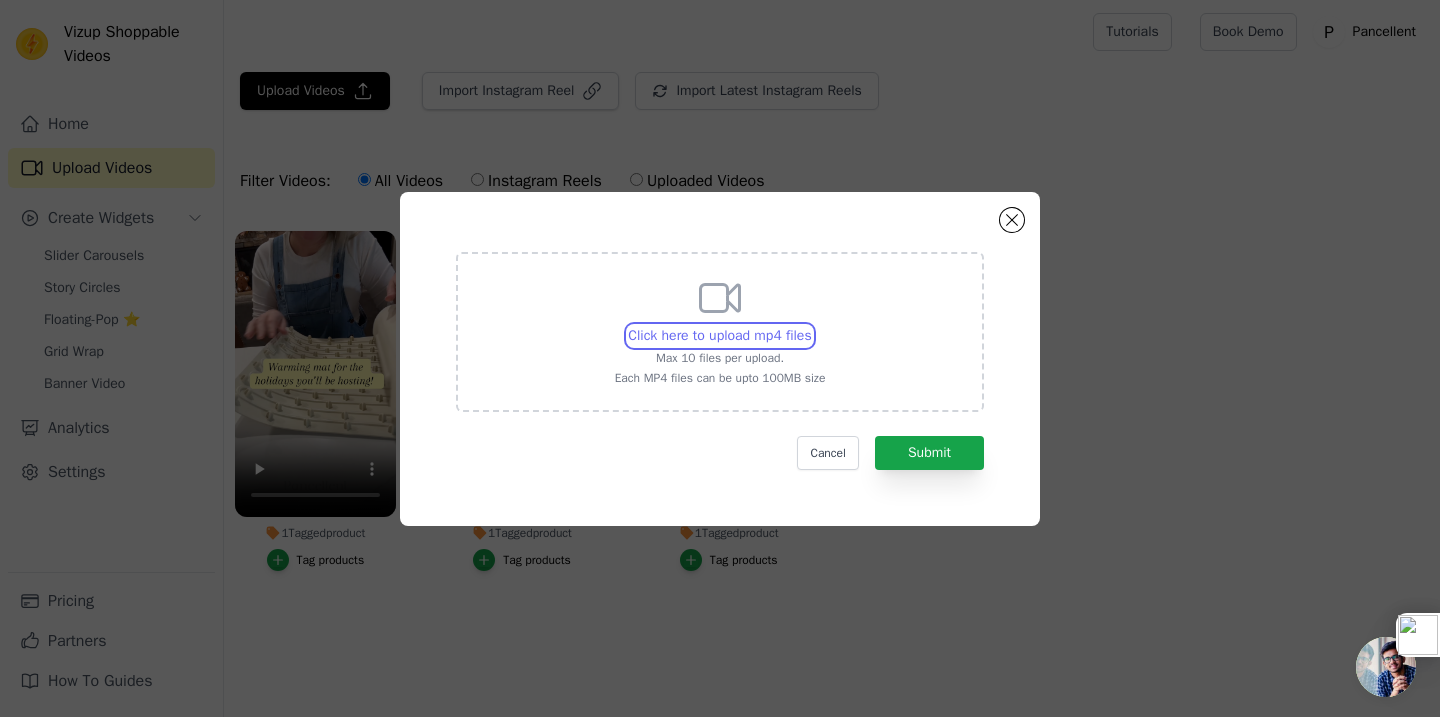 click on "Click here to upload mp4 files     Max 10 files per upload.   Each MP4 files can be upto 100MB size" at bounding box center [811, 325] 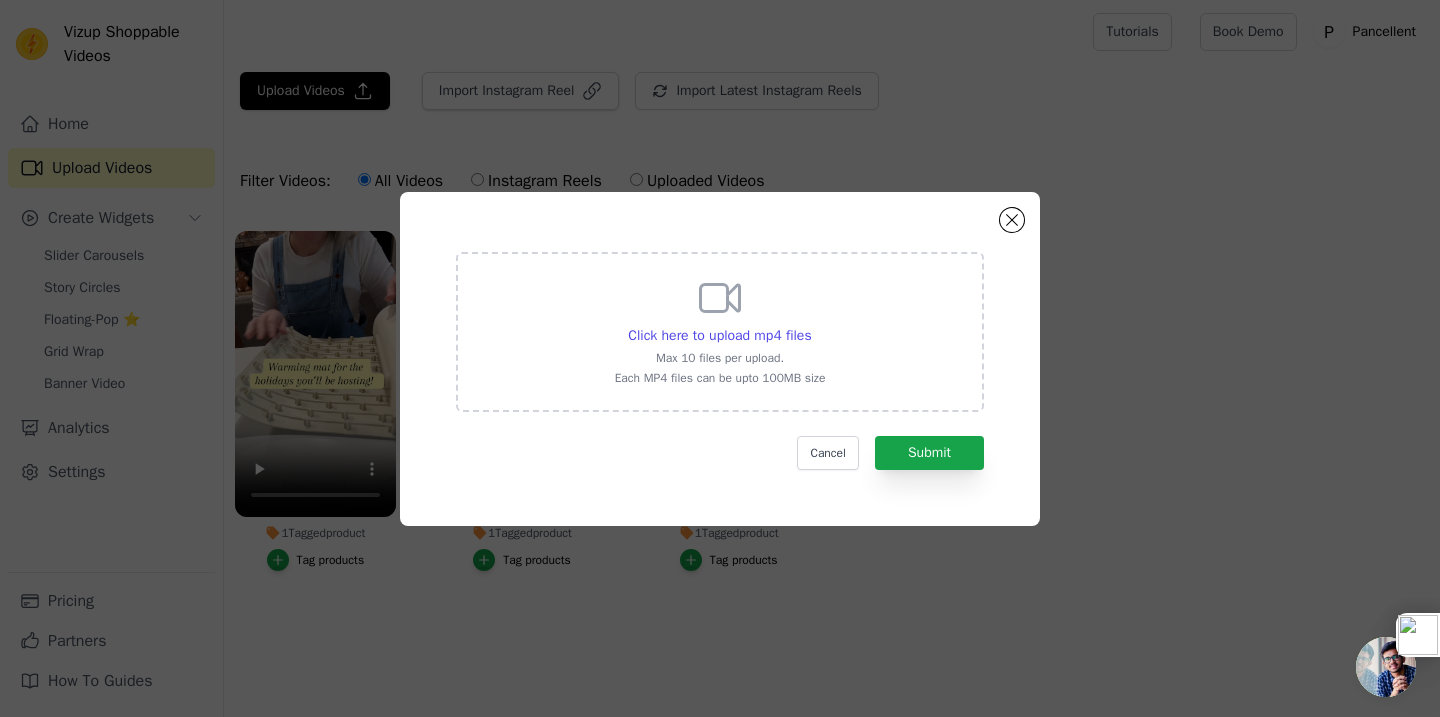 click on "Max 10 files per upload." at bounding box center [720, 358] 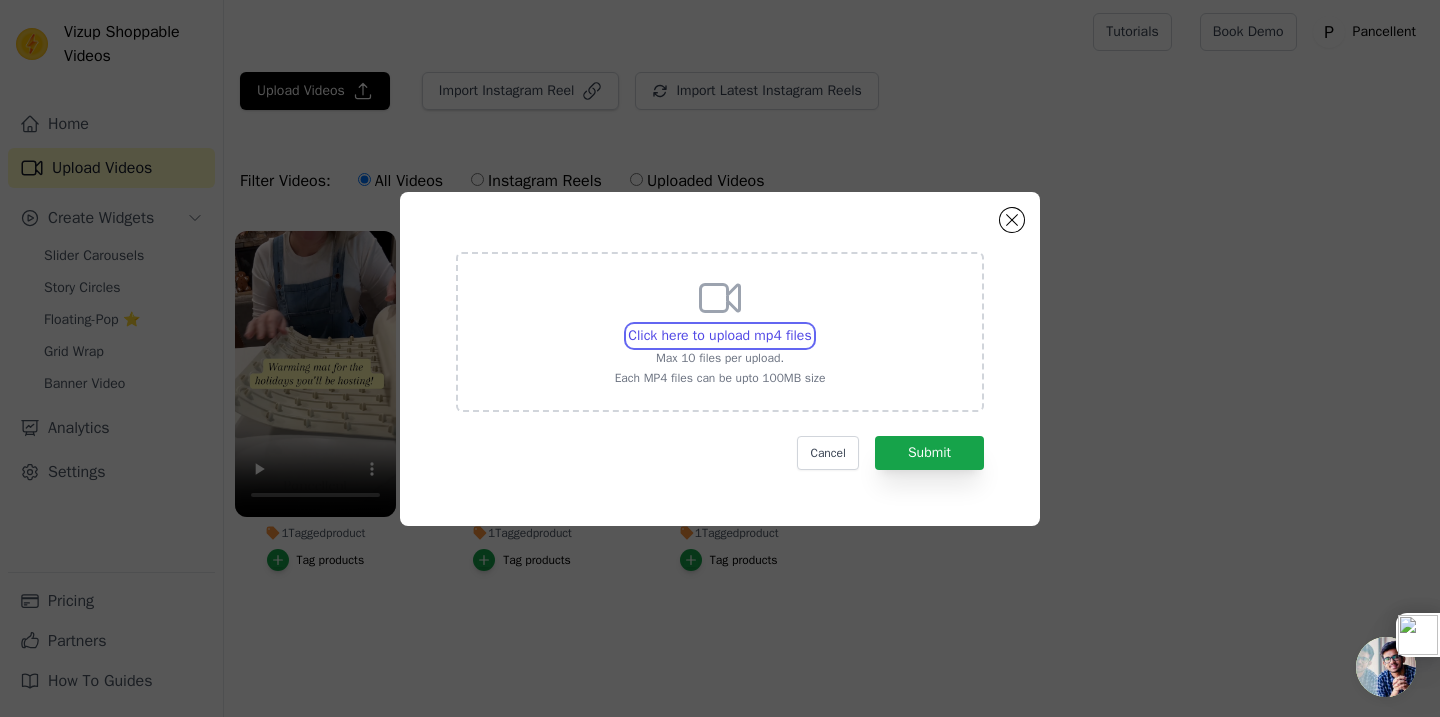 click on "Click here to upload mp4 files     Max 10 files per upload.   Each MP4 files can be upto 100MB size" at bounding box center [811, 325] 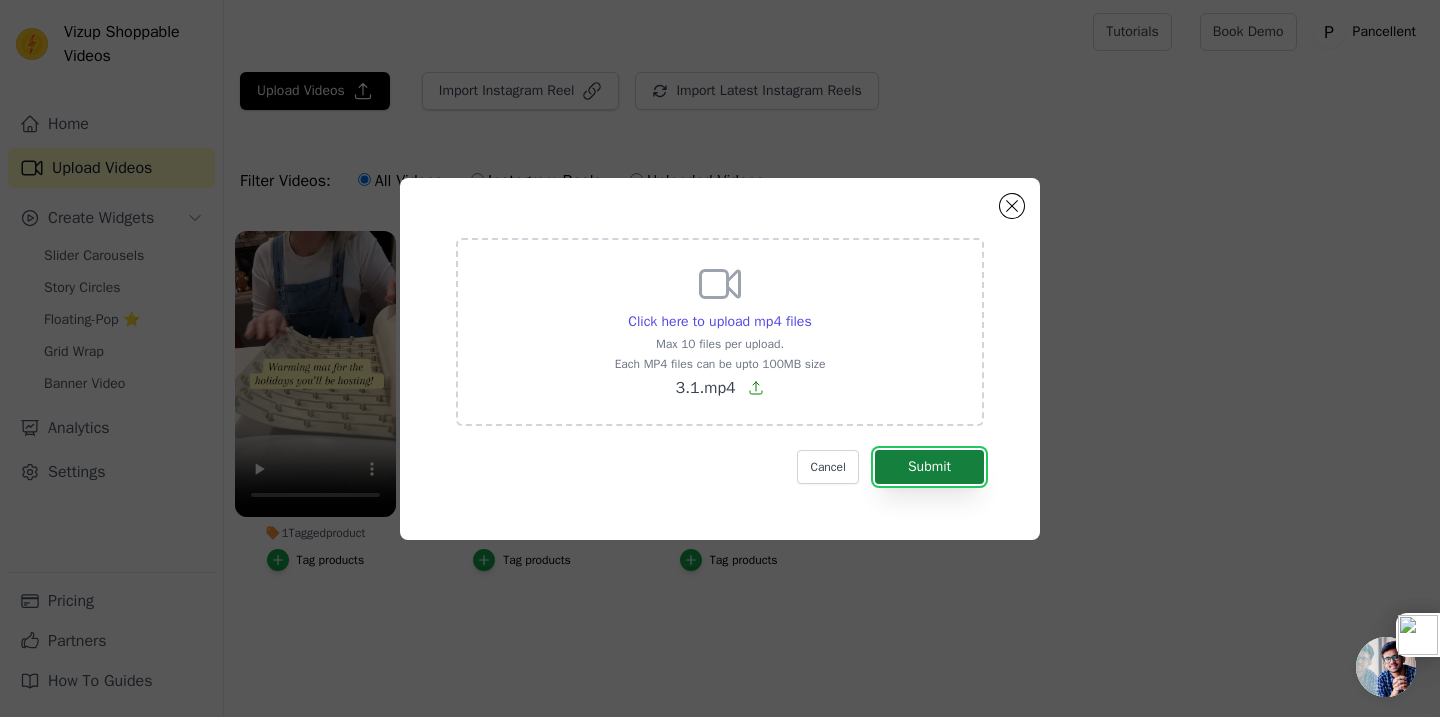 click on "Submit" at bounding box center [929, 467] 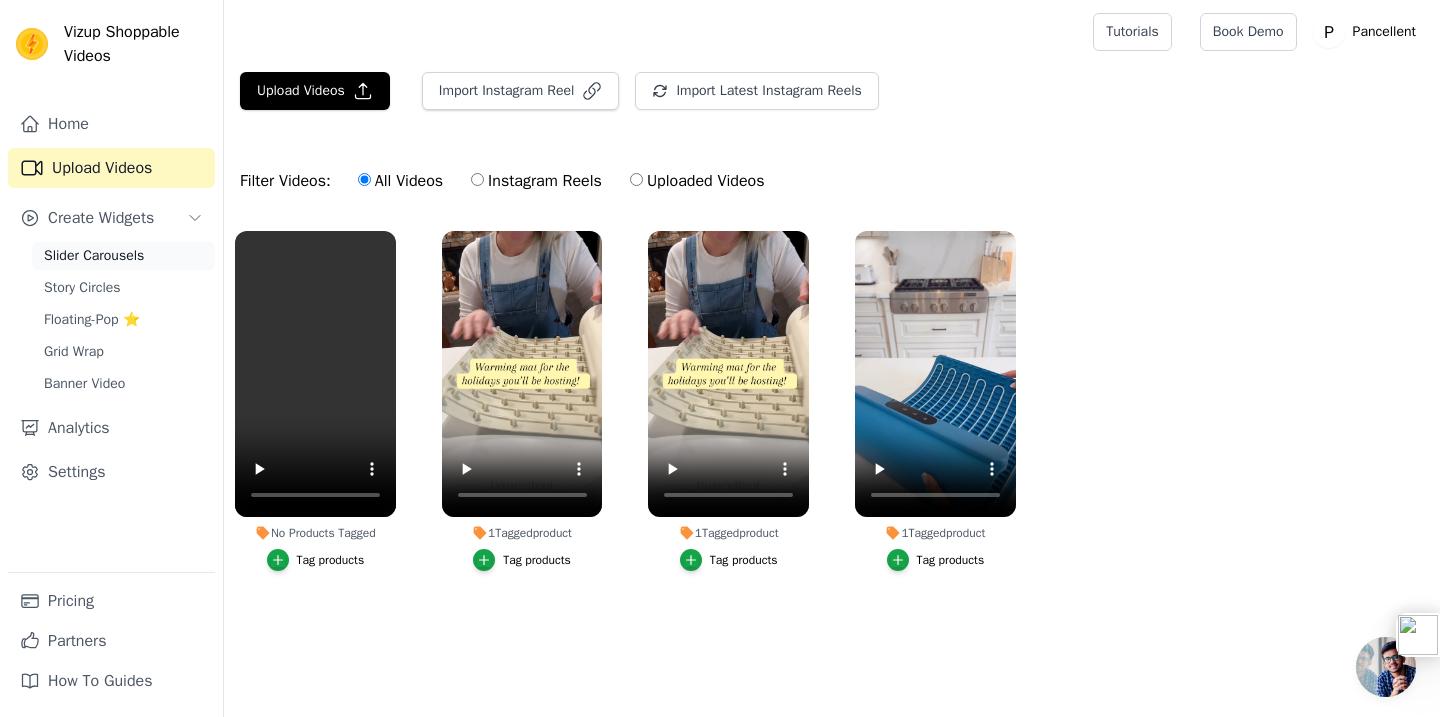 click on "Slider Carousels" at bounding box center [94, 256] 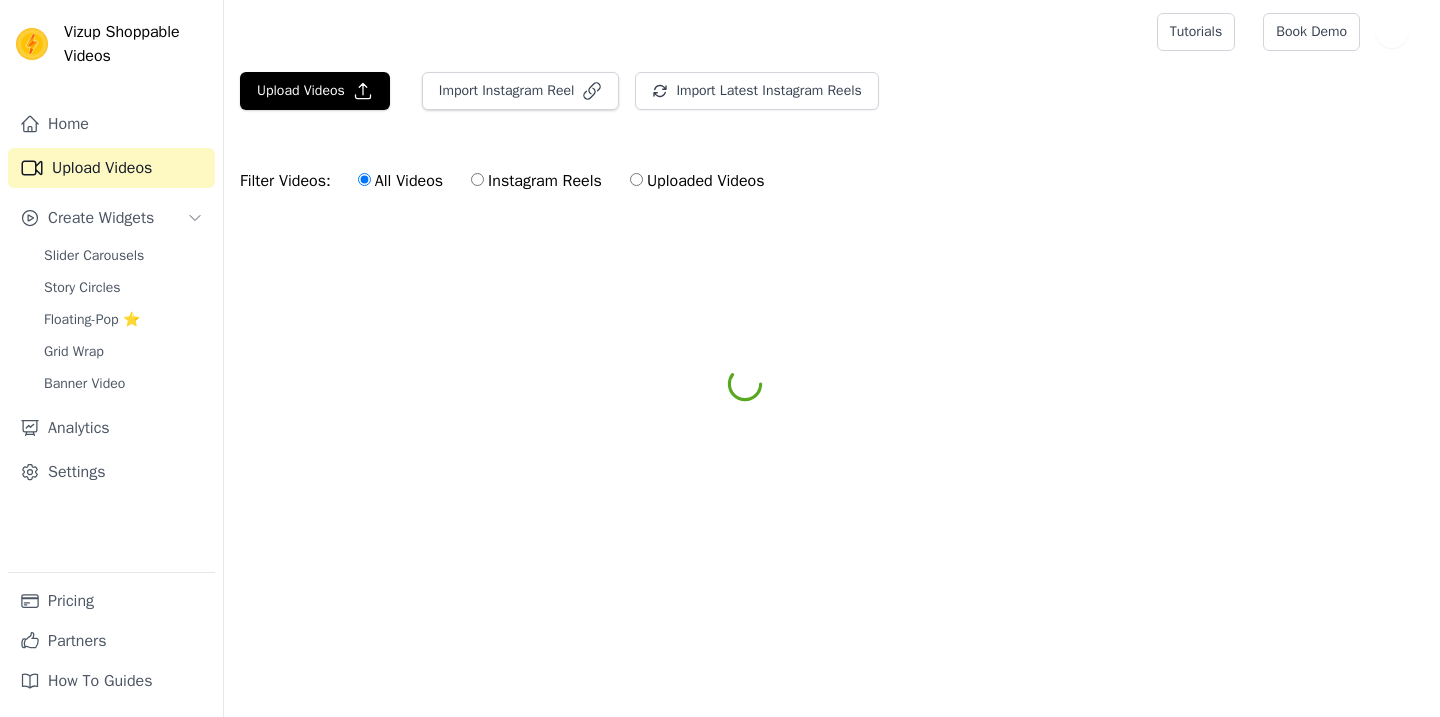 scroll, scrollTop: 0, scrollLeft: 0, axis: both 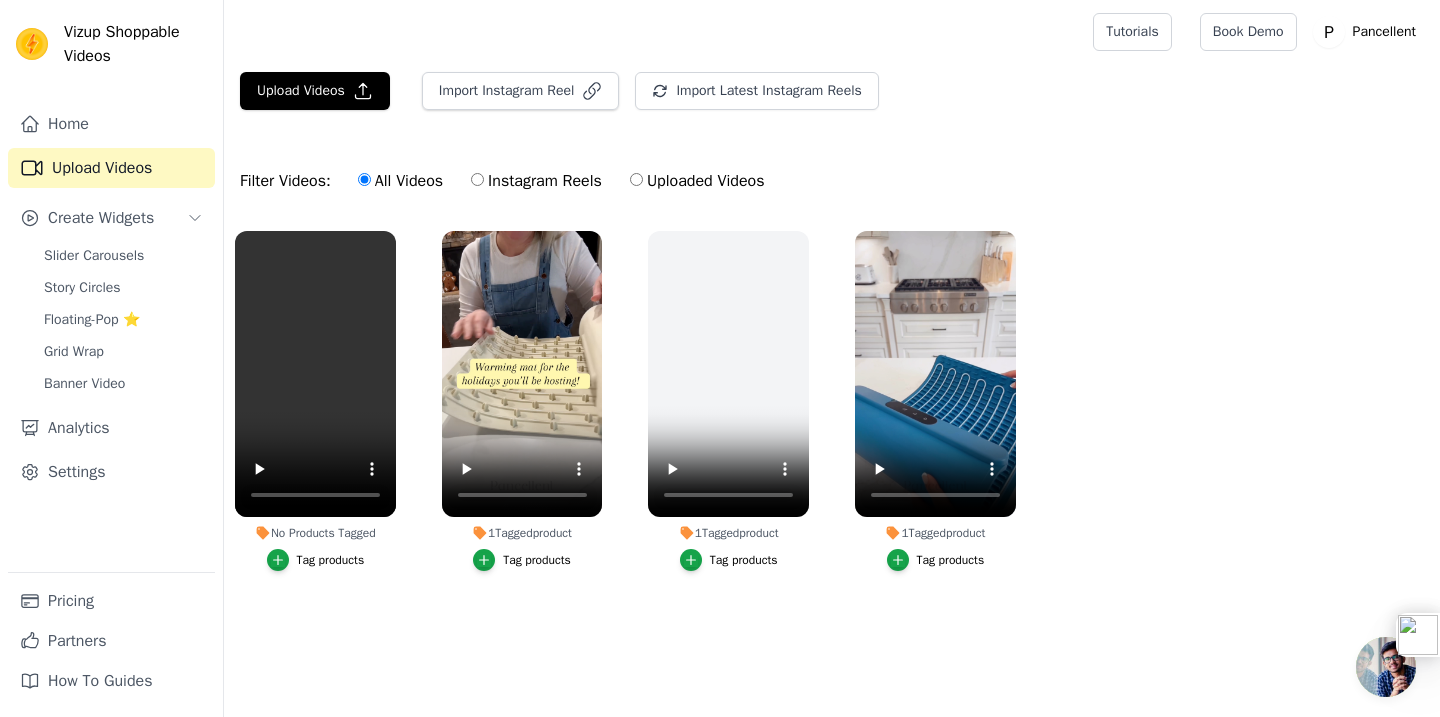 click on "Tag products" at bounding box center (331, 560) 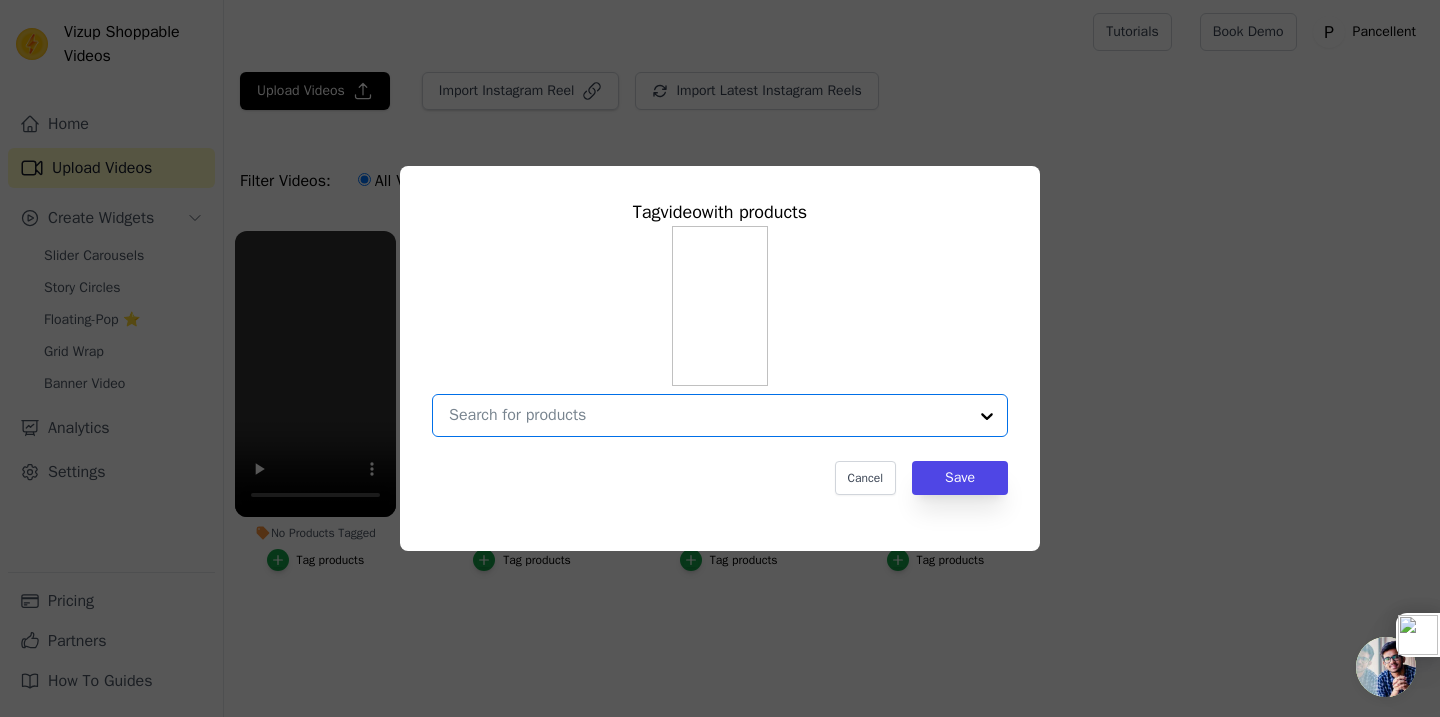 click on "No Products Tagged     Tag  video  with products       Option undefined, selected.   Select is focused, type to refine list, press down to open the menu.                   Cancel   Save     Tag products" at bounding box center [708, 415] 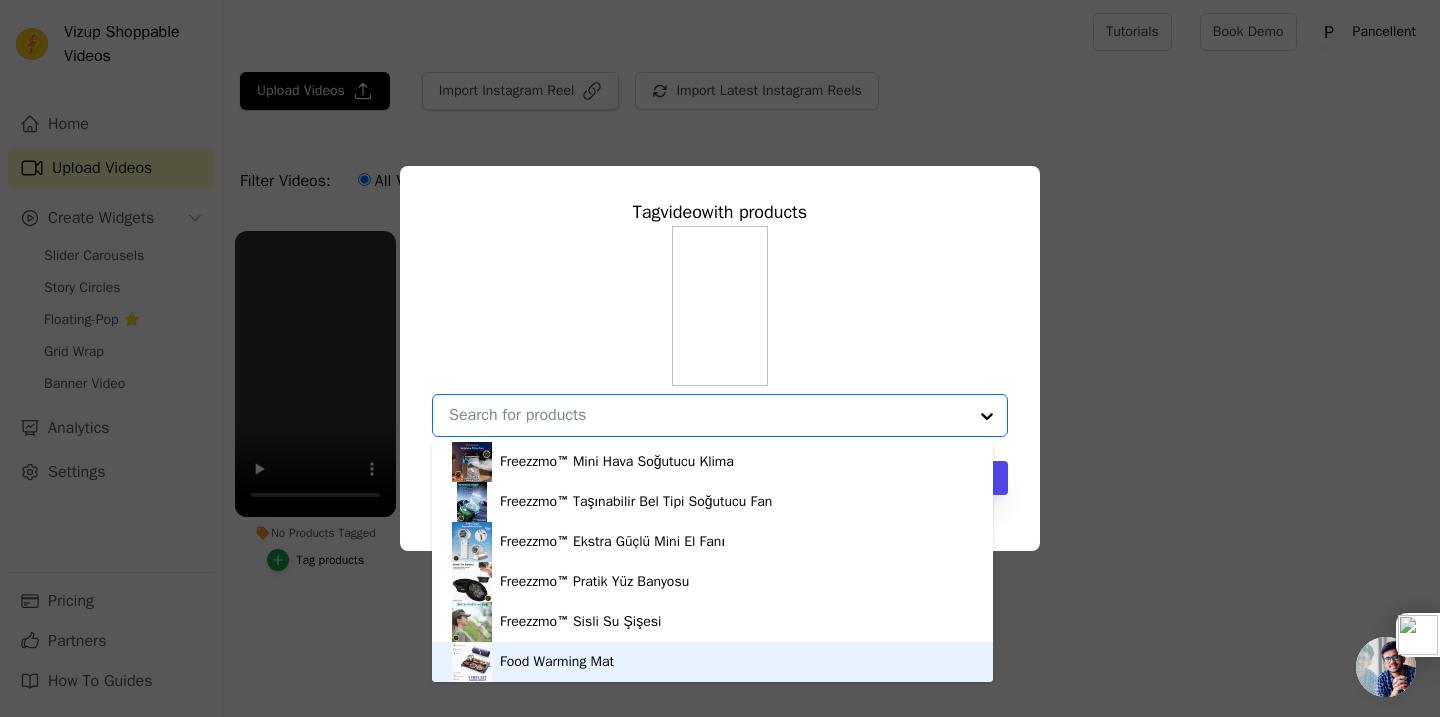 click on "Food Warming Mat" at bounding box center (557, 662) 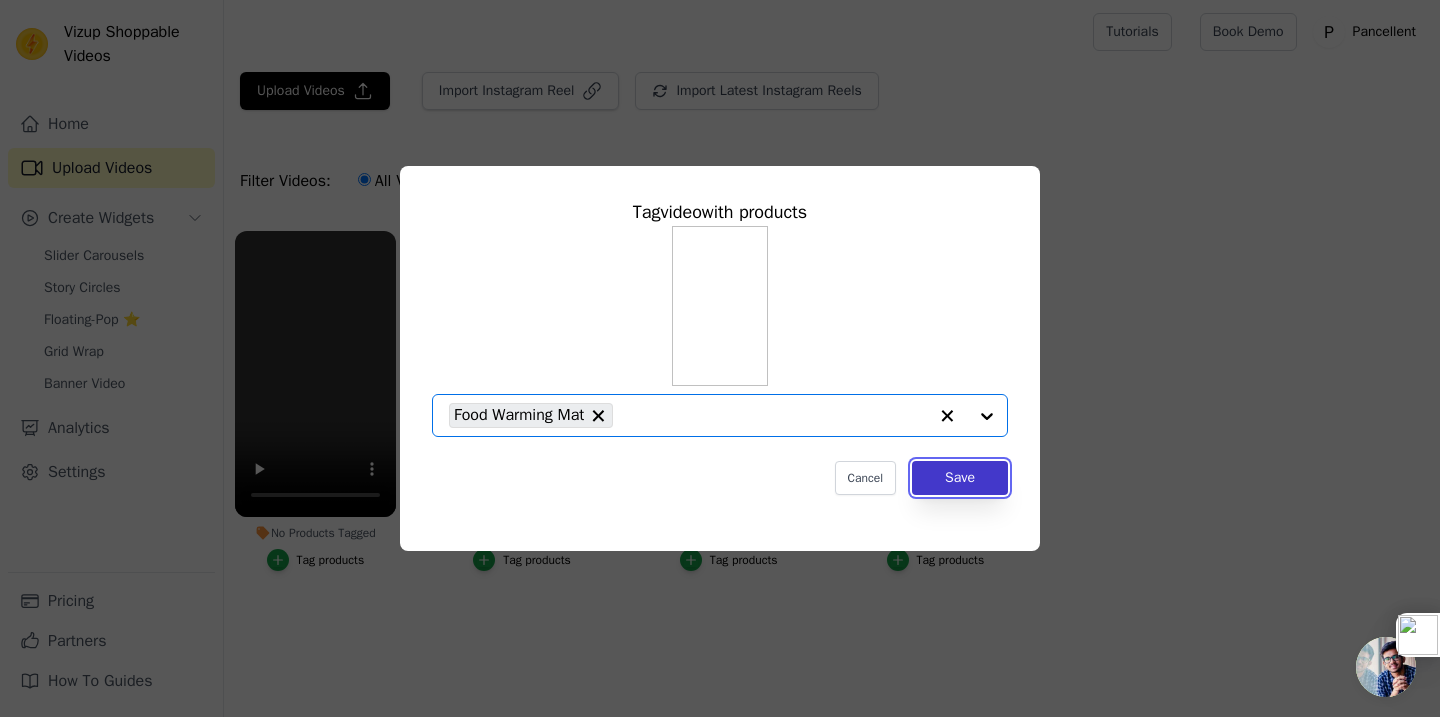 click on "Save" at bounding box center (960, 478) 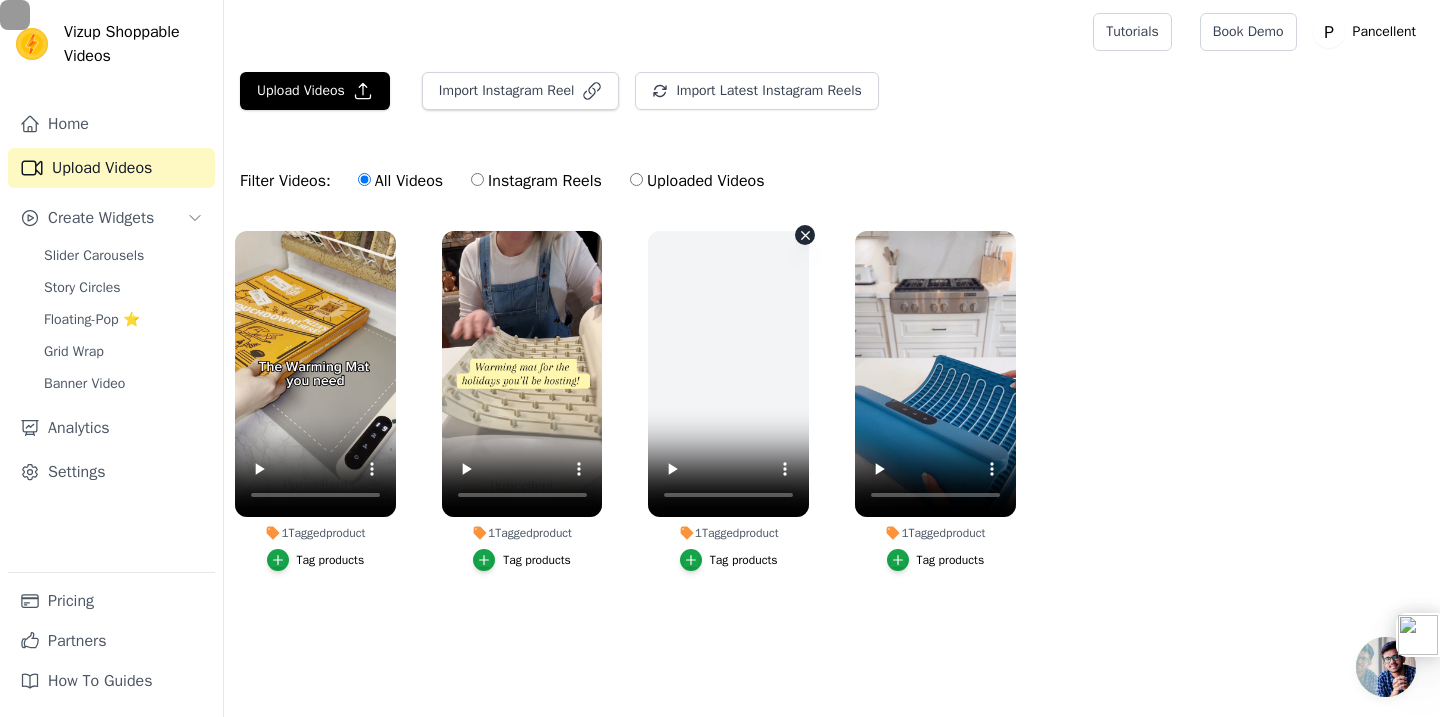 click 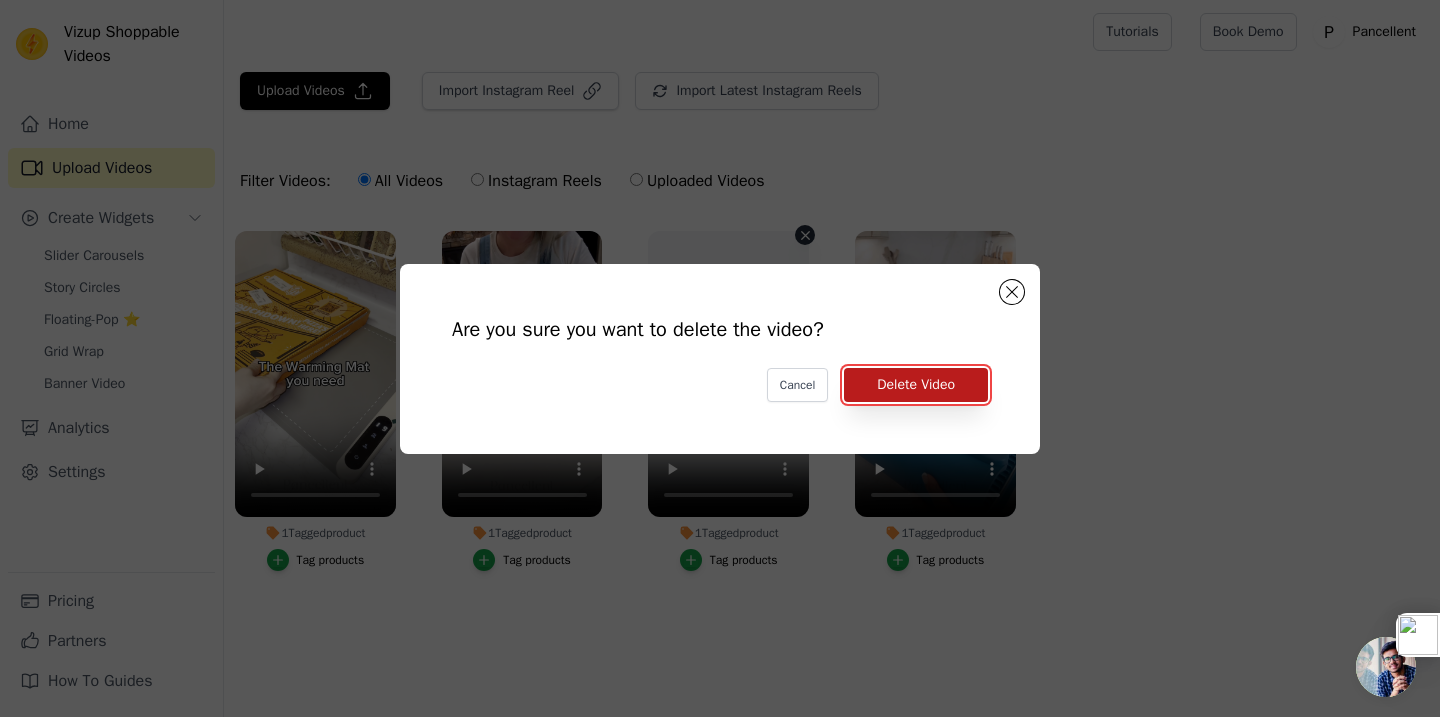 click on "Delete Video" at bounding box center [916, 385] 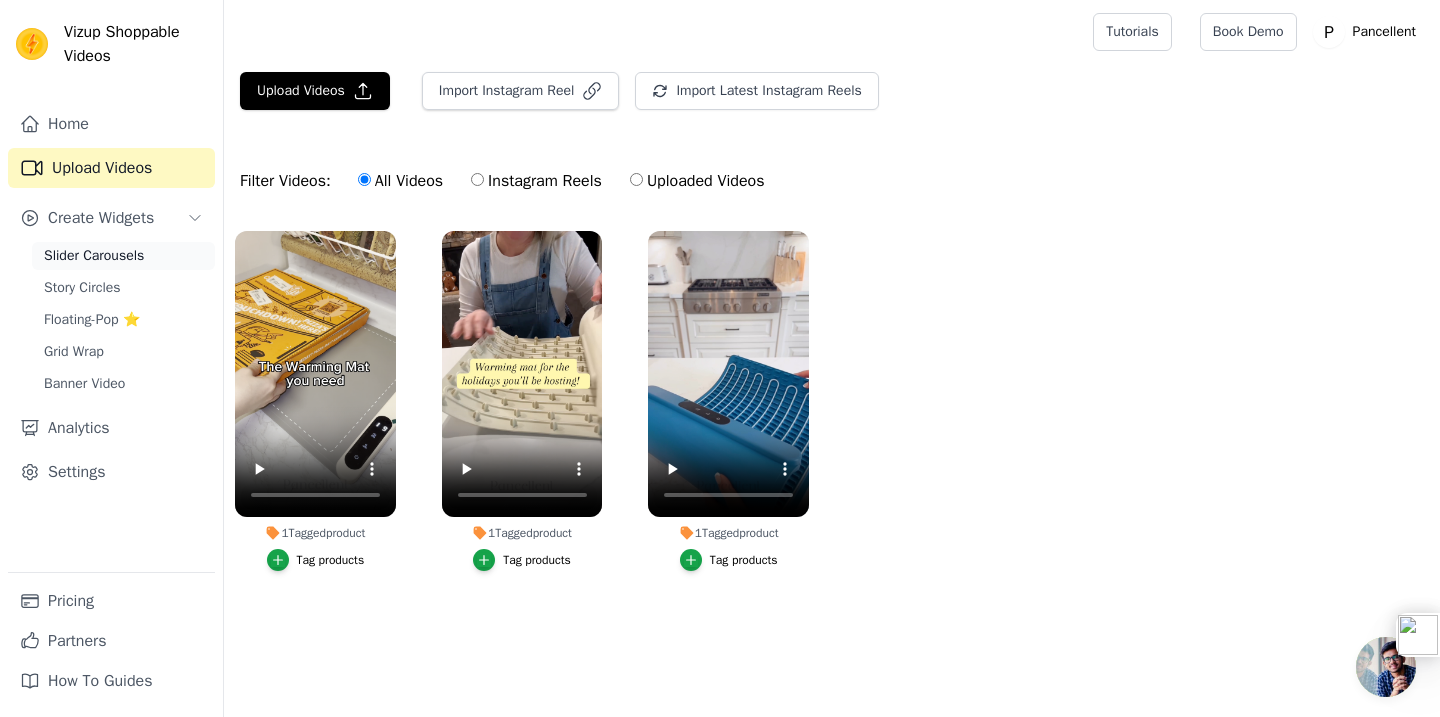 click on "Slider Carousels" at bounding box center [94, 256] 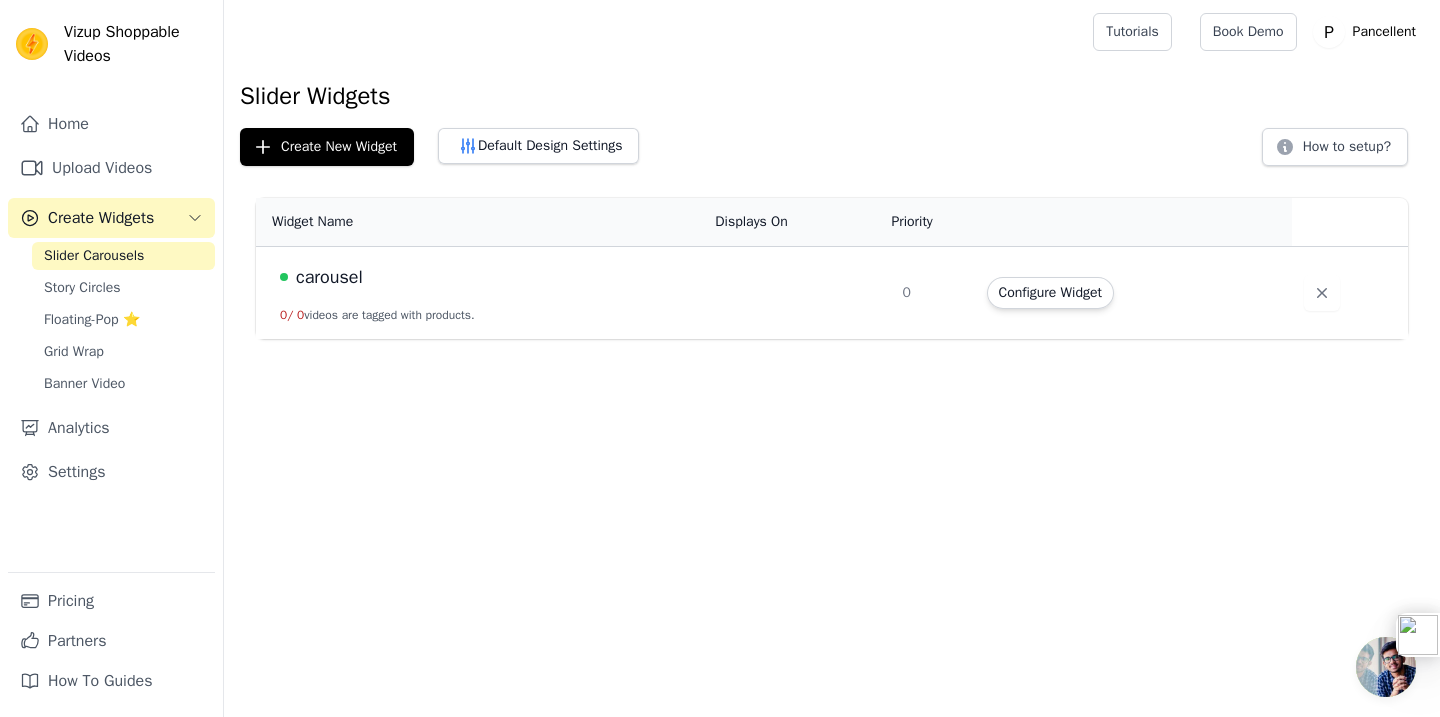 click on "carousel" at bounding box center [485, 277] 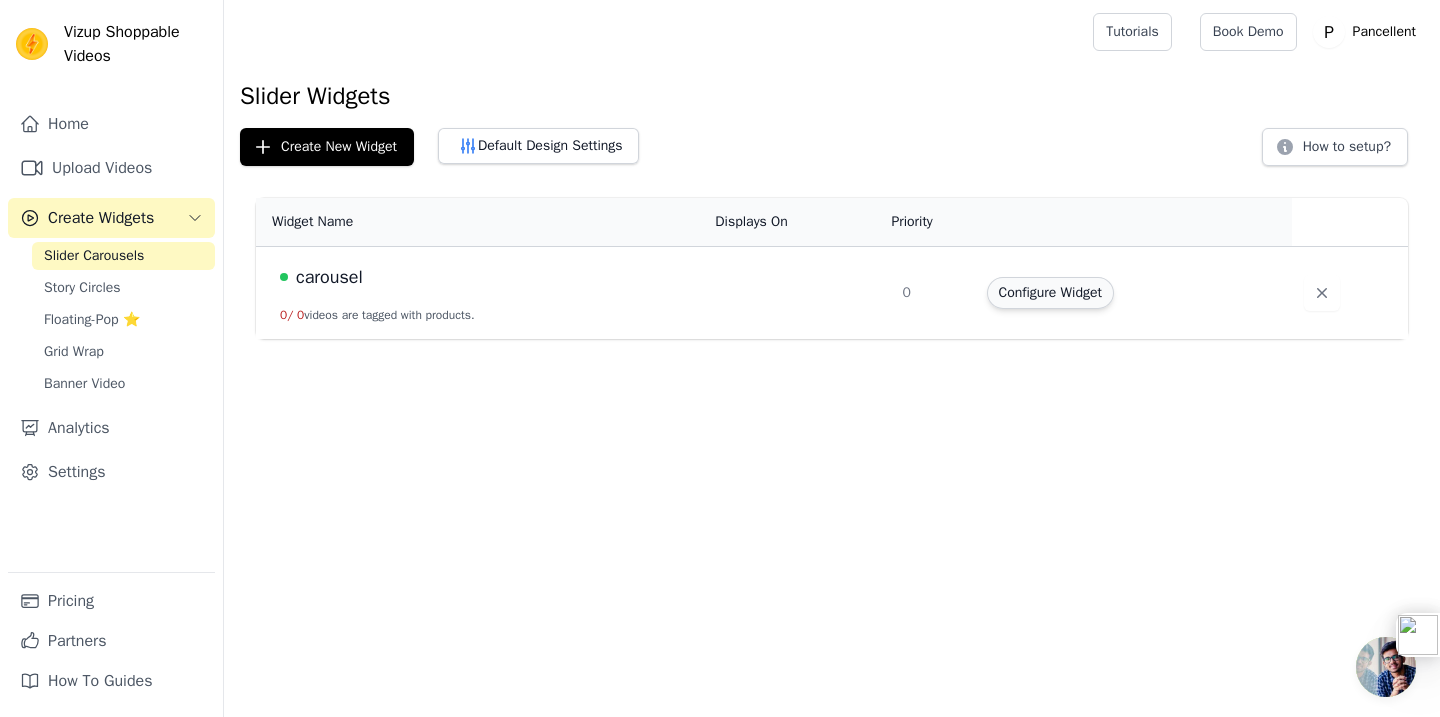 click on "Configure Widget" at bounding box center [1050, 293] 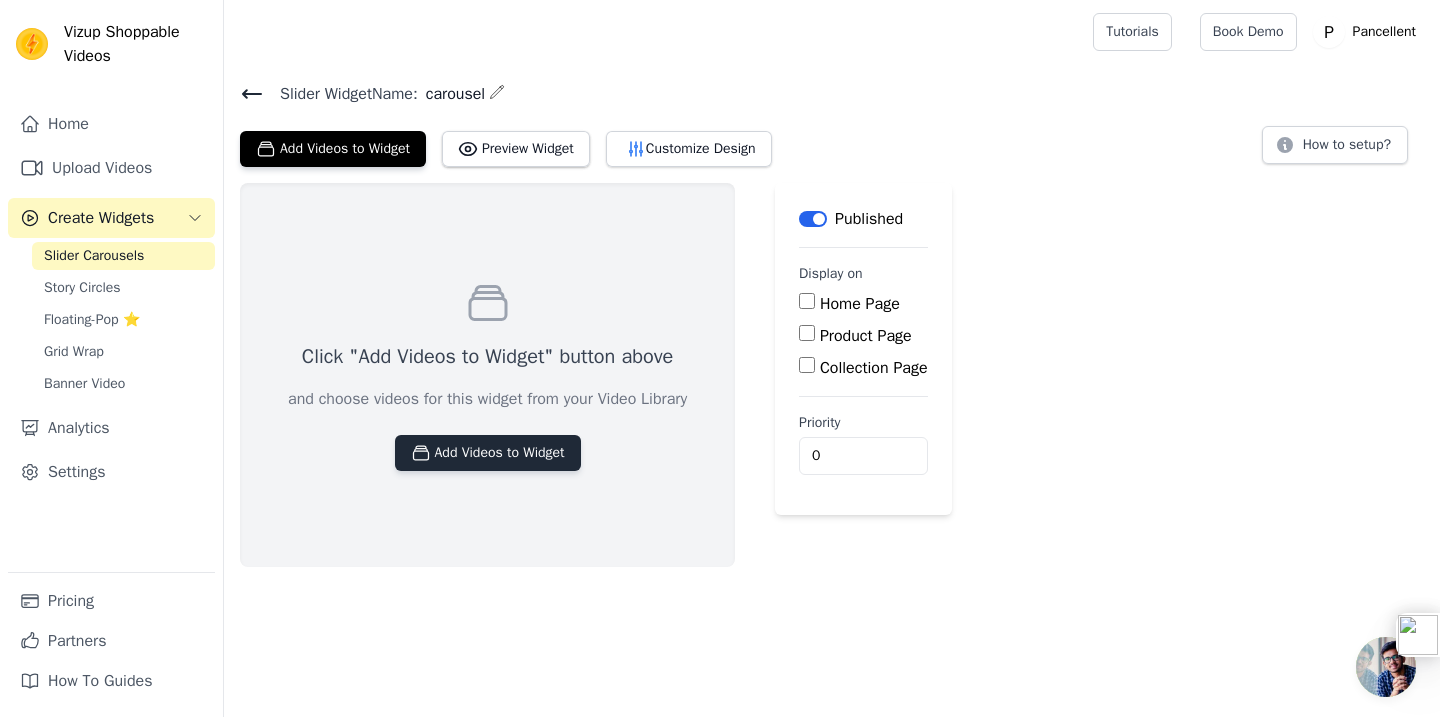 click on "Add Videos to Widget" at bounding box center (488, 453) 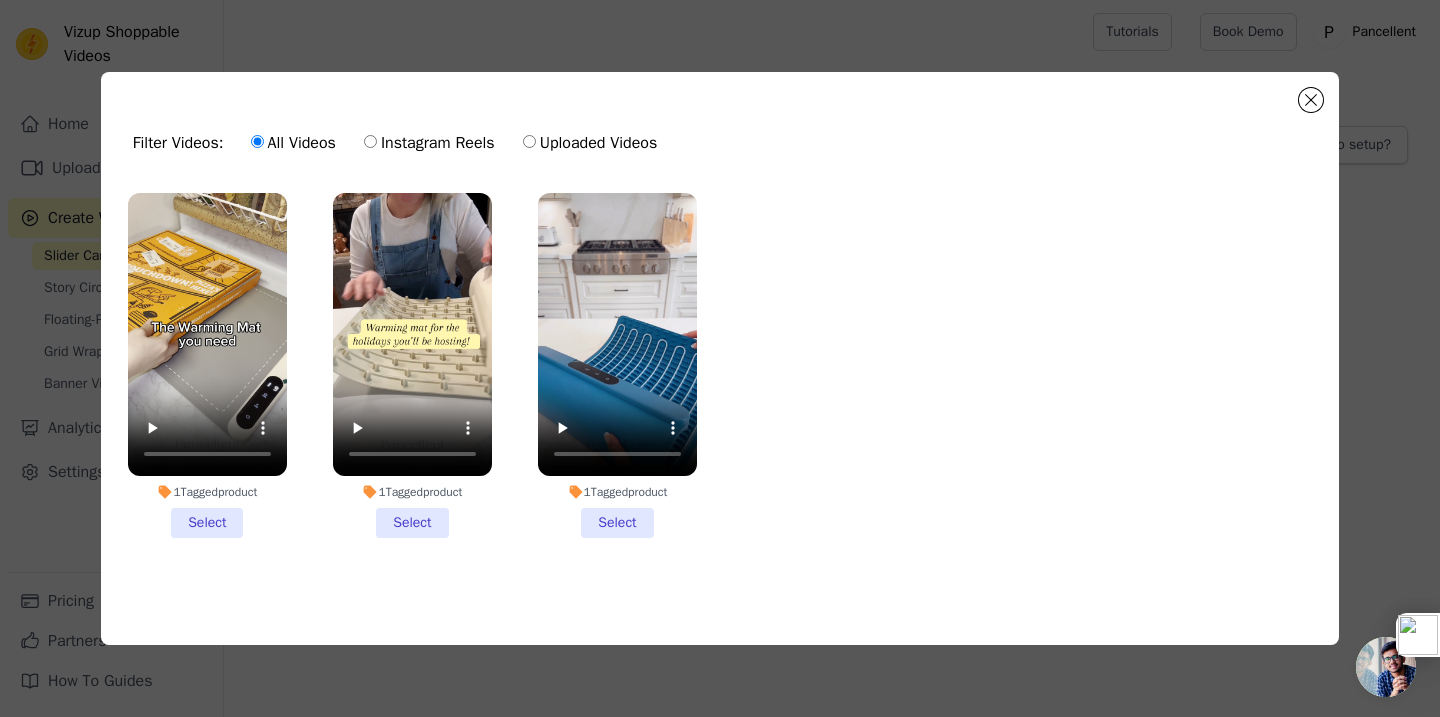 click on "1  Tagged  product     Select" at bounding box center [207, 365] 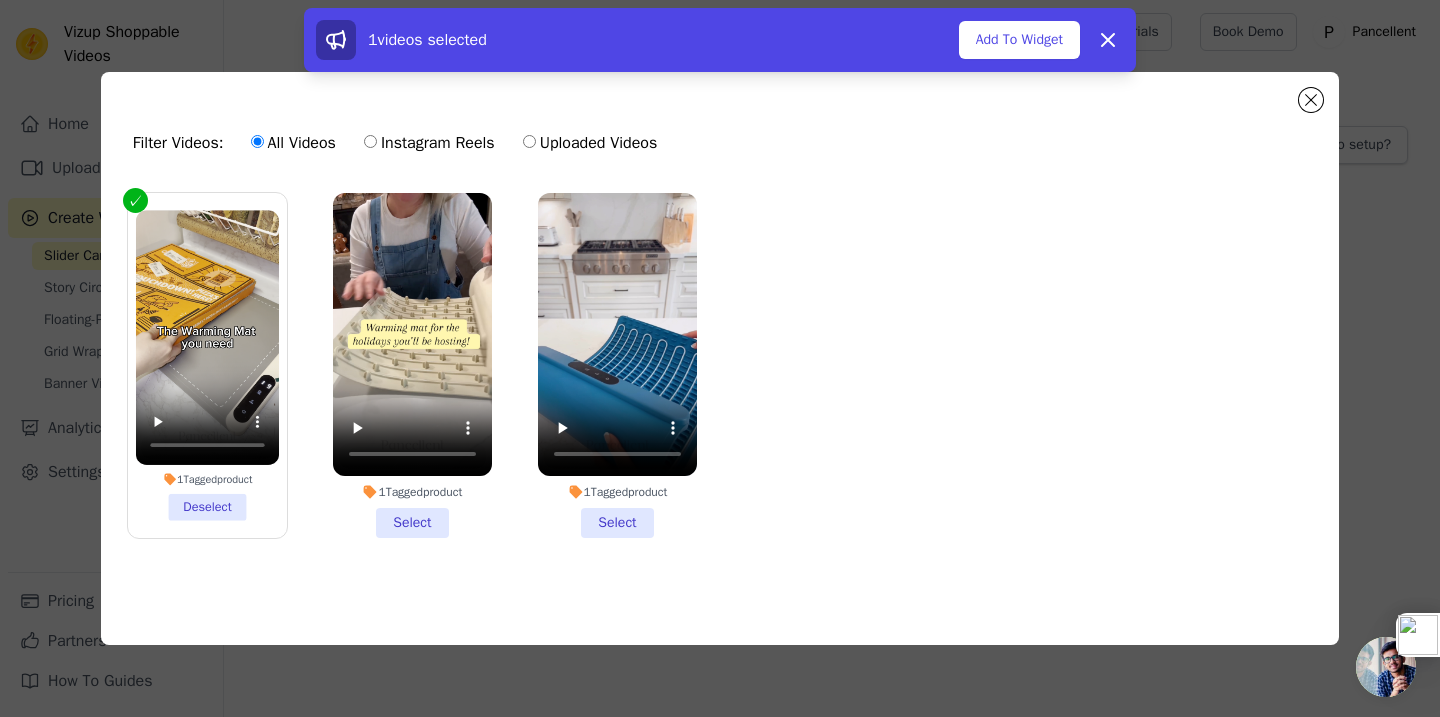click on "1  Tagged  product     Select" at bounding box center (412, 365) 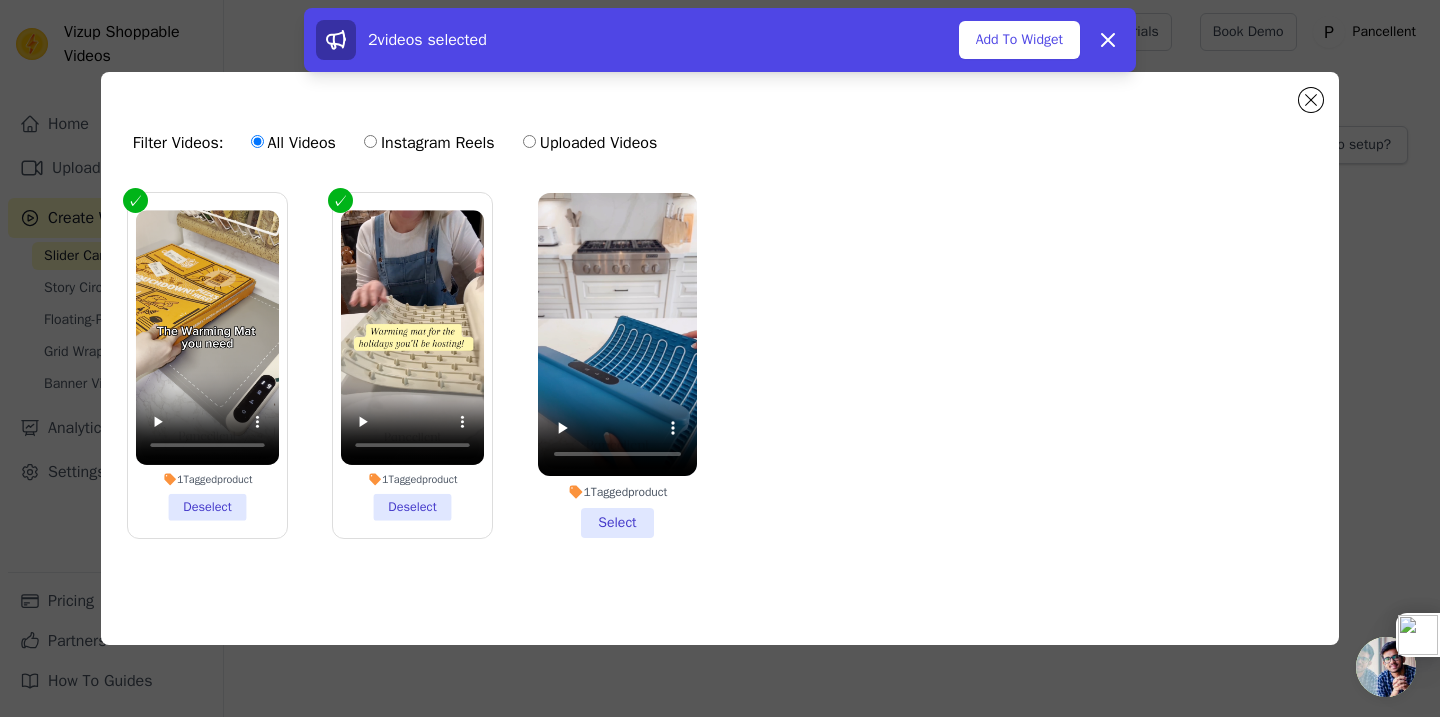 click on "1  Tagged  product     Select" at bounding box center [617, 365] 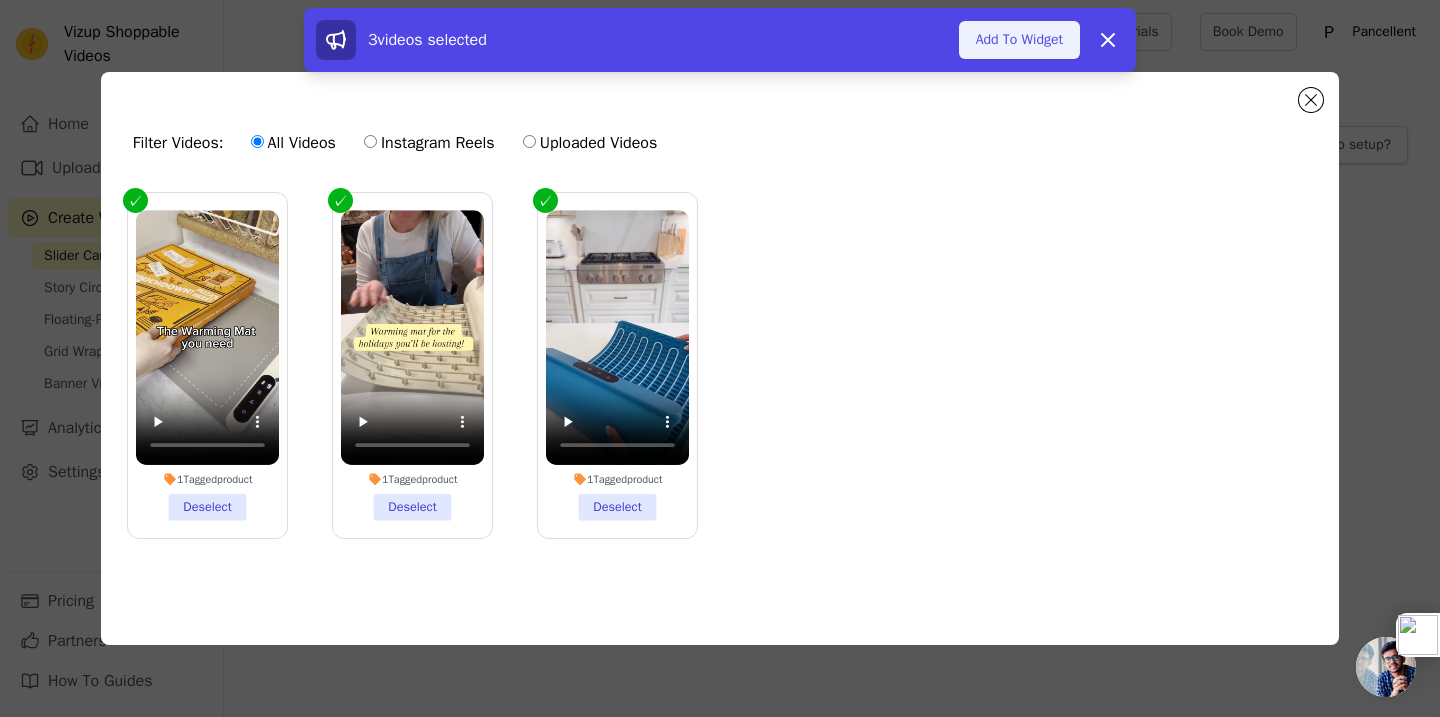 click on "Add To Widget" at bounding box center [1019, 40] 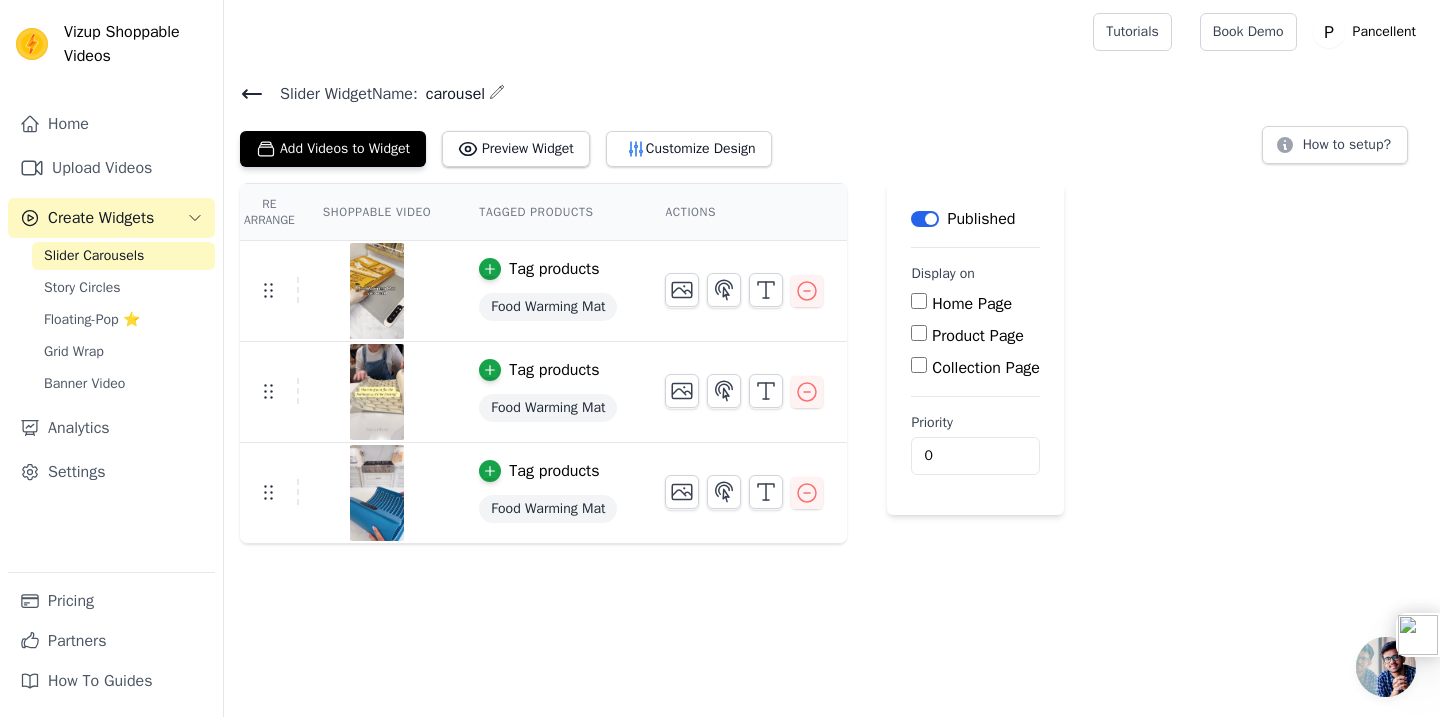 click on "Product Page" at bounding box center [978, 336] 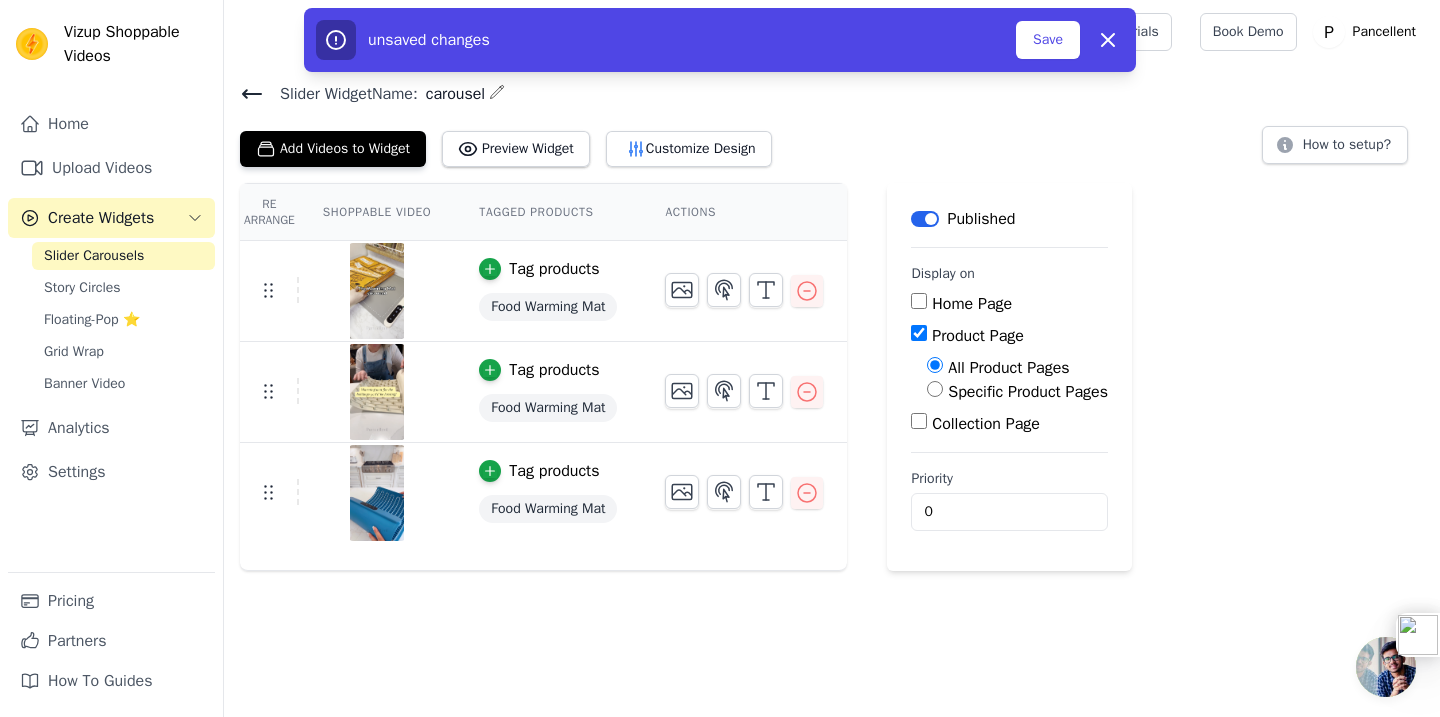 click on "Specific Product Pages" at bounding box center [1028, 392] 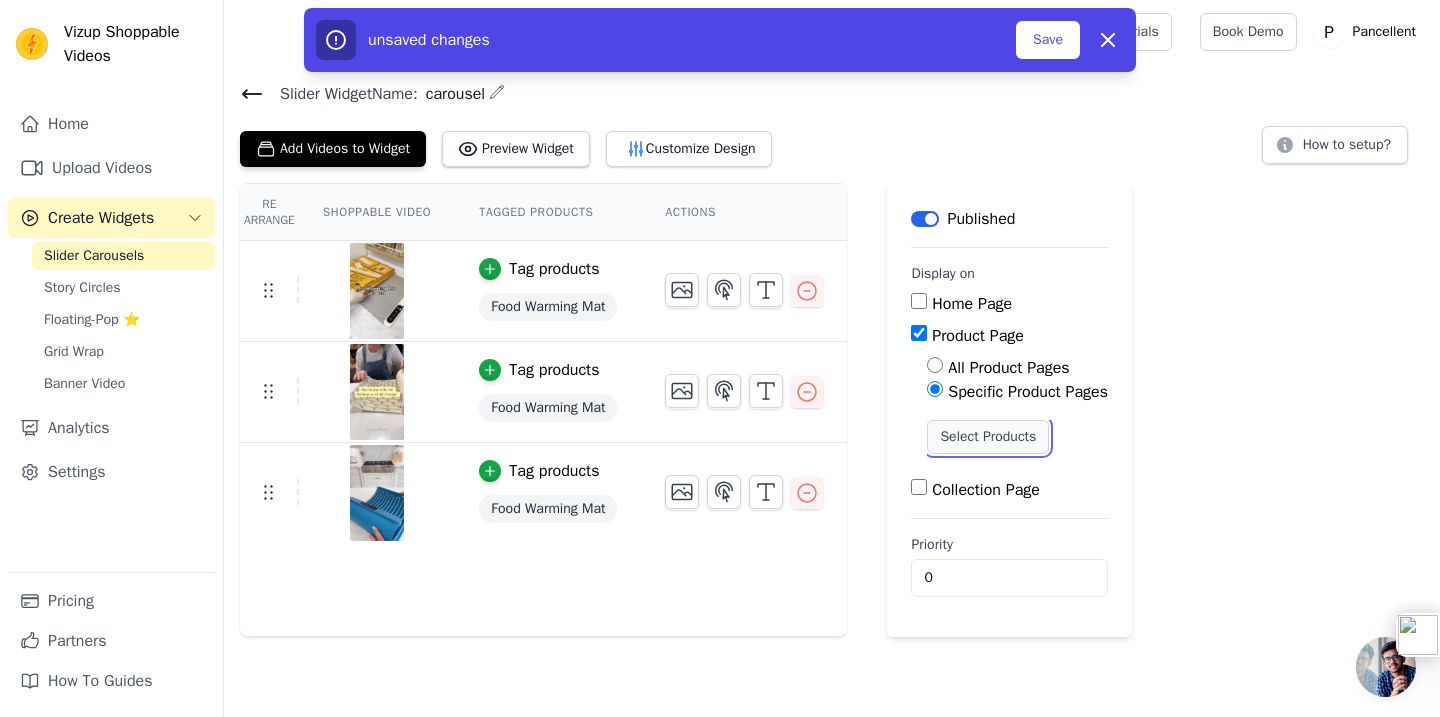 click on "Select Products" at bounding box center [988, 437] 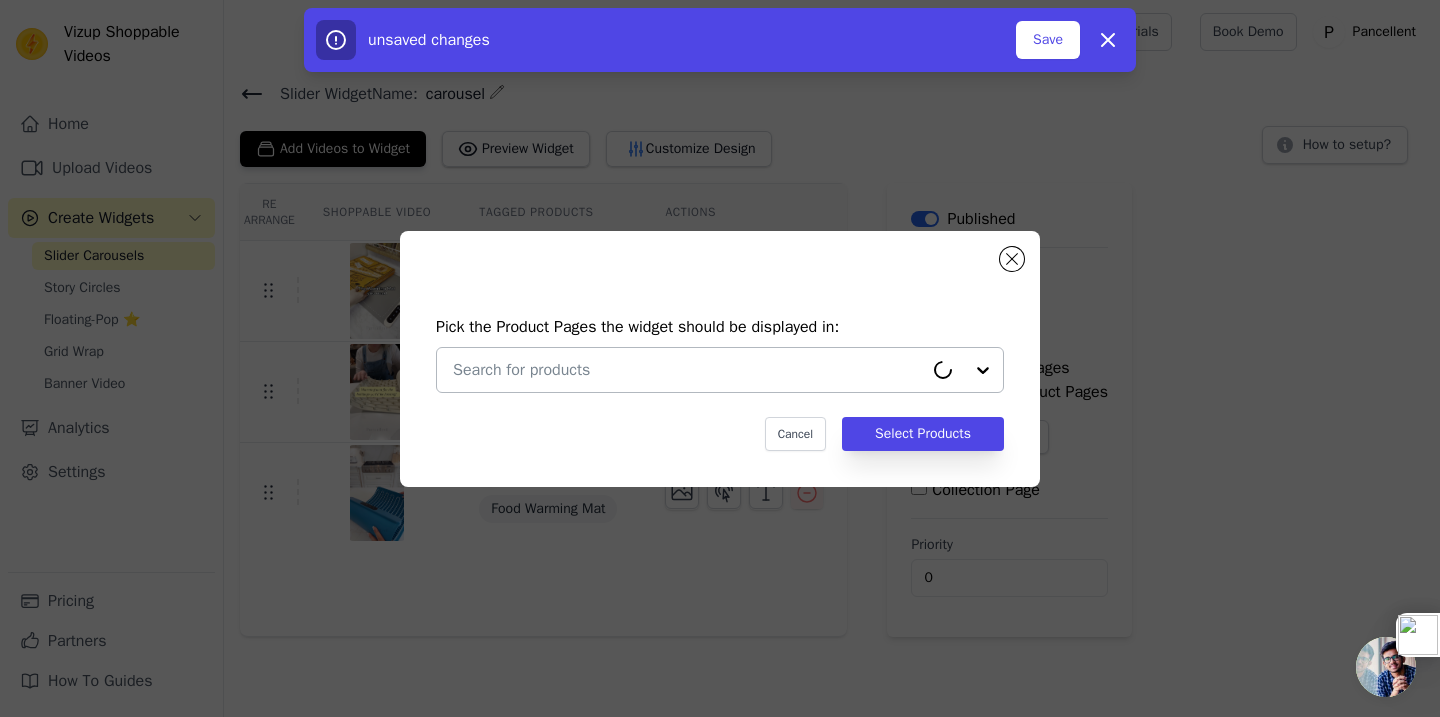 click at bounding box center (688, 370) 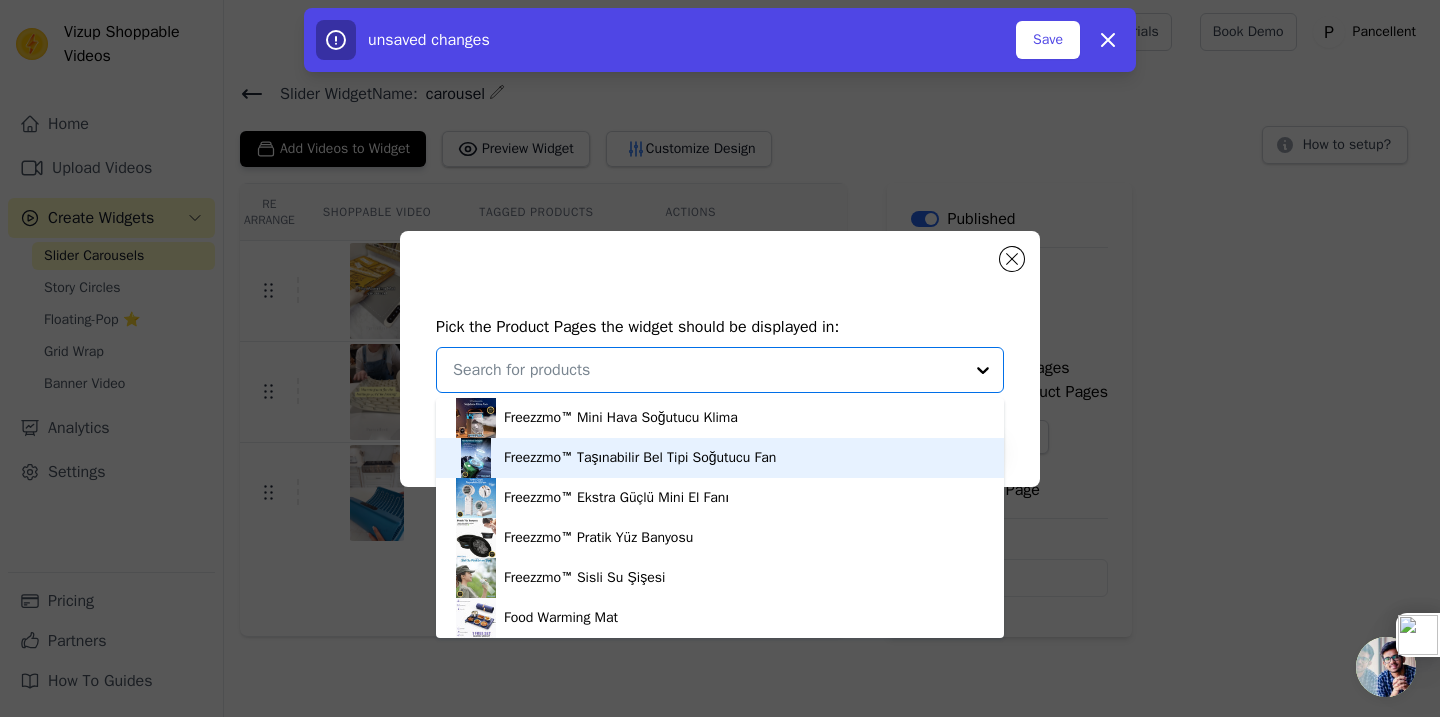 scroll, scrollTop: 6, scrollLeft: 0, axis: vertical 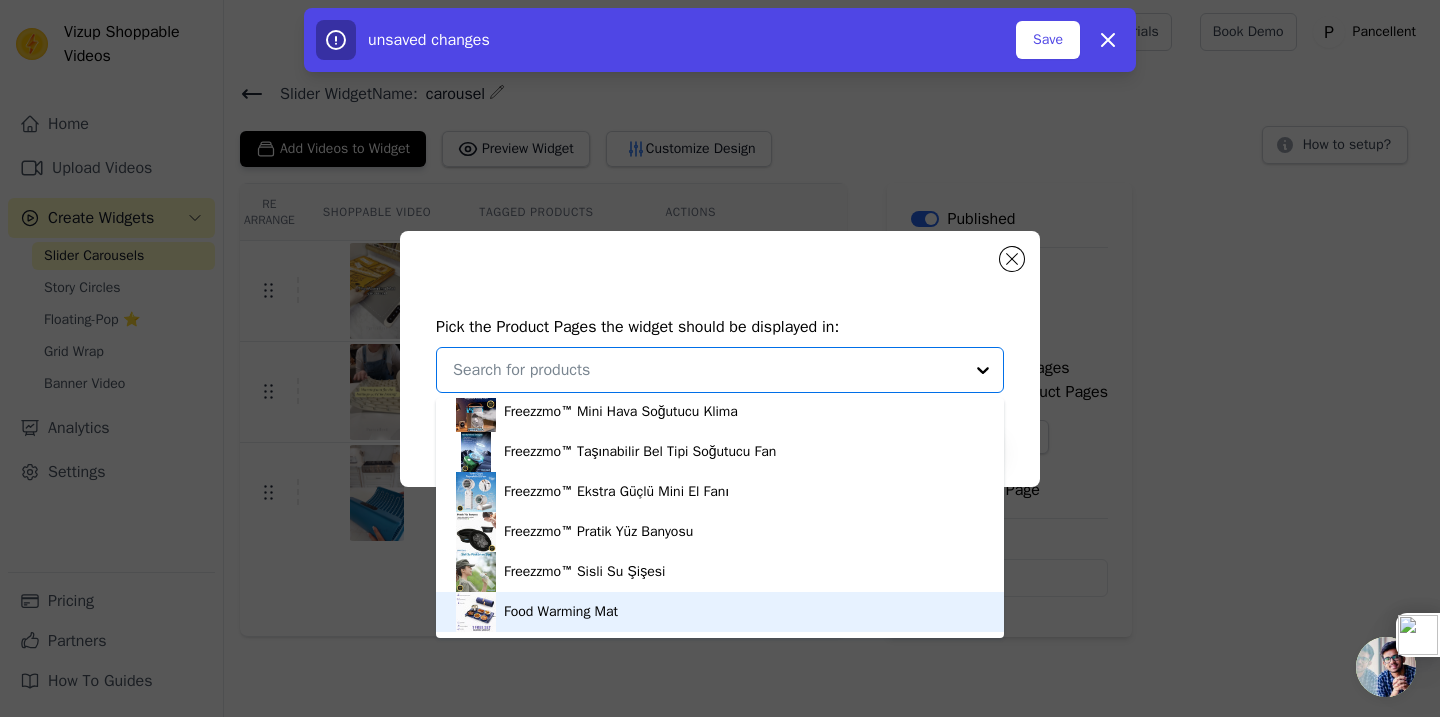 click on "Food Warming Mat" at bounding box center [720, 612] 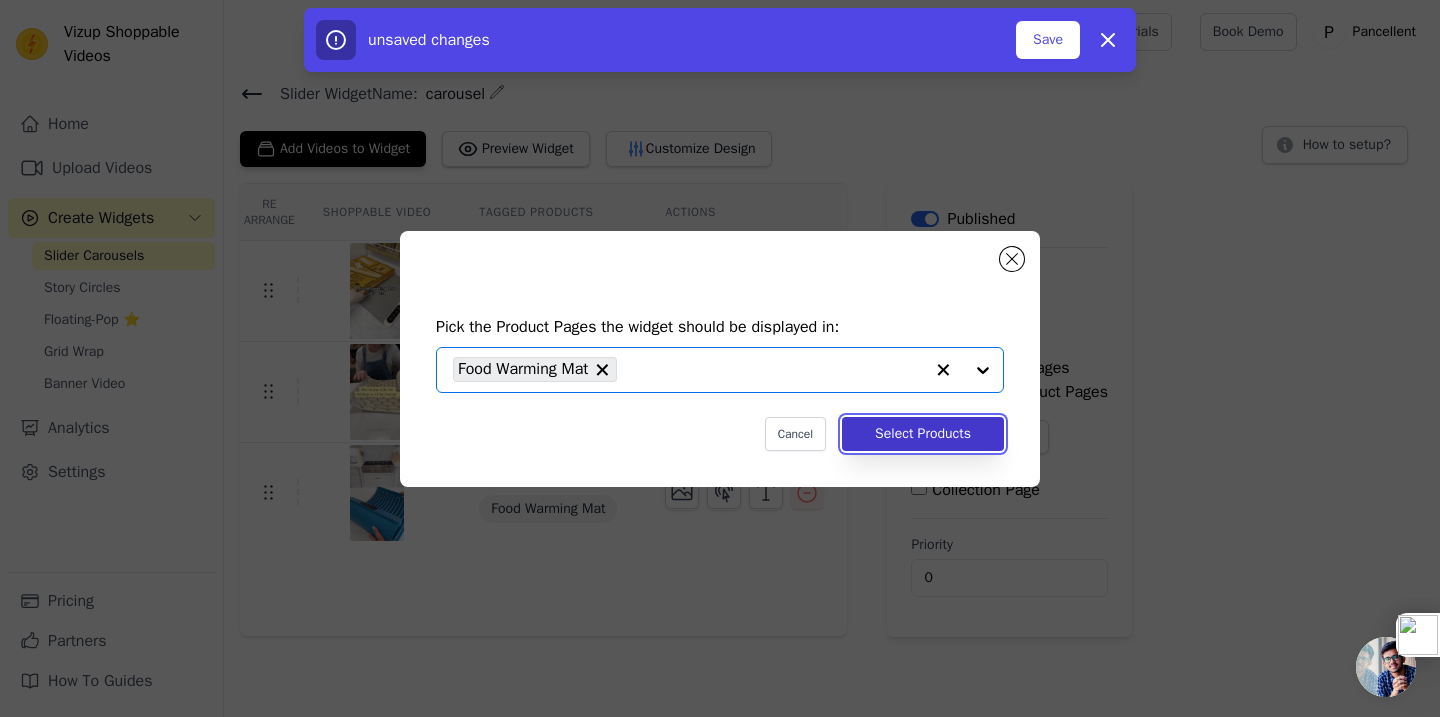 click on "Select Products" at bounding box center [923, 434] 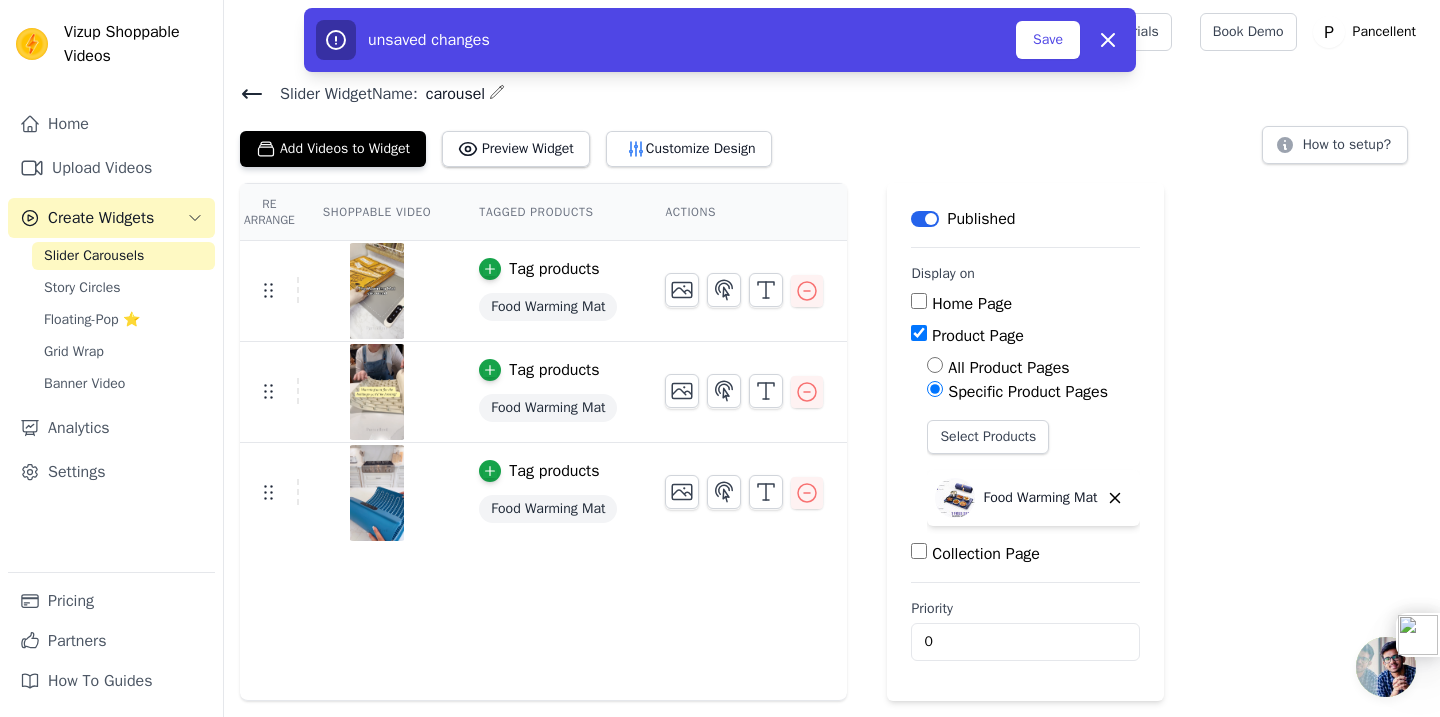 click on "unsaved changes   Save   Dismiss" at bounding box center (720, 40) 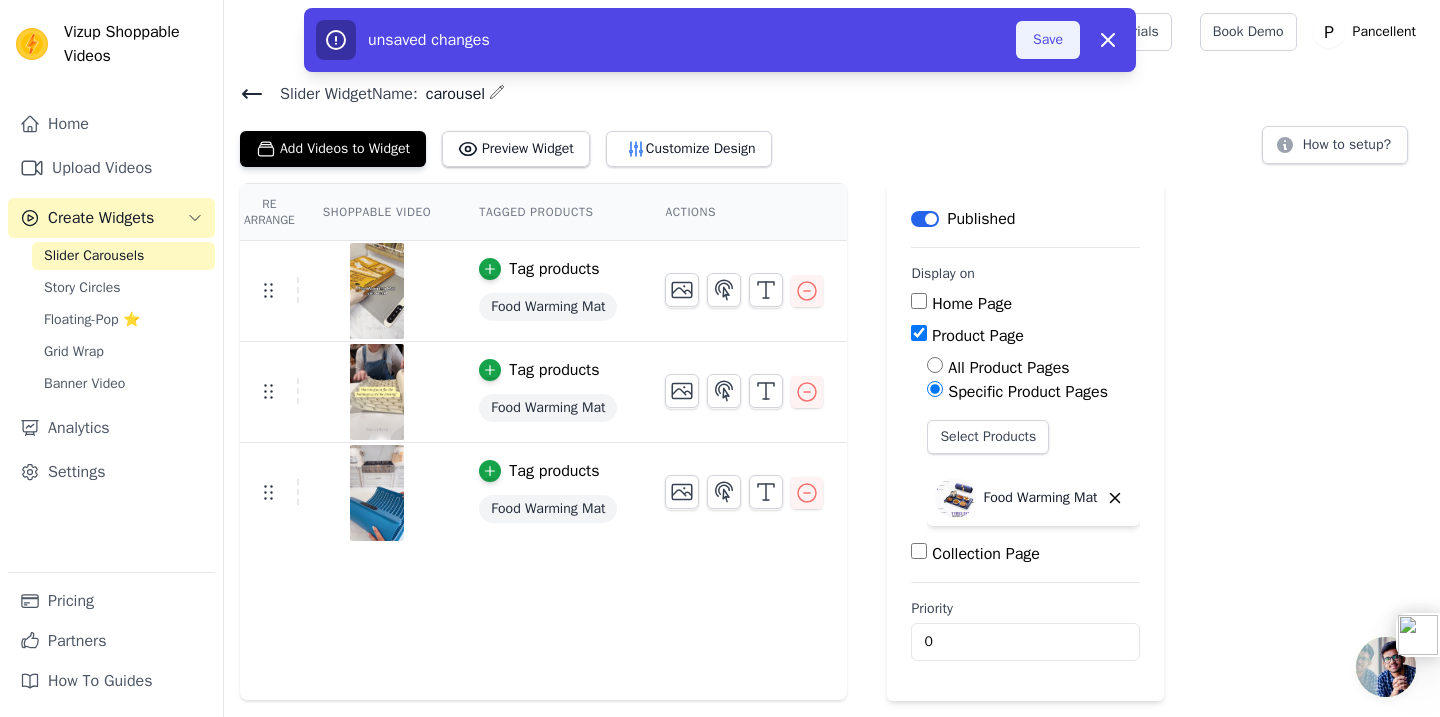 click on "Save" at bounding box center (1048, 40) 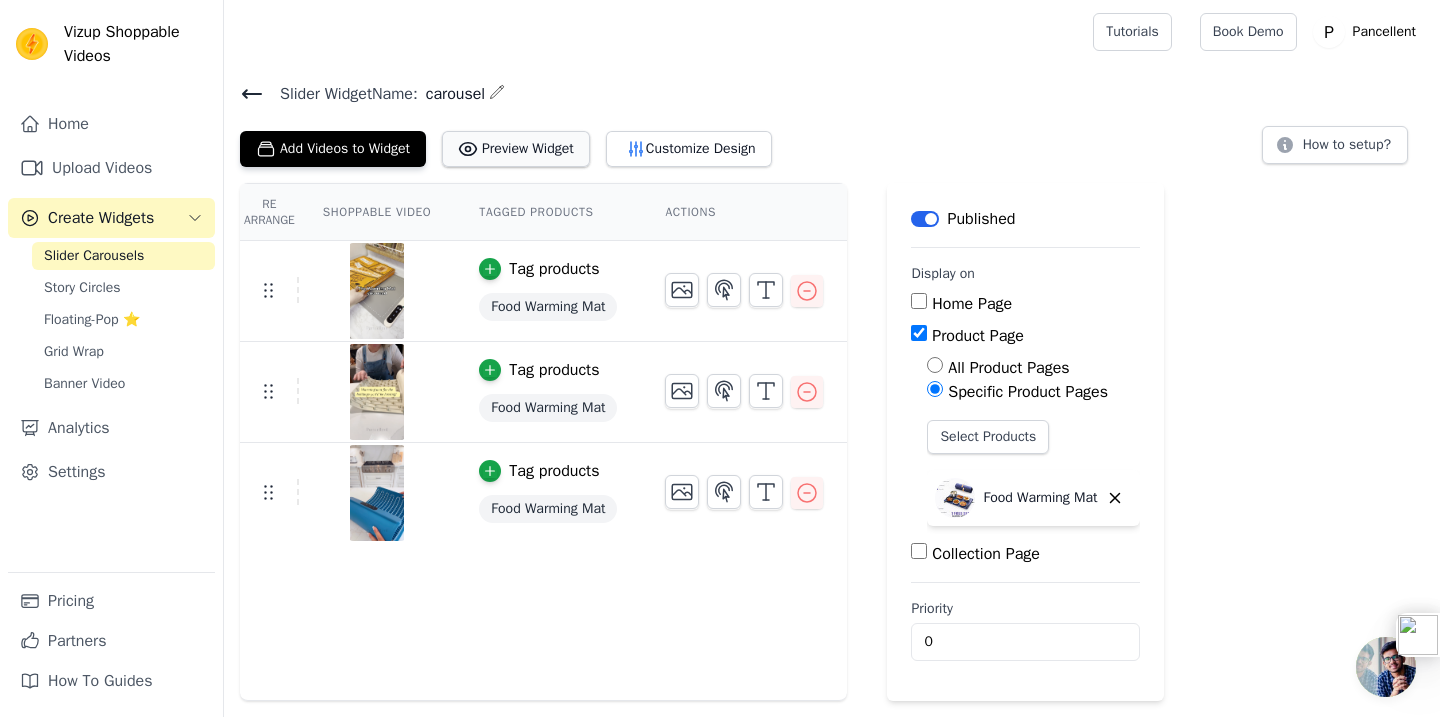 click on "Preview Widget" at bounding box center [516, 149] 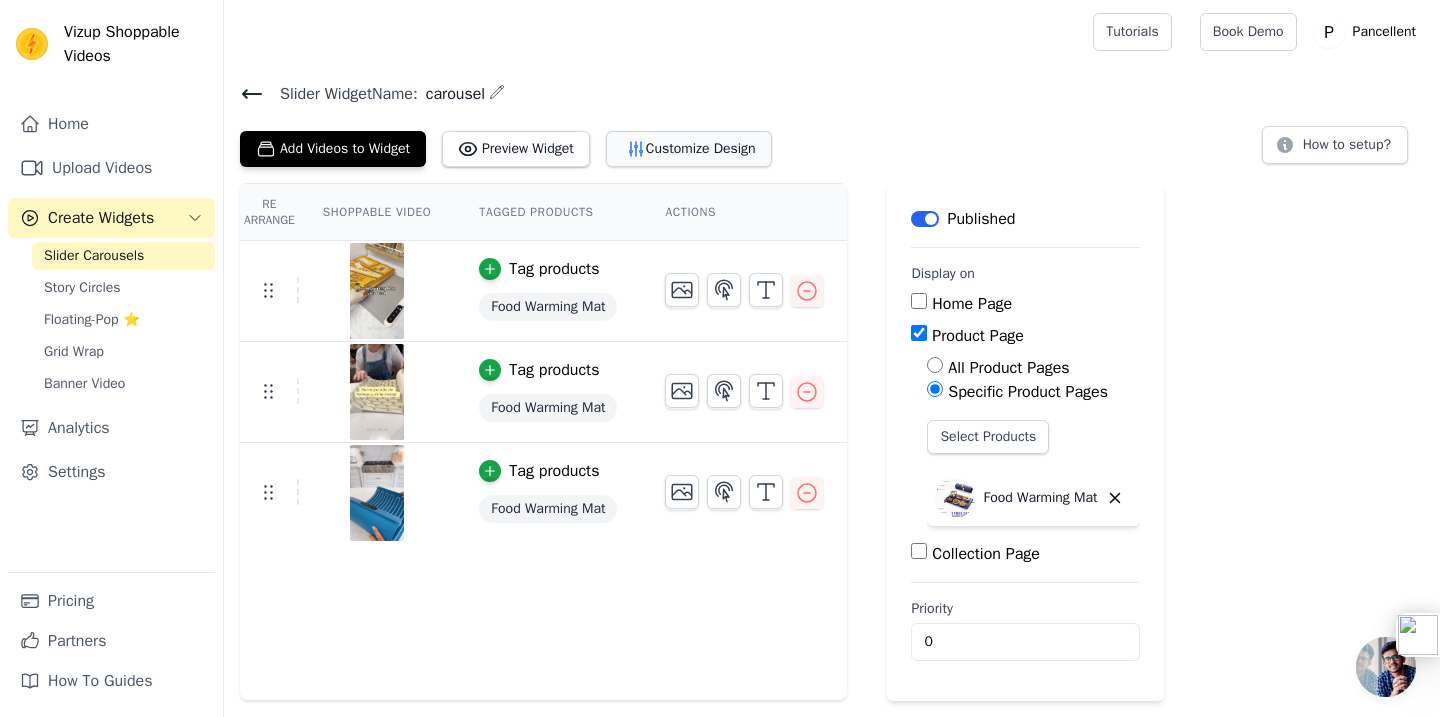 click on "Customize Design" at bounding box center (689, 149) 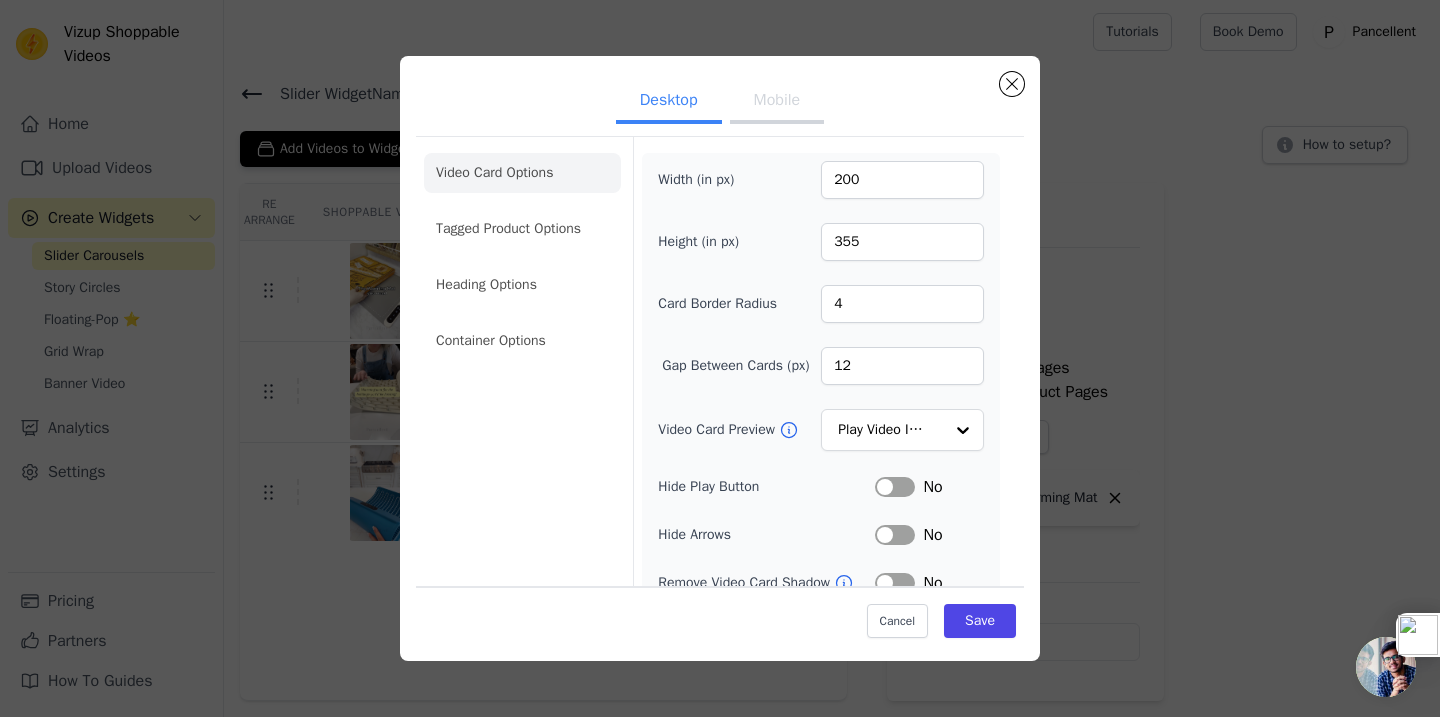 click on "Mobile" at bounding box center [777, 102] 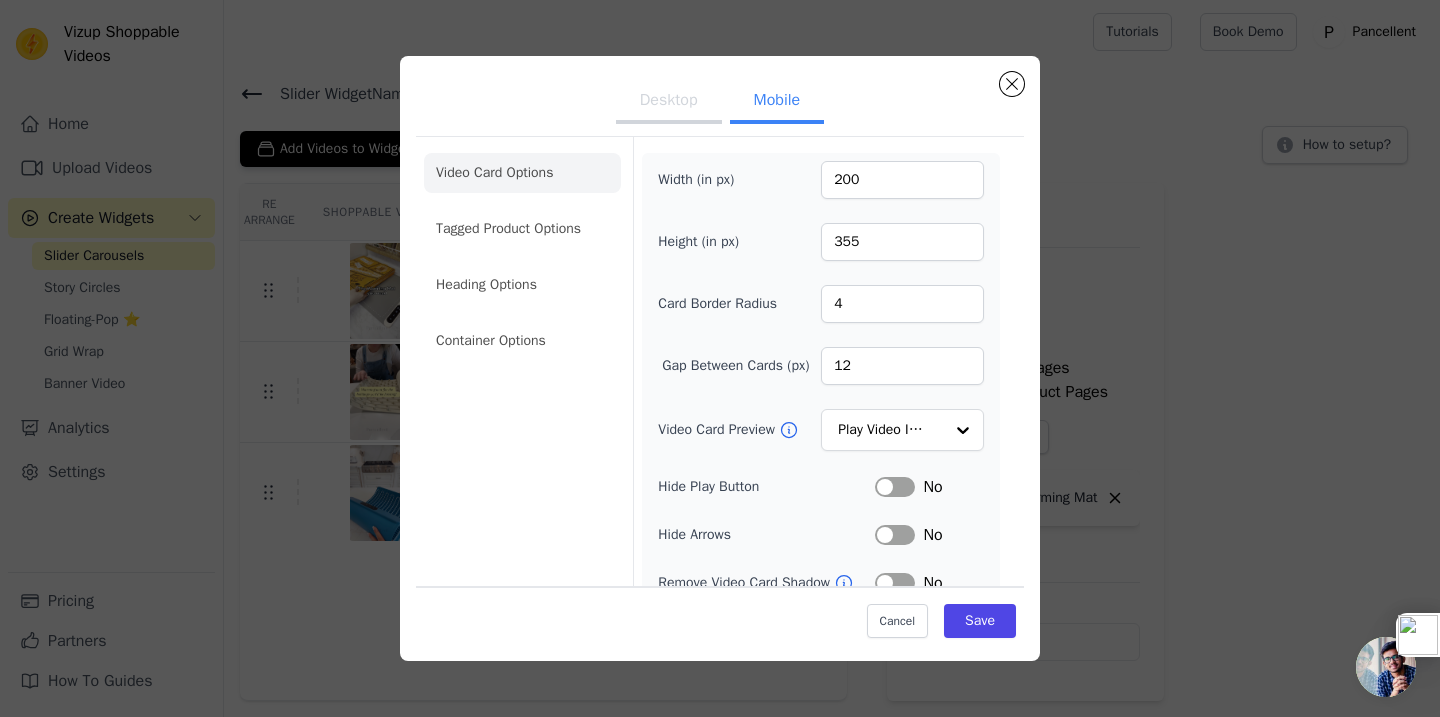 click on "Desktop" at bounding box center [669, 102] 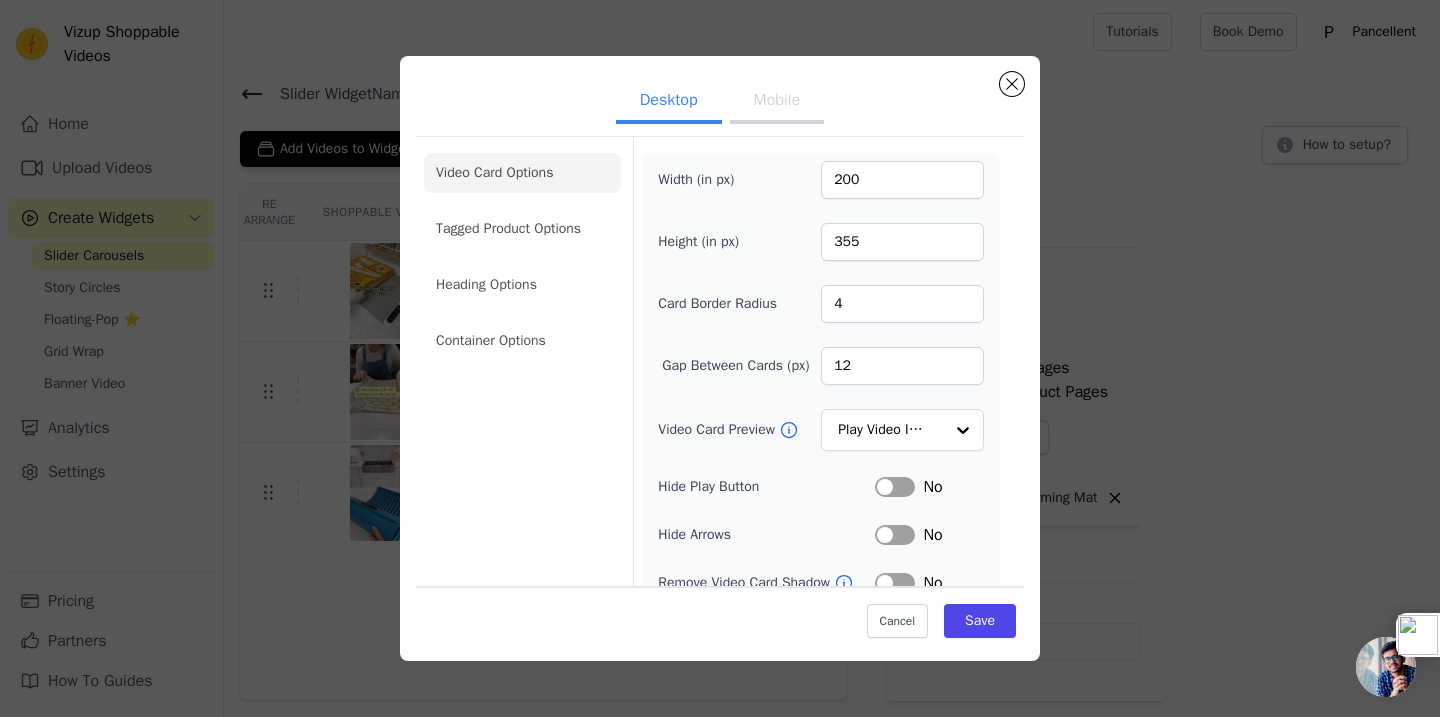click on "Mobile" at bounding box center (777, 102) 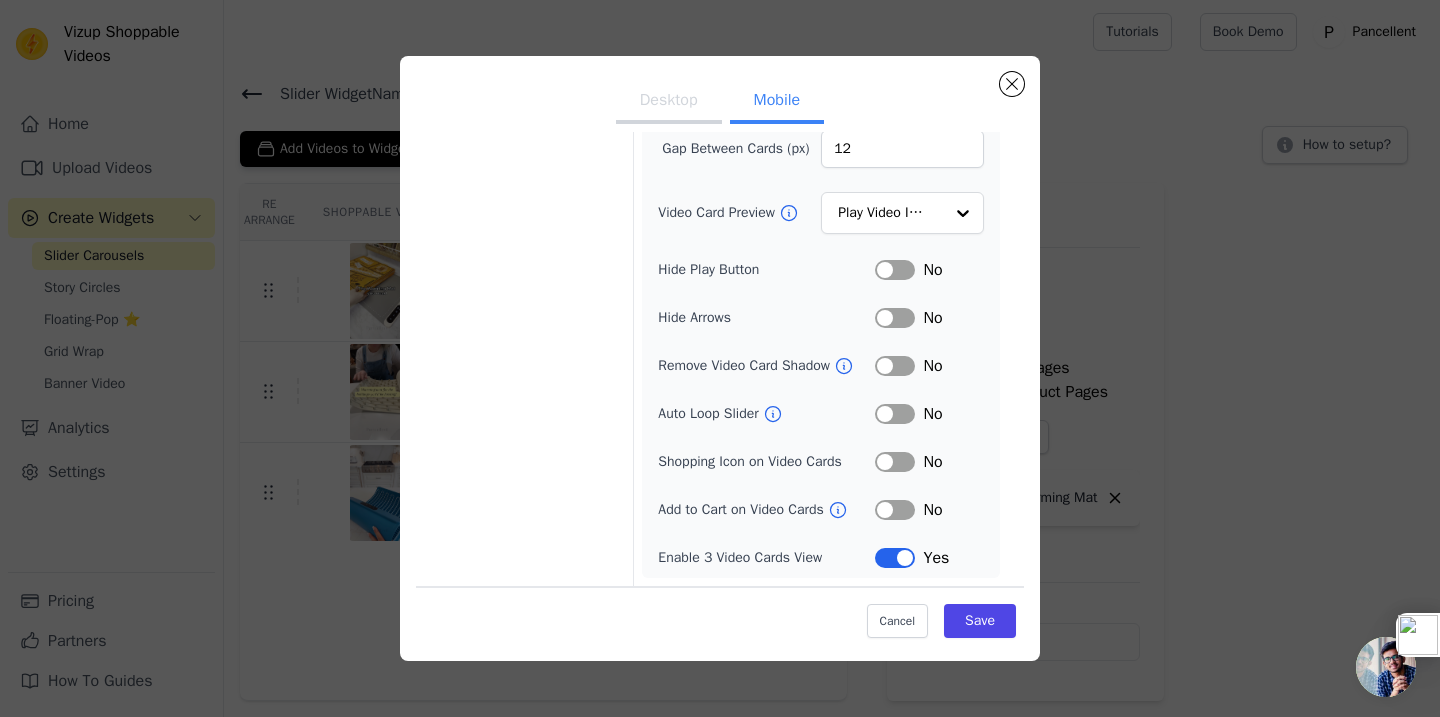 scroll, scrollTop: 0, scrollLeft: 0, axis: both 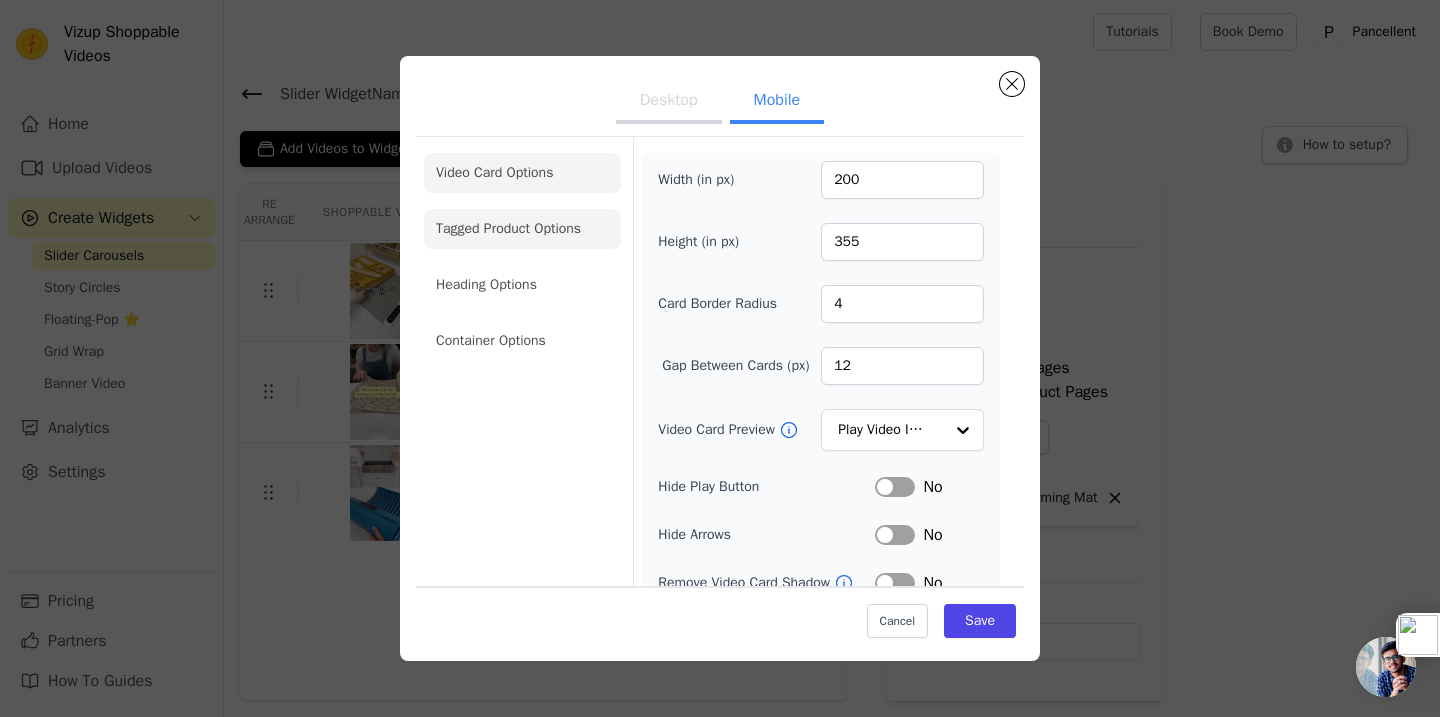 click on "Tagged Product Options" 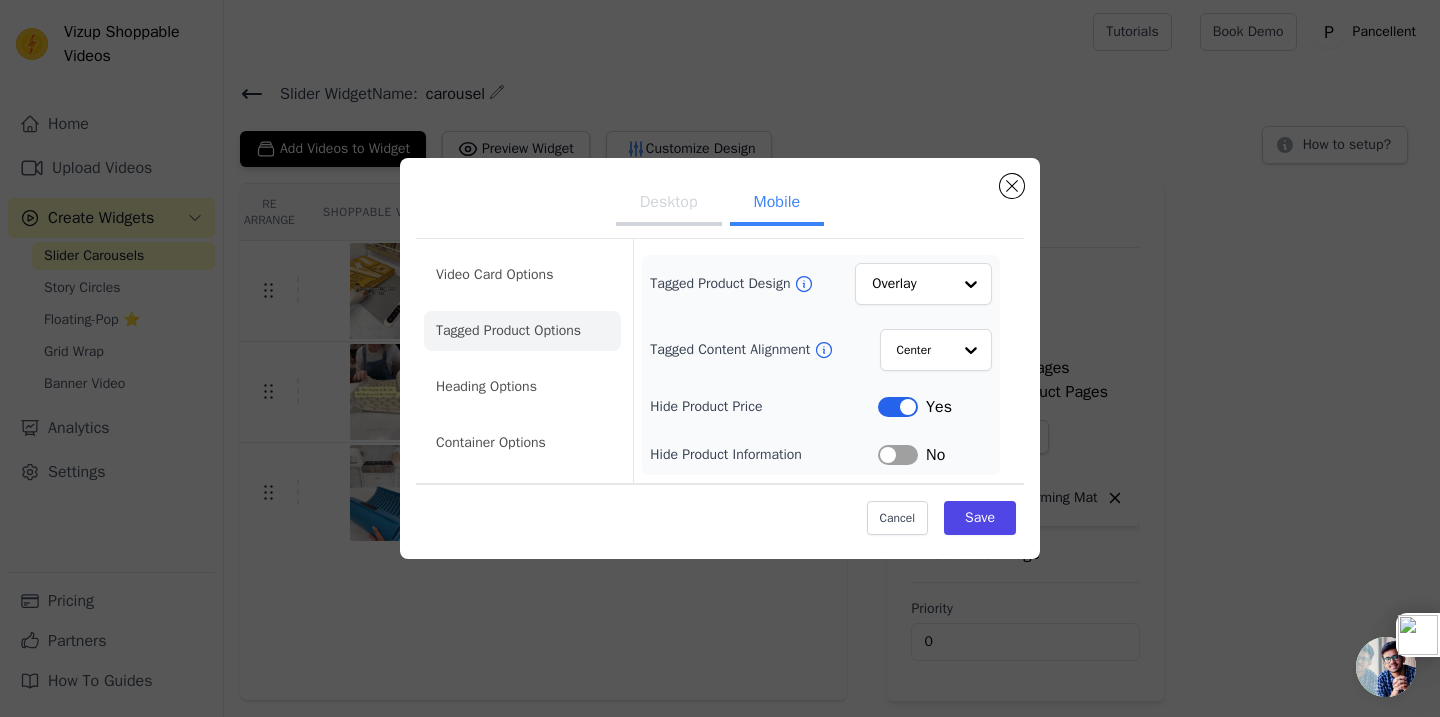 click on "Label" at bounding box center [898, 407] 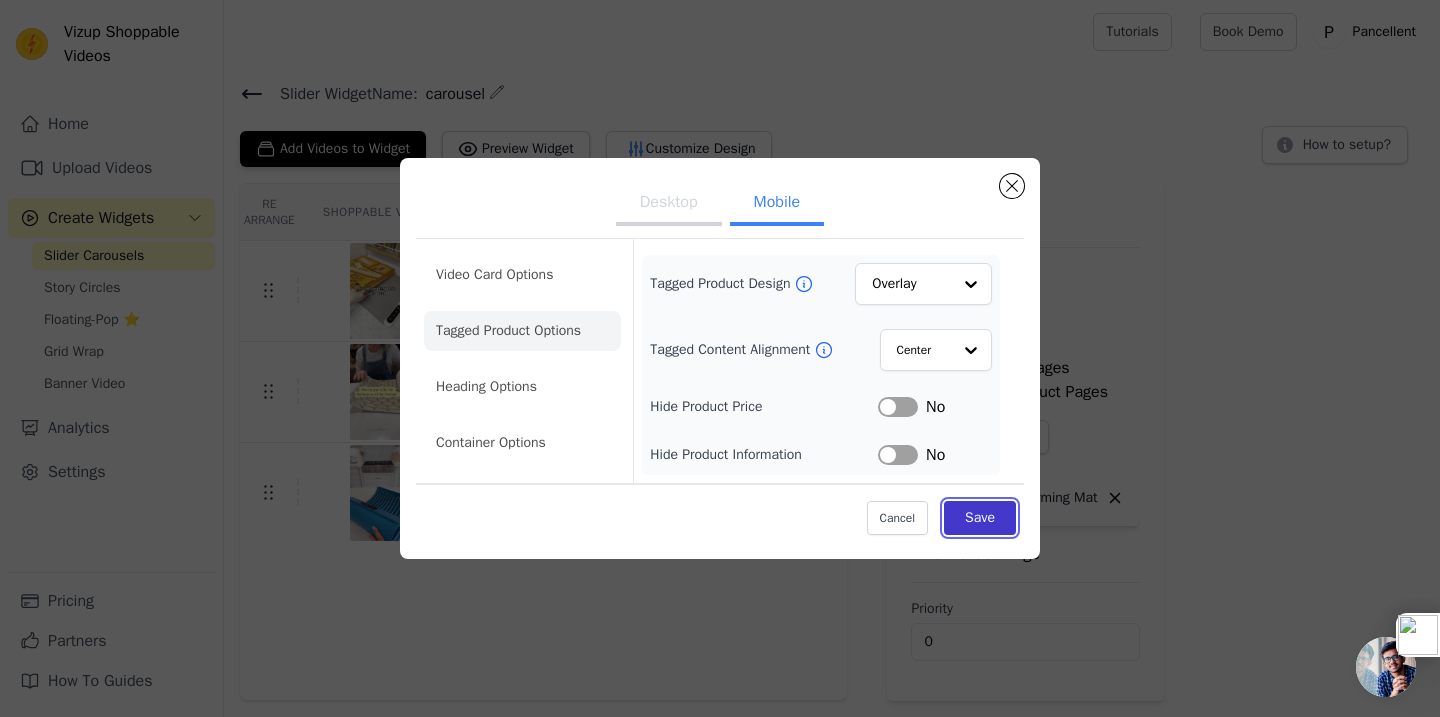 click on "Save" at bounding box center [980, 518] 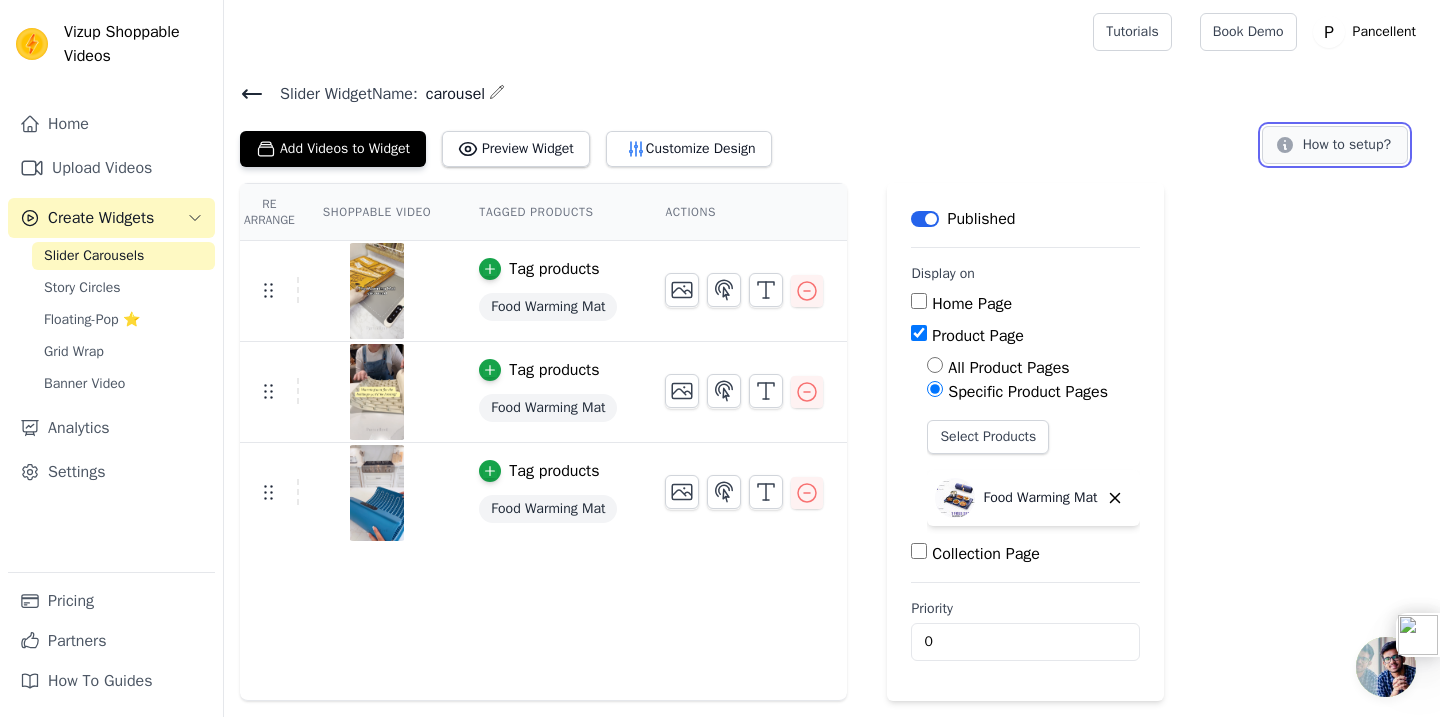 click on "How to setup?" at bounding box center [1335, 145] 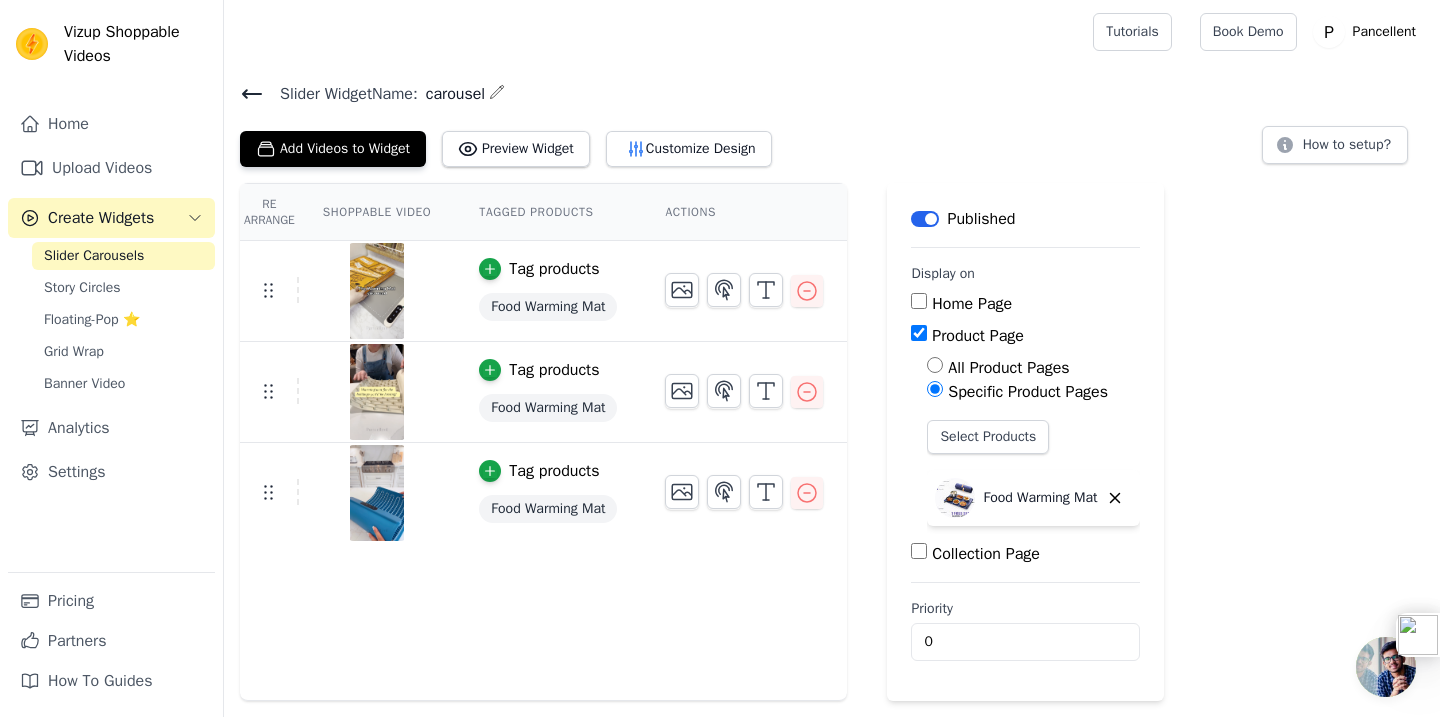 click on "Slider Carousels" at bounding box center (94, 256) 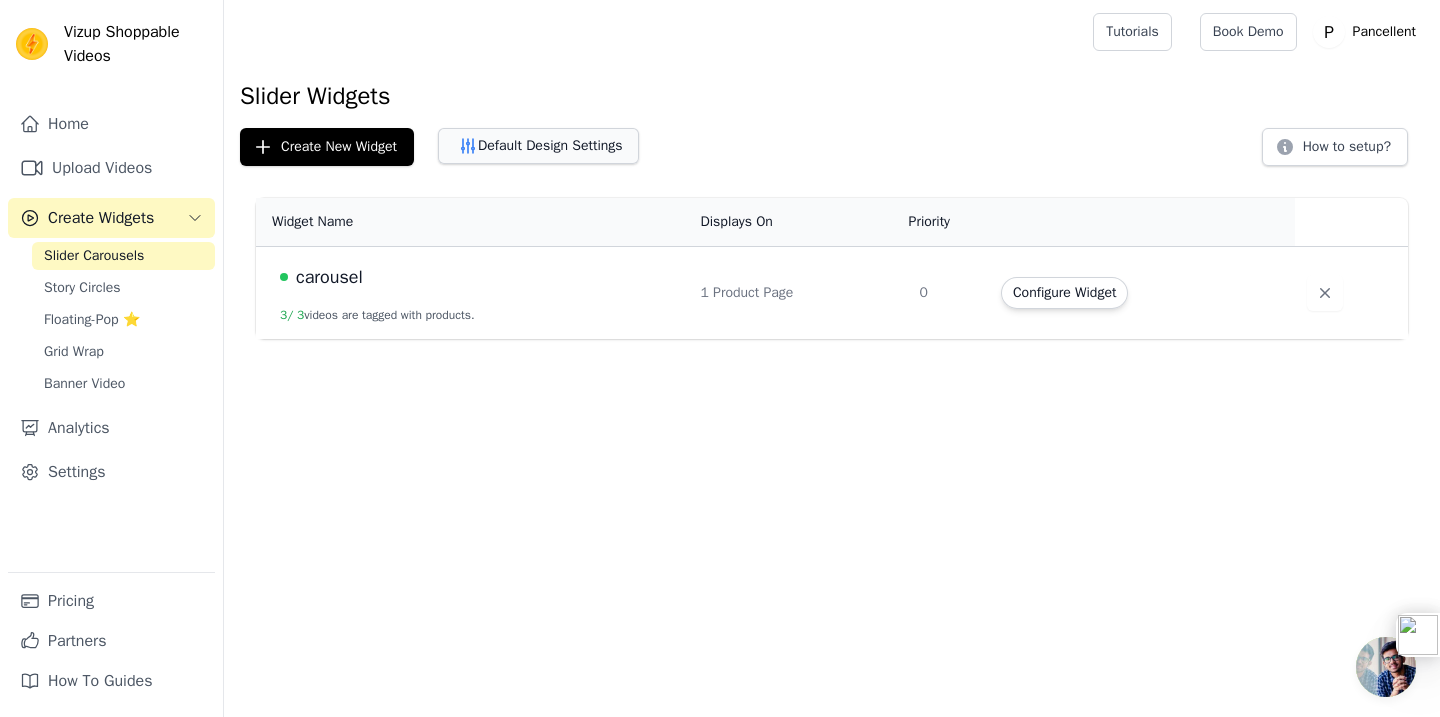 click on "Default Design Settings" at bounding box center (538, 146) 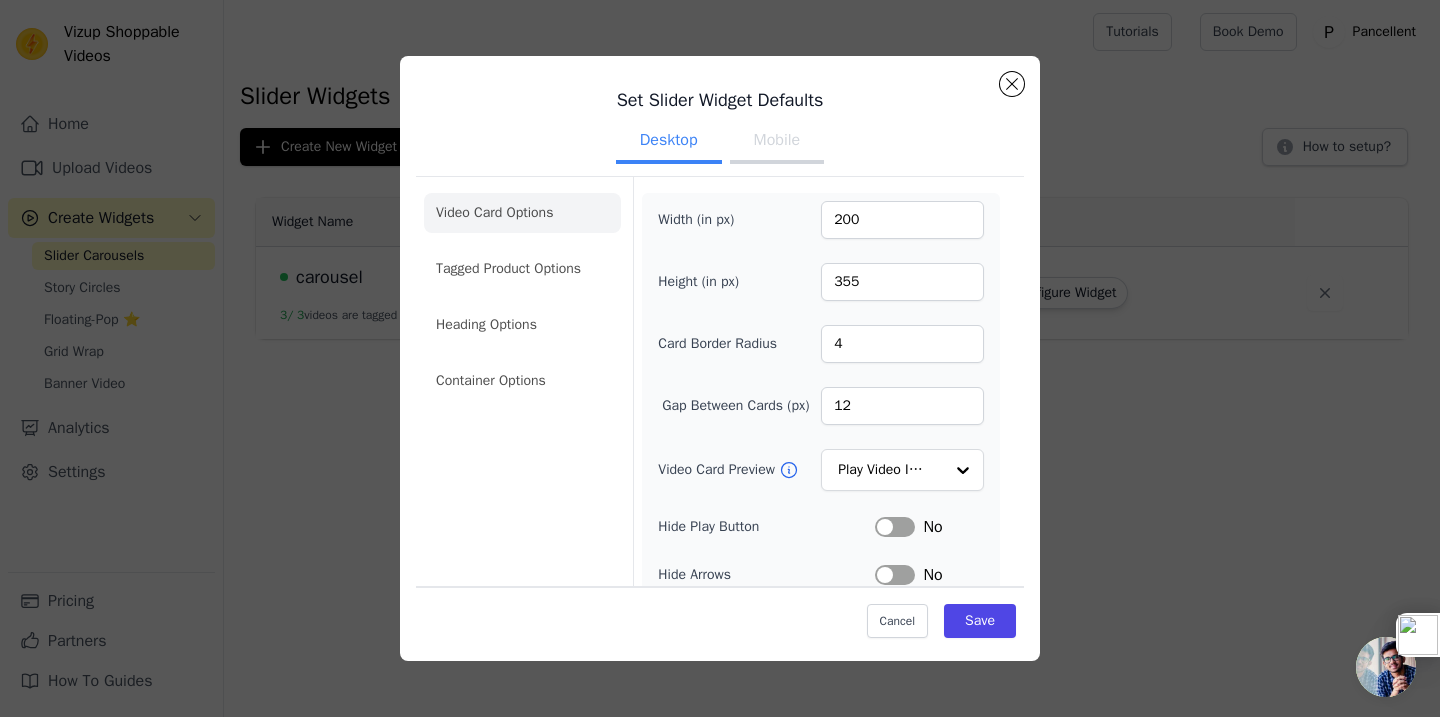 click on "Desktop Mobile" at bounding box center [720, 142] 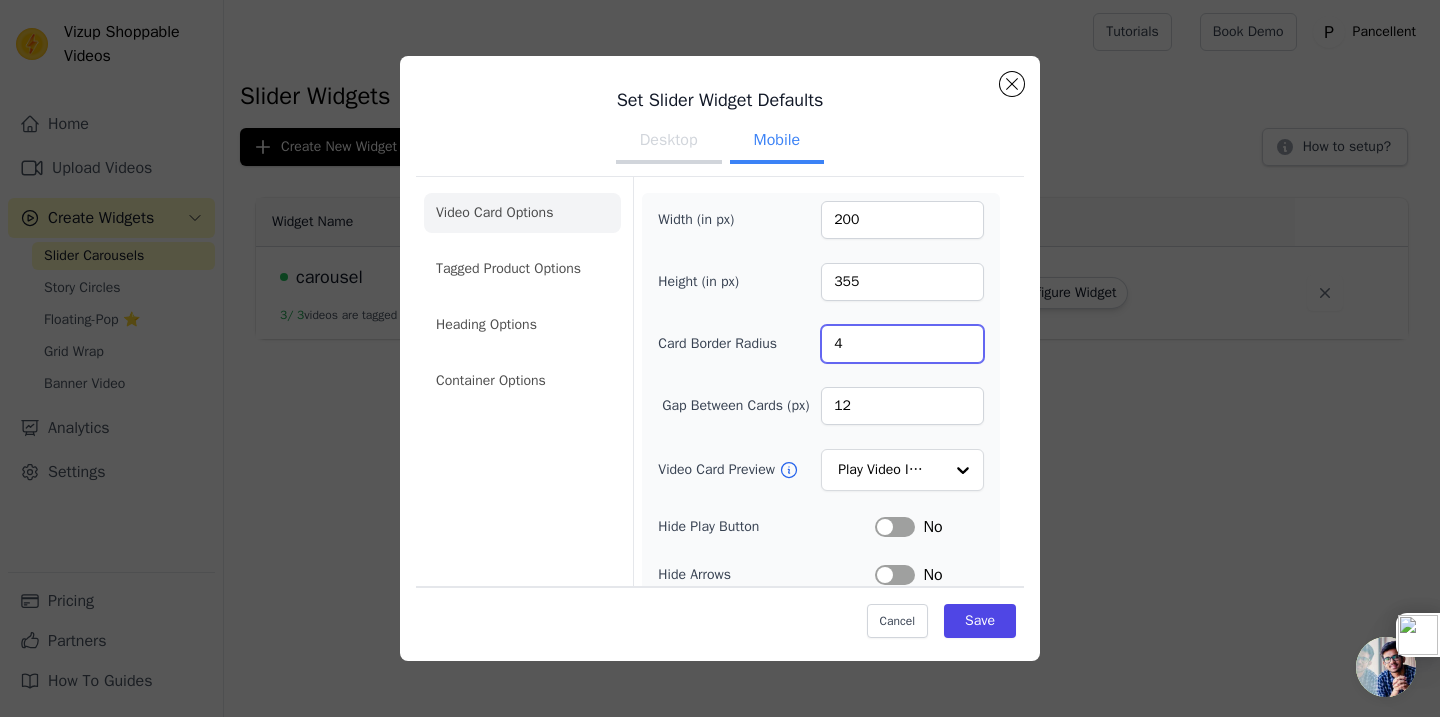click on "4" at bounding box center [902, 344] 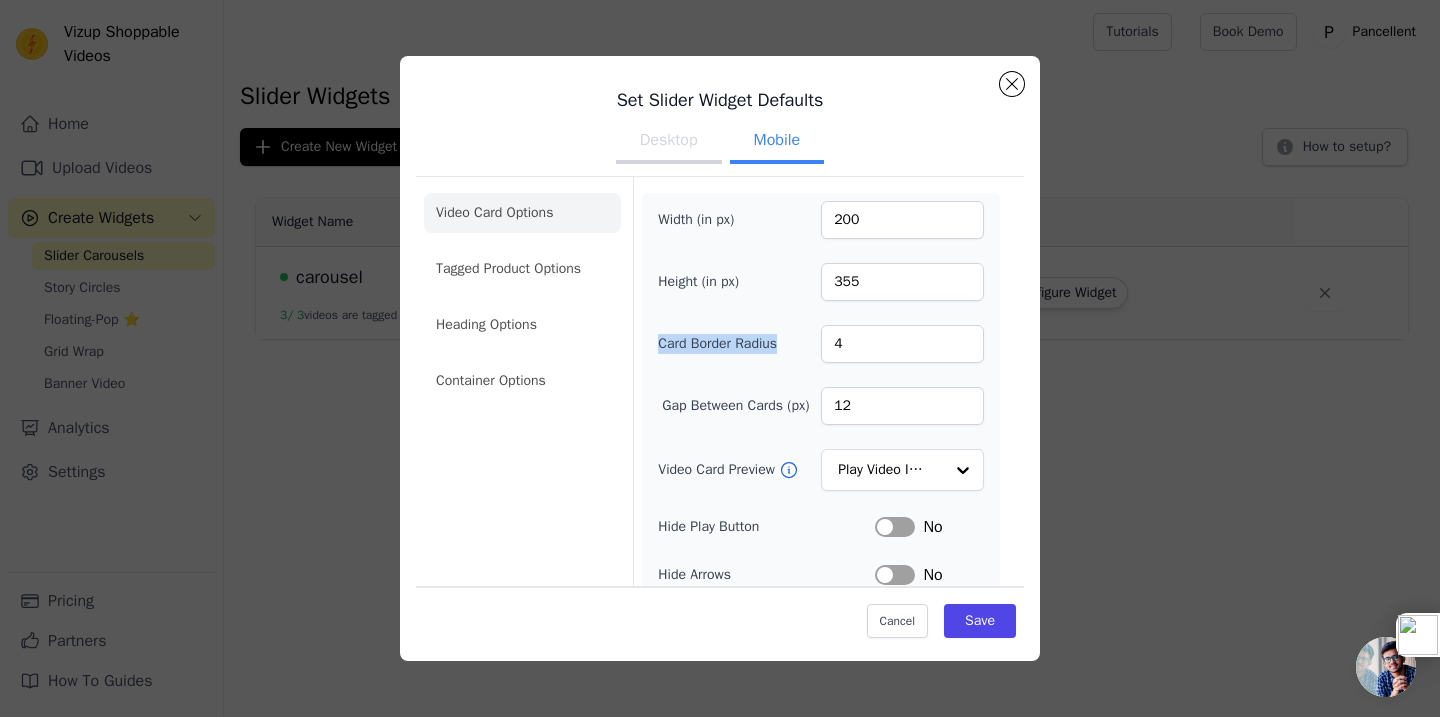 drag, startPoint x: 791, startPoint y: 342, endPoint x: 638, endPoint y: 342, distance: 153 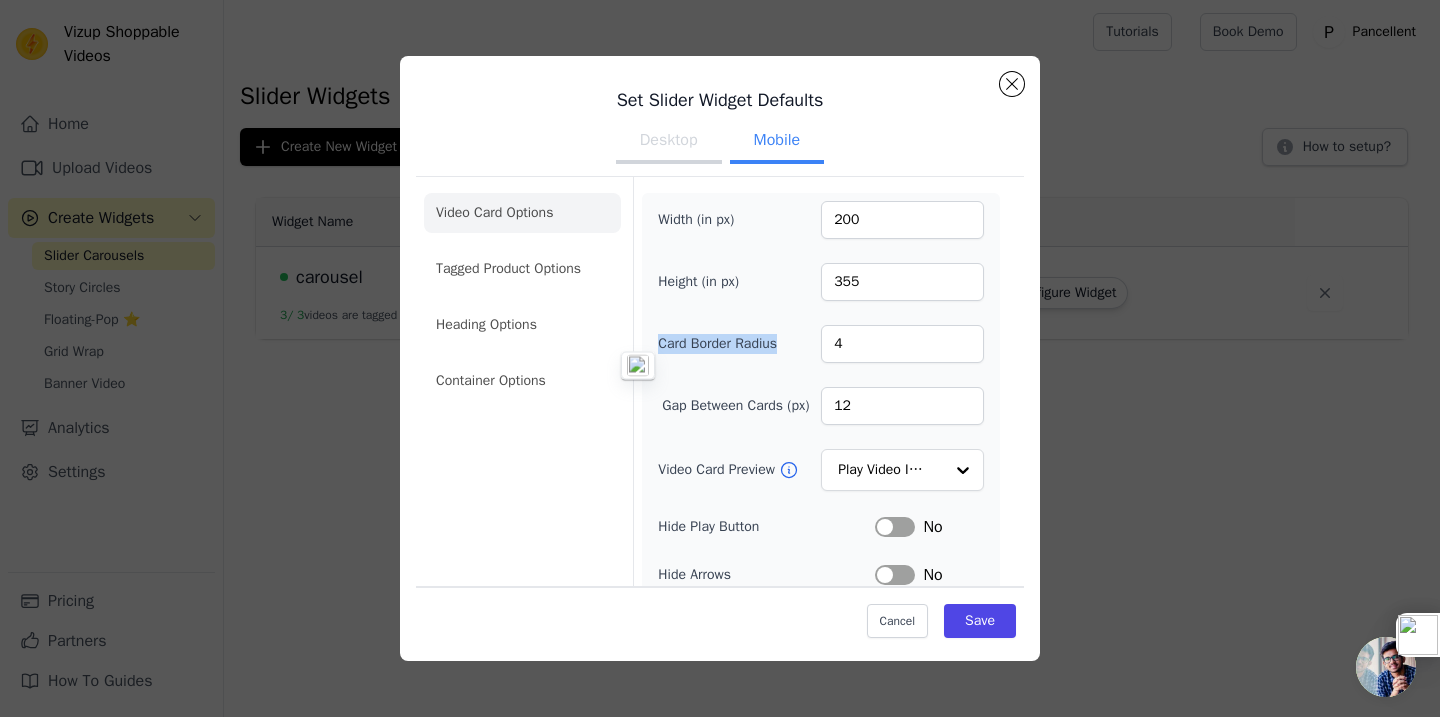 copy on "Card Border Radius" 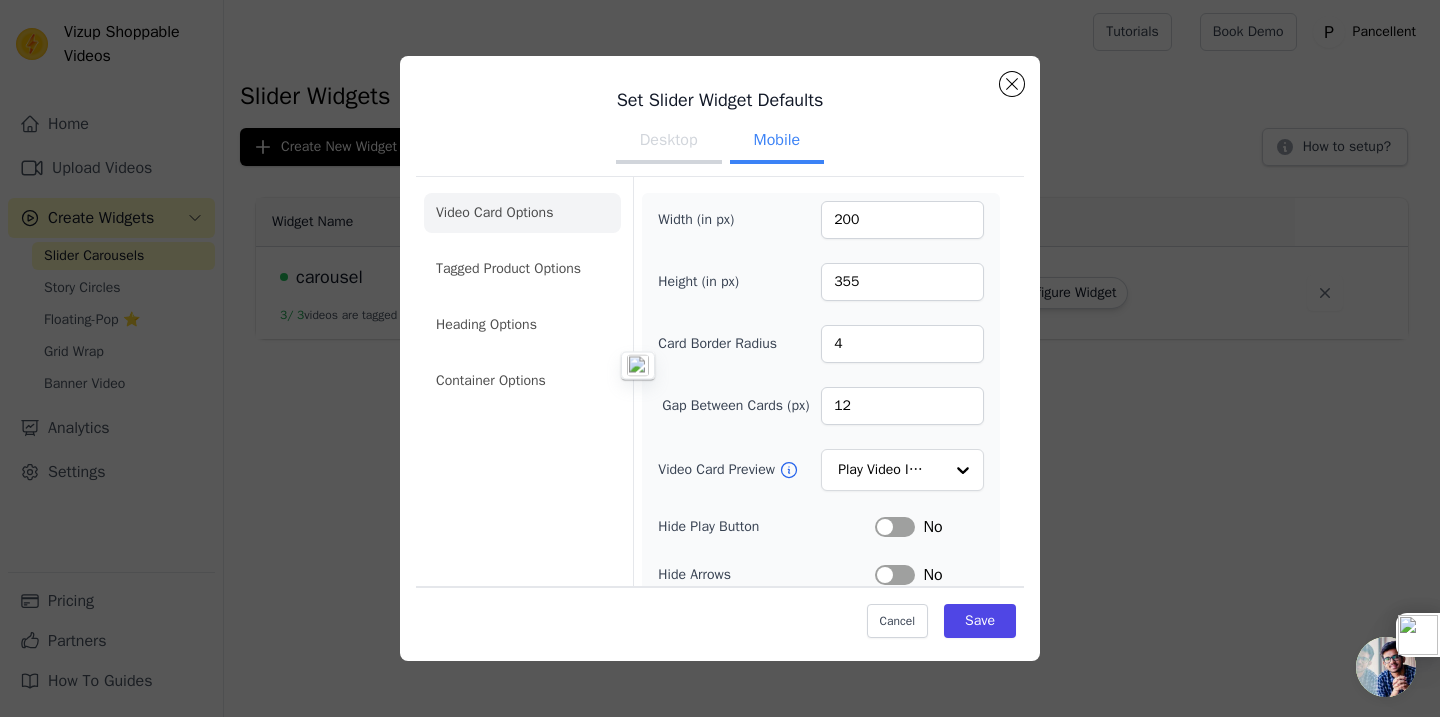 click on "Width (in px)   200   Height (in px)   355   Card Border Radius   4   Gap Between Cards (px)   12   Video Card Preview           Play Video In Loop               Hide Play Button   Label     No   Hide Arrows   Label     No   Remove Video Card Shadow     Label     No   Auto Loop Slider     Label     No   Shopping Icon on Video Cards   Label     No   Add to Cart on Video Cards     Label     No   Enable 3 Video Cards View   Label     Yes" at bounding box center [821, 514] 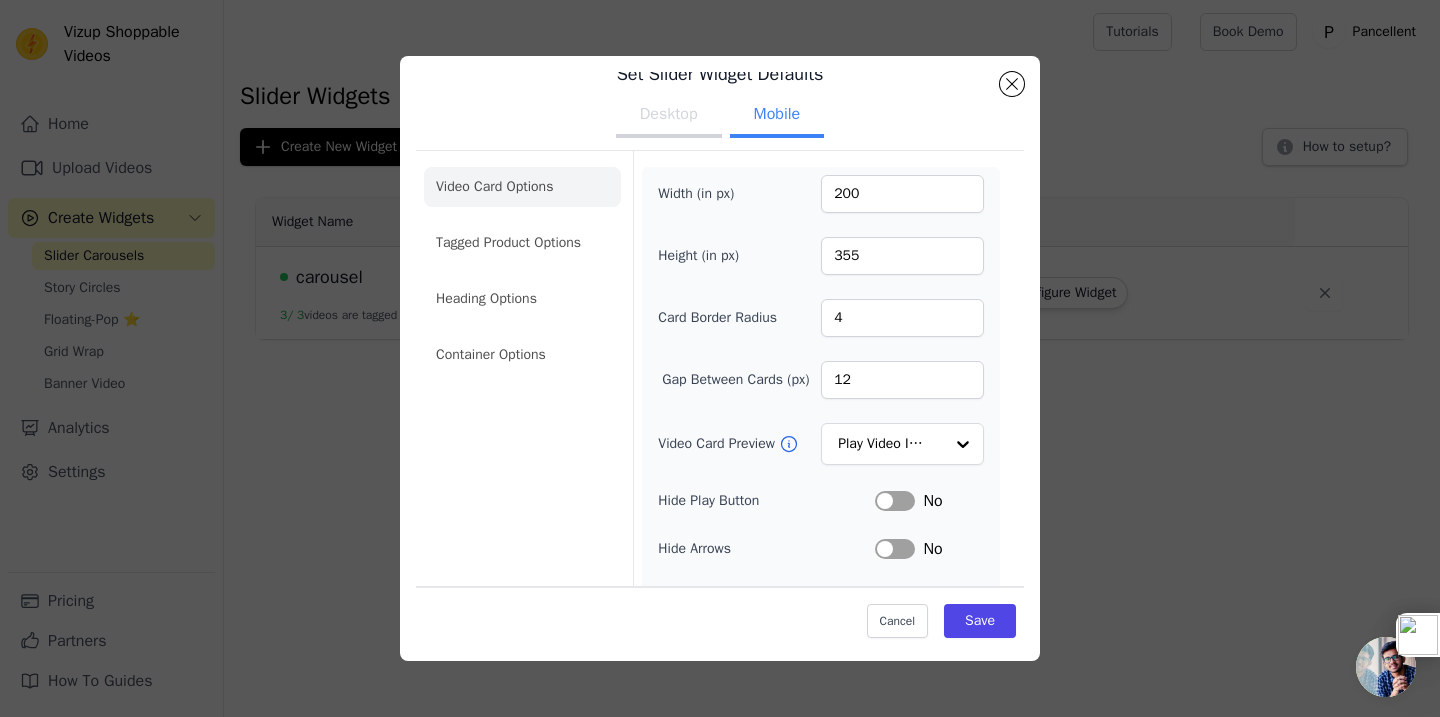 scroll, scrollTop: 39, scrollLeft: 0, axis: vertical 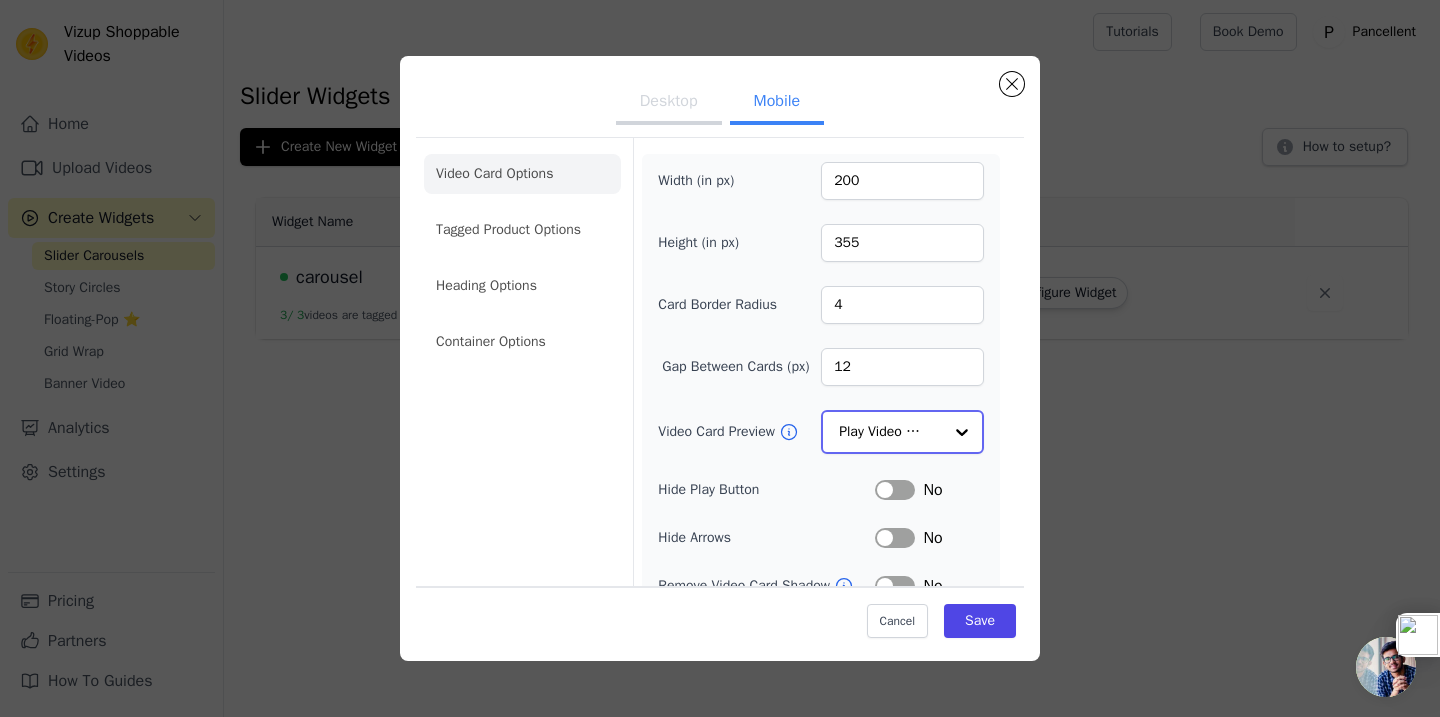 click on "Video Card Preview" 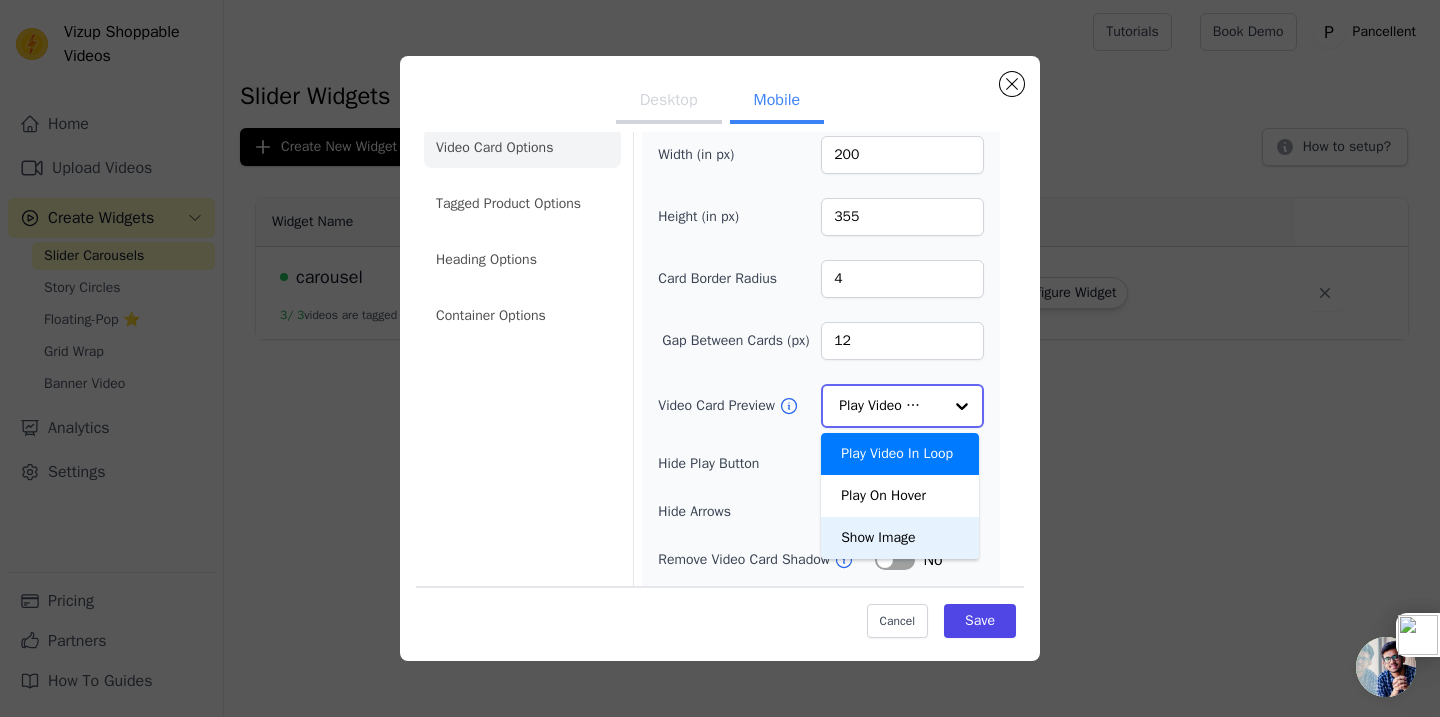 scroll, scrollTop: 78, scrollLeft: 0, axis: vertical 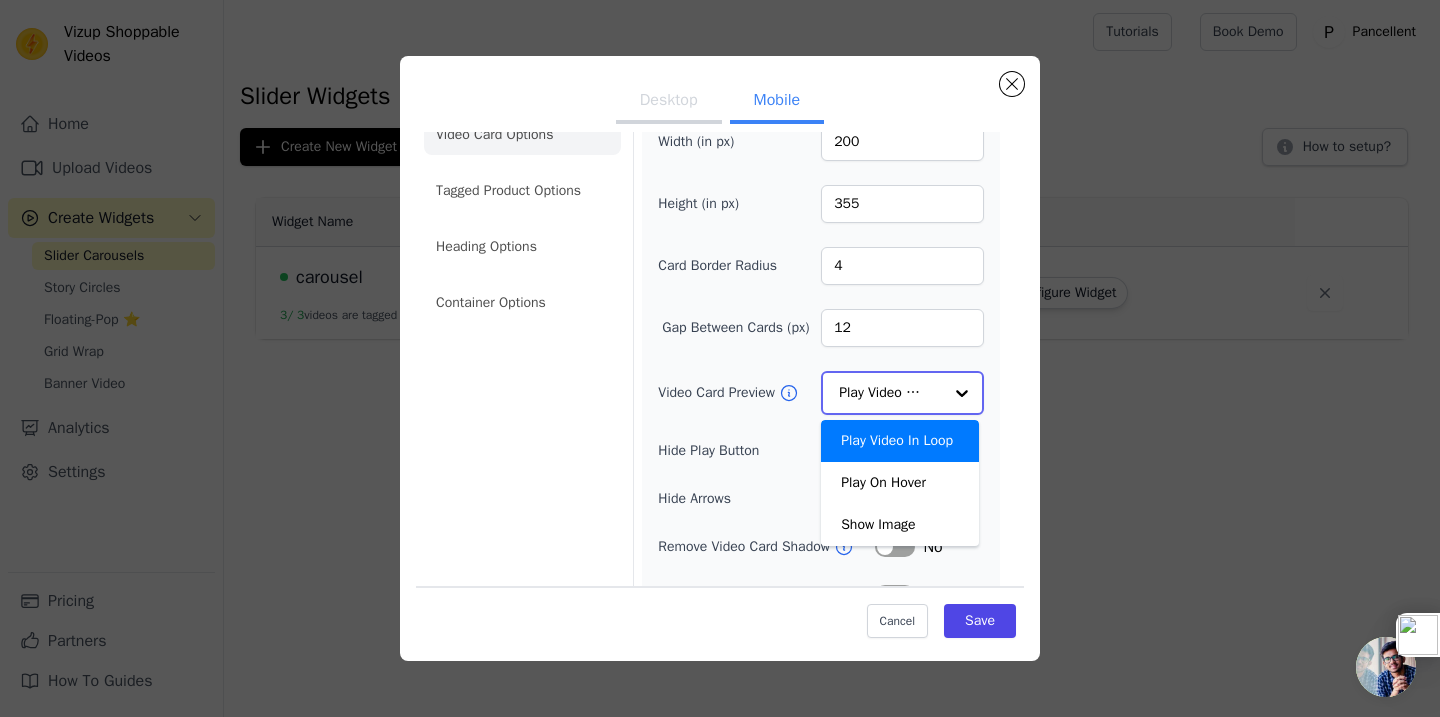 click on "Play Video In Loop" at bounding box center [900, 441] 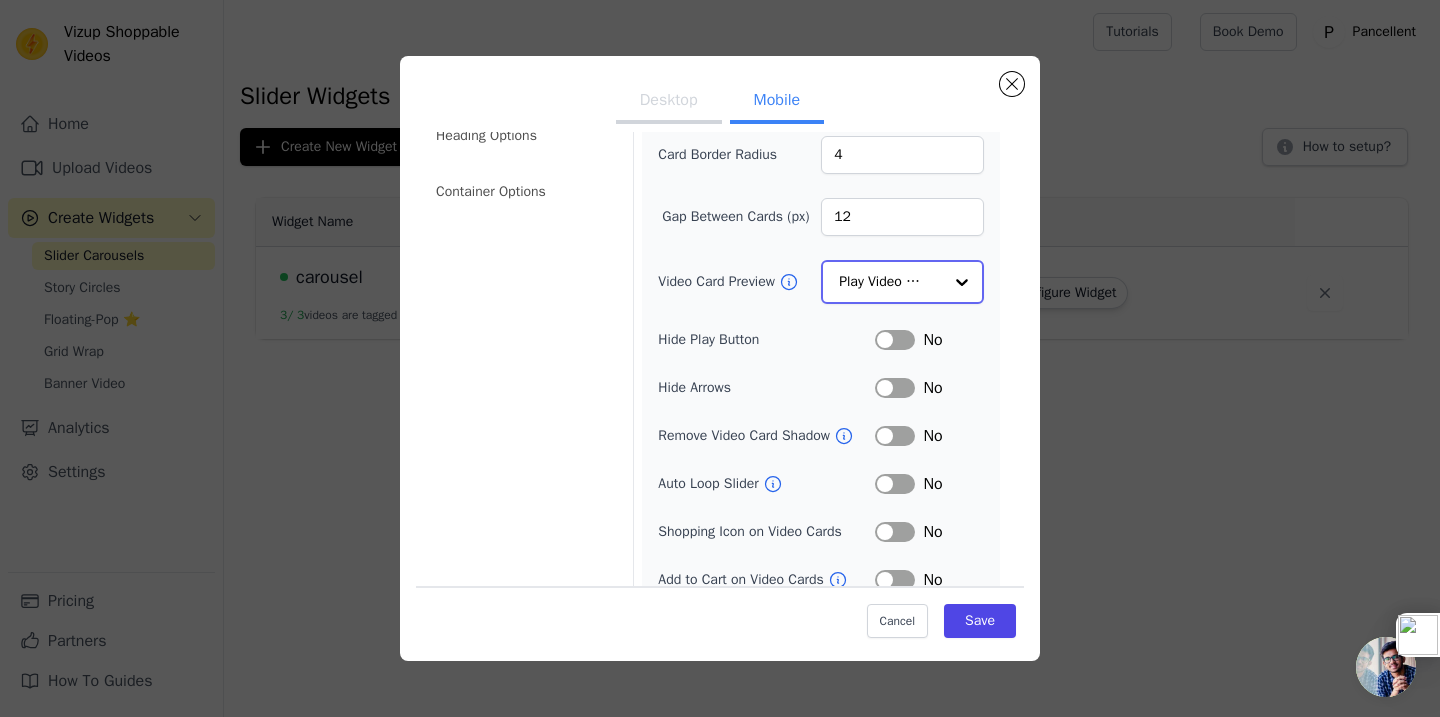 scroll, scrollTop: 257, scrollLeft: 0, axis: vertical 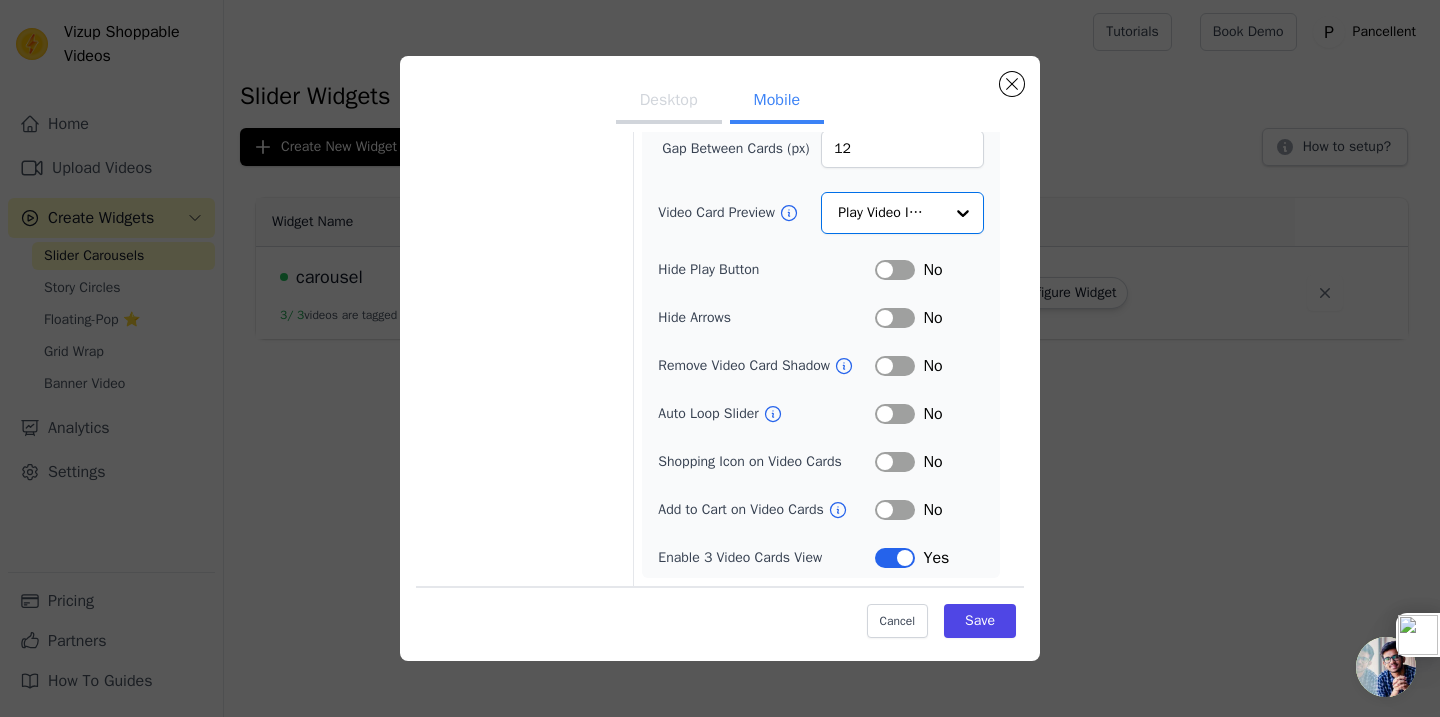 click on "Label" at bounding box center [895, 414] 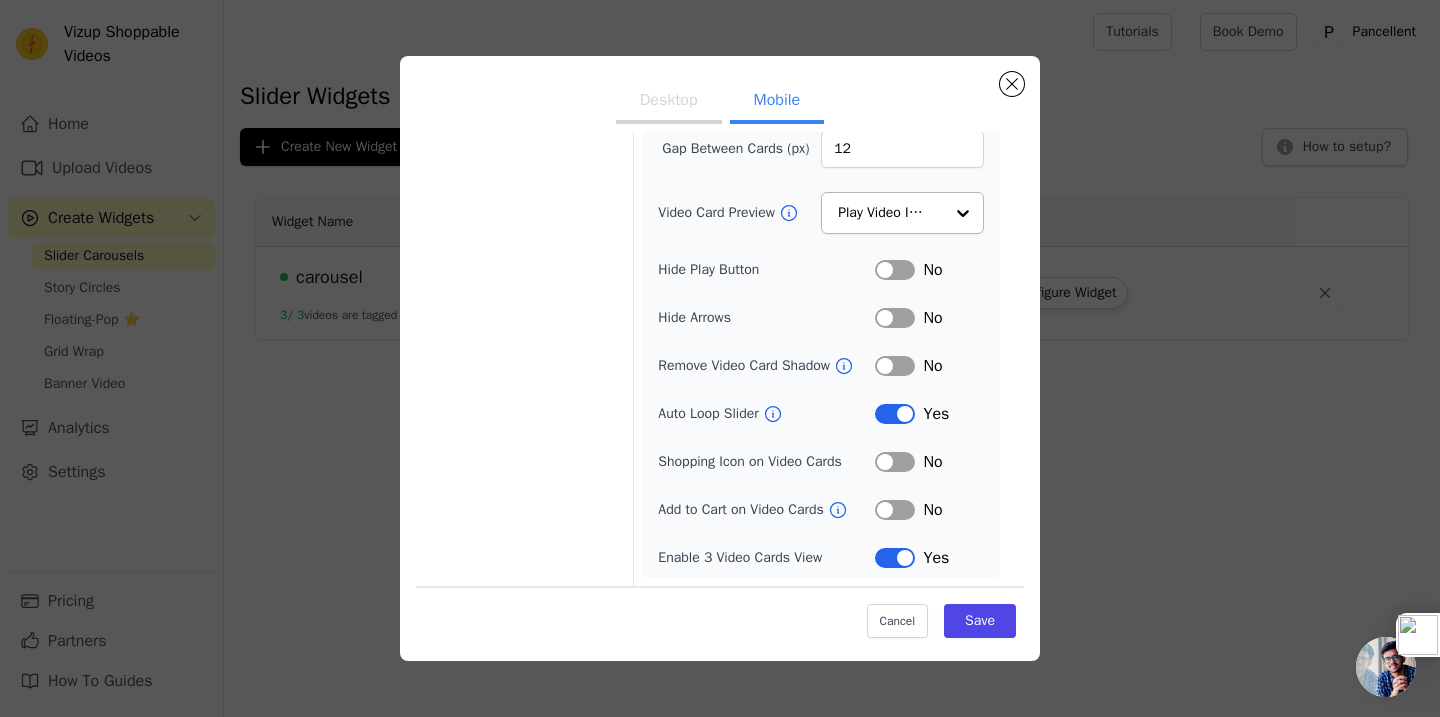 scroll, scrollTop: 0, scrollLeft: 0, axis: both 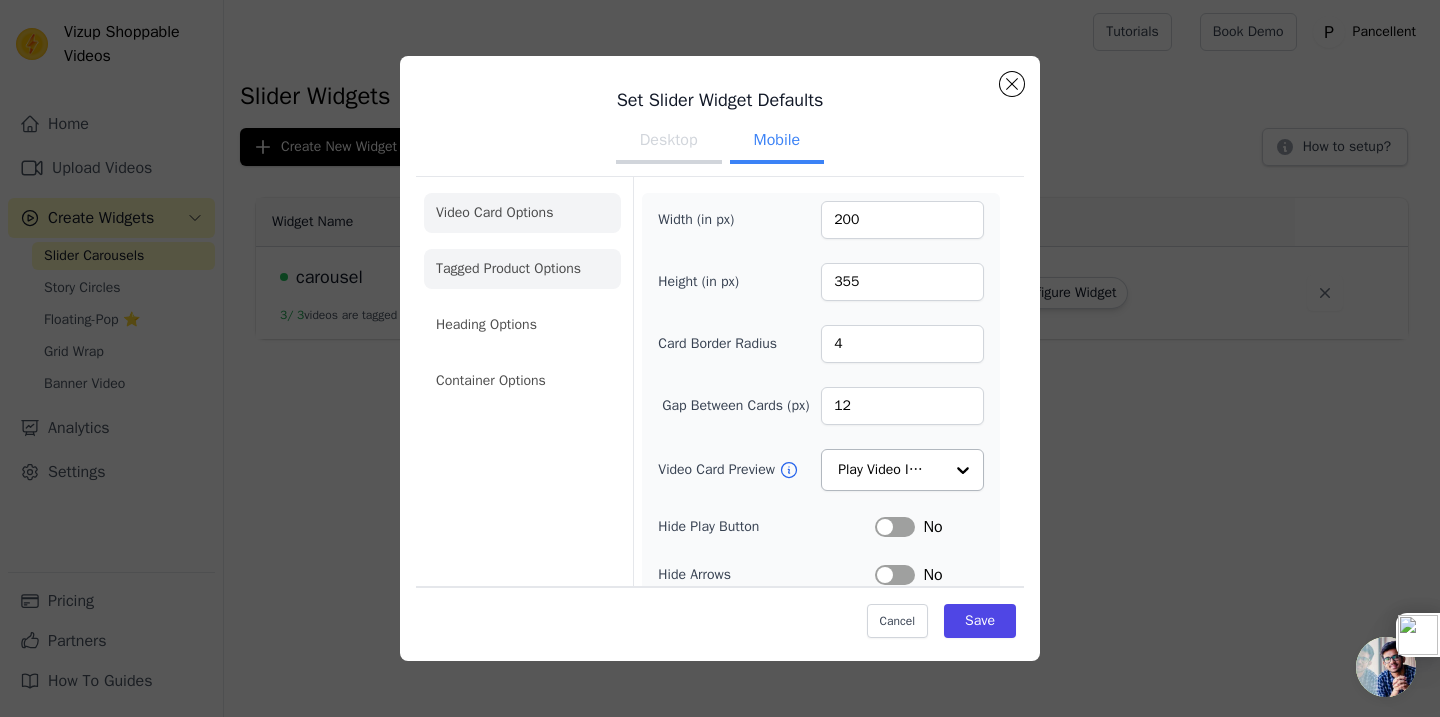 click on "Tagged Product Options" 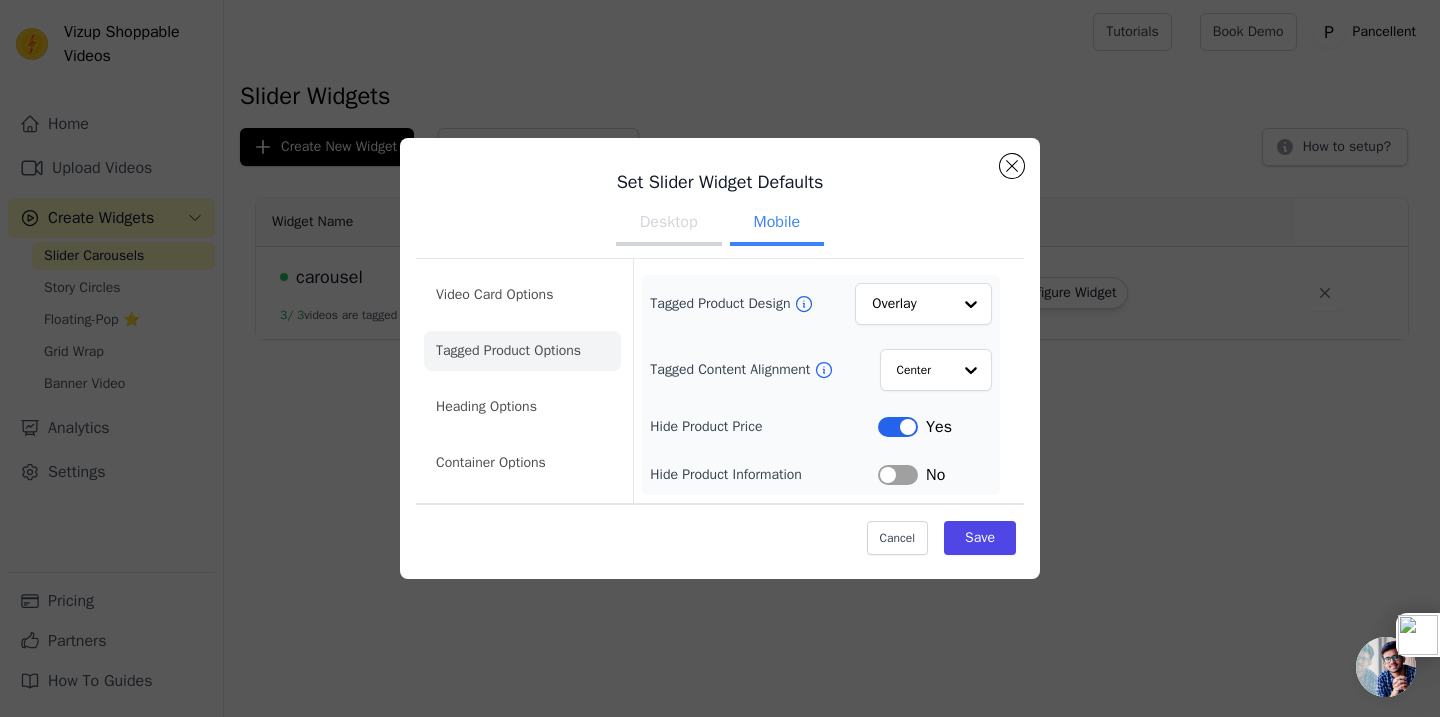 click on "Label" at bounding box center (898, 427) 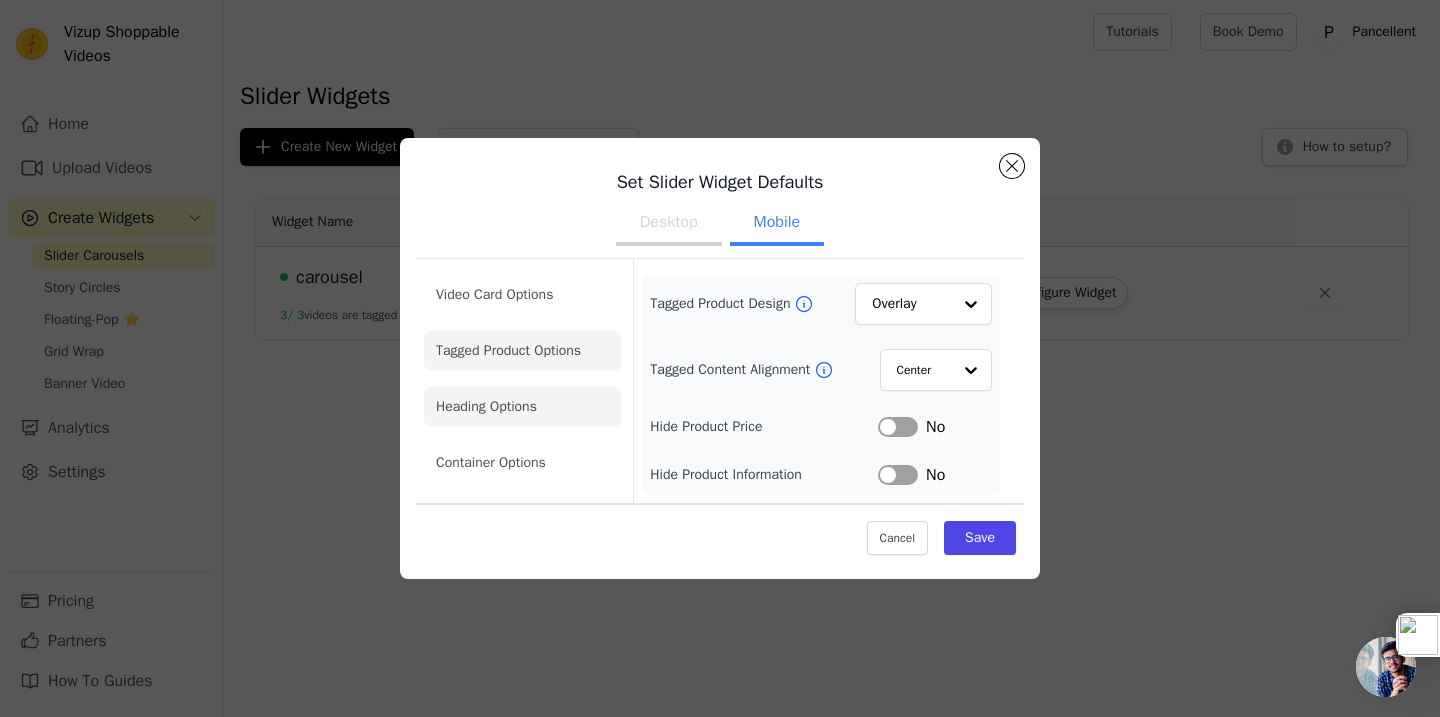 click on "Heading Options" 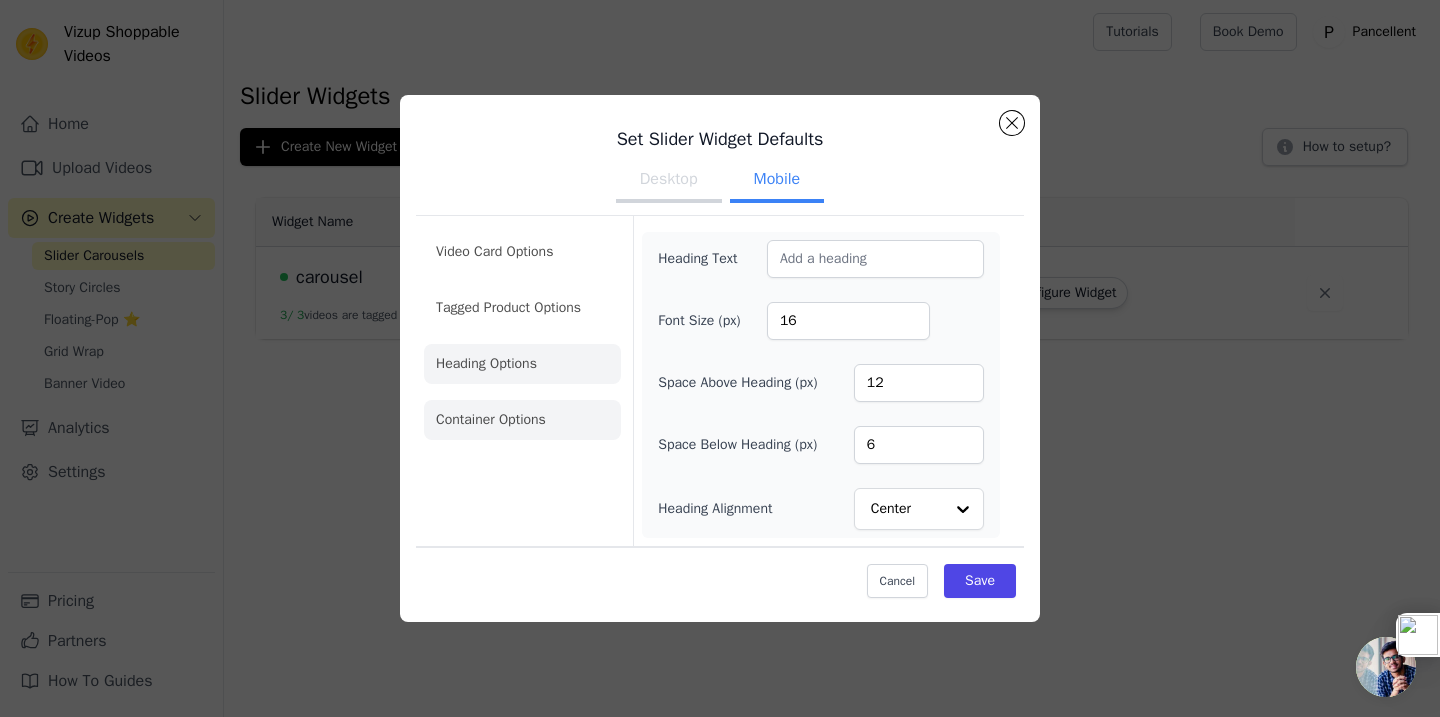 click on "Container Options" 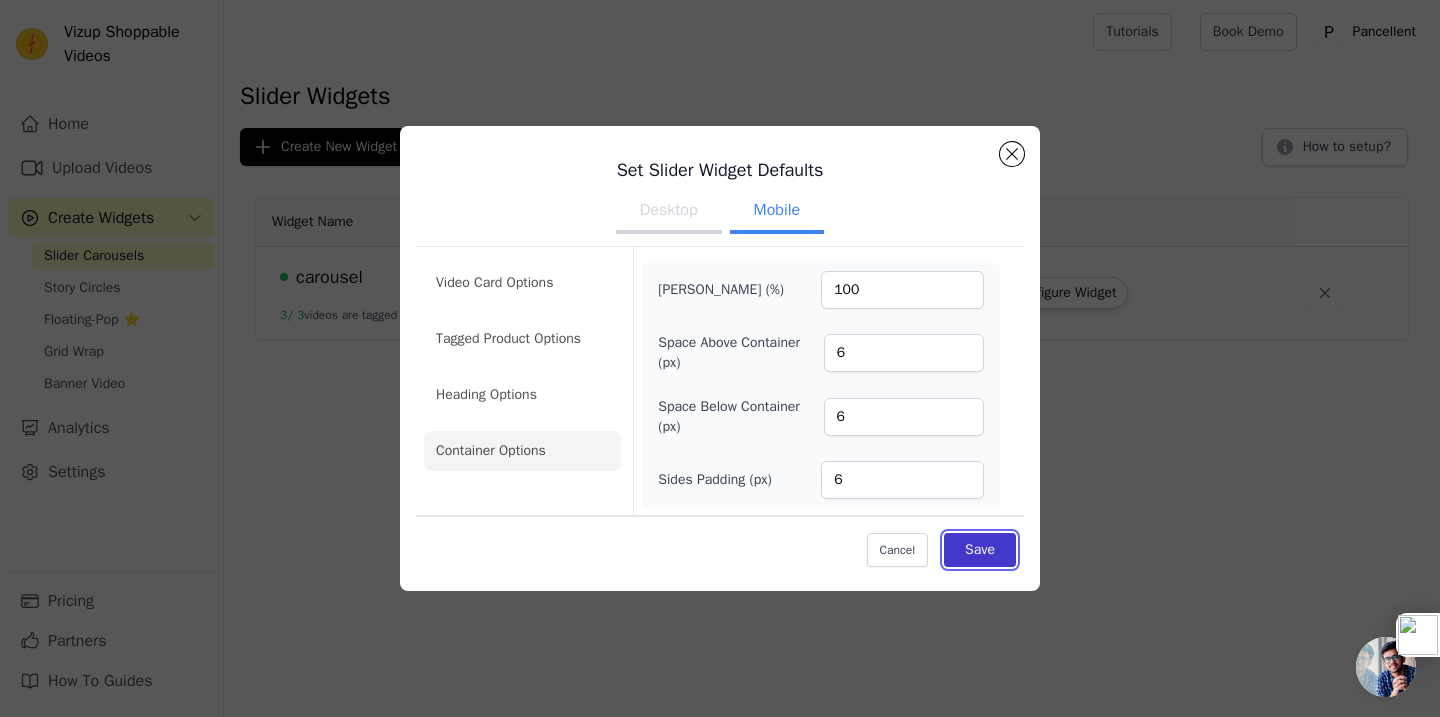 click on "Save" at bounding box center [980, 550] 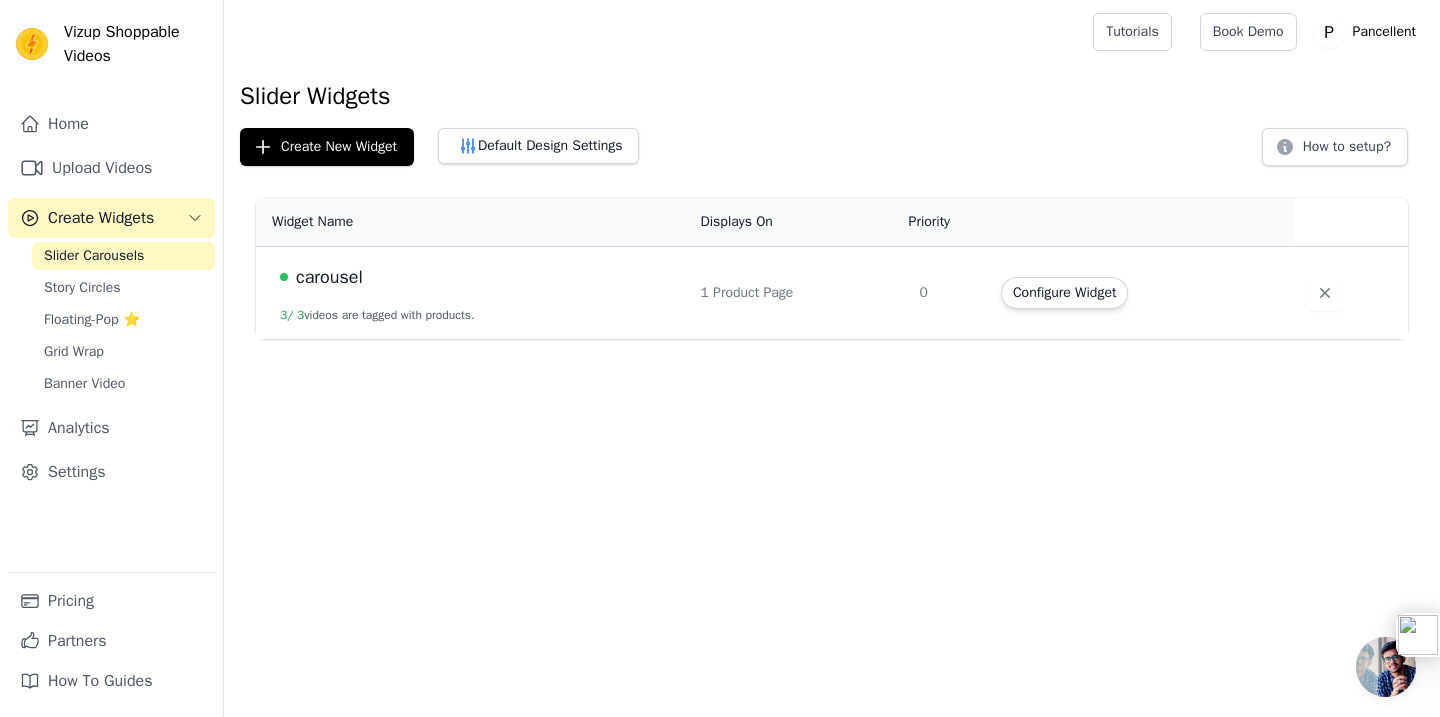 click at bounding box center [1386, 667] 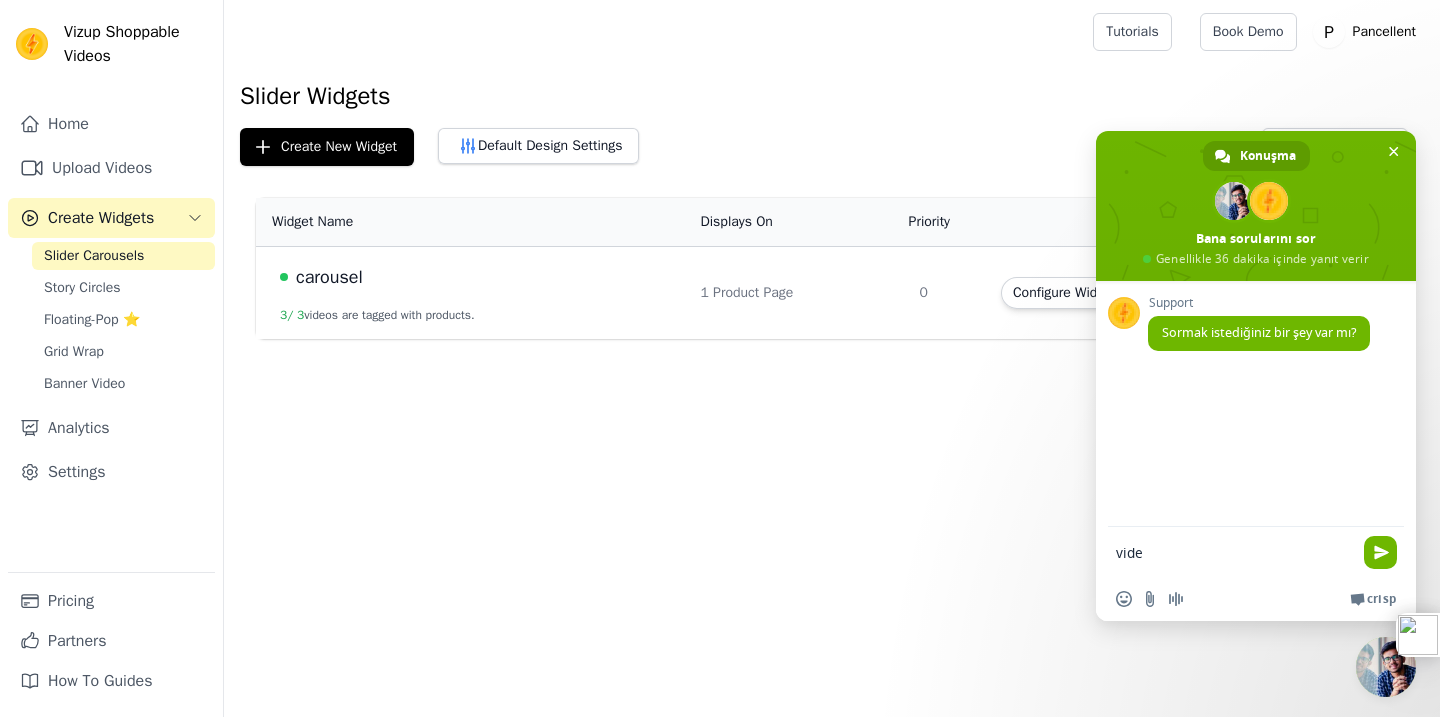 type on "video" 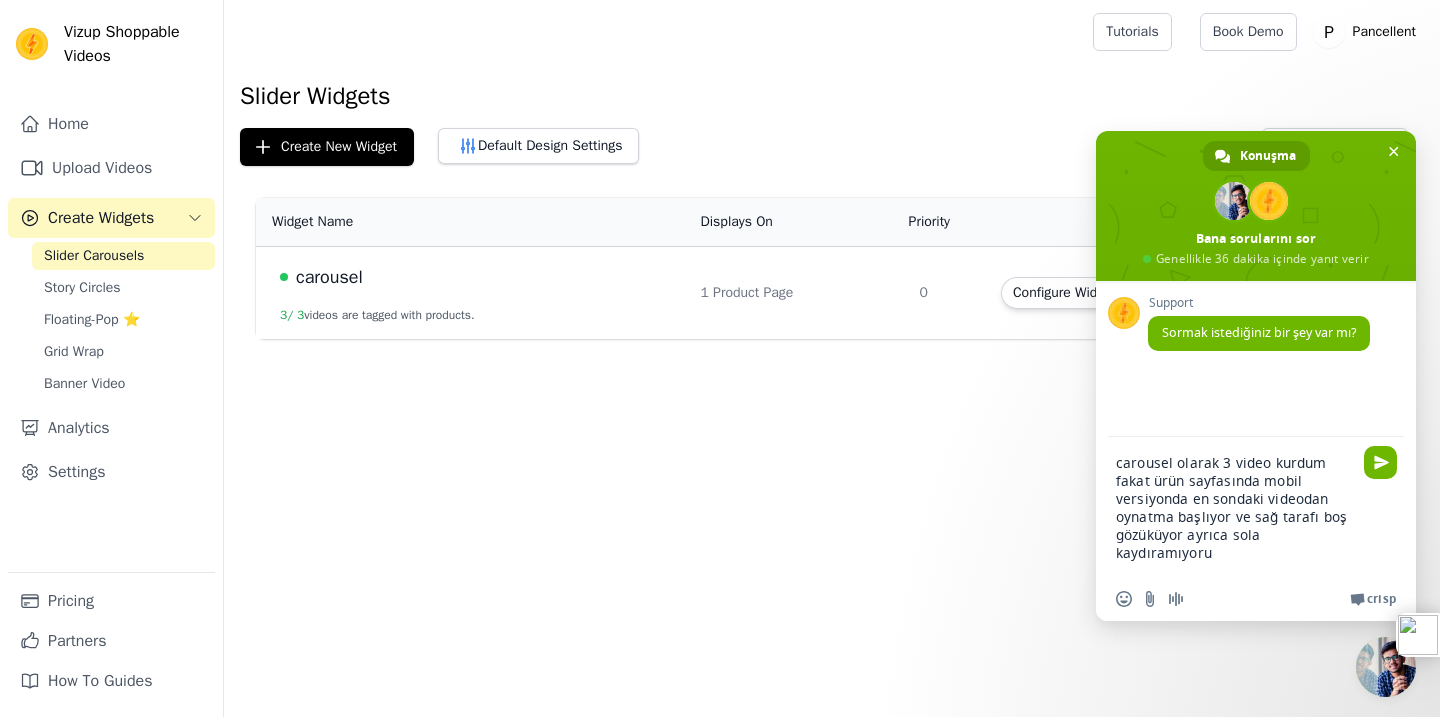 type on "carousel olarak 3 video kurdum fakat ürün sayfasında mobil versiyonda en sondaki videodan oynatma başlıyor ve sağ tarafı boş gözüküyor ayrıca sola kaydıramıyorum" 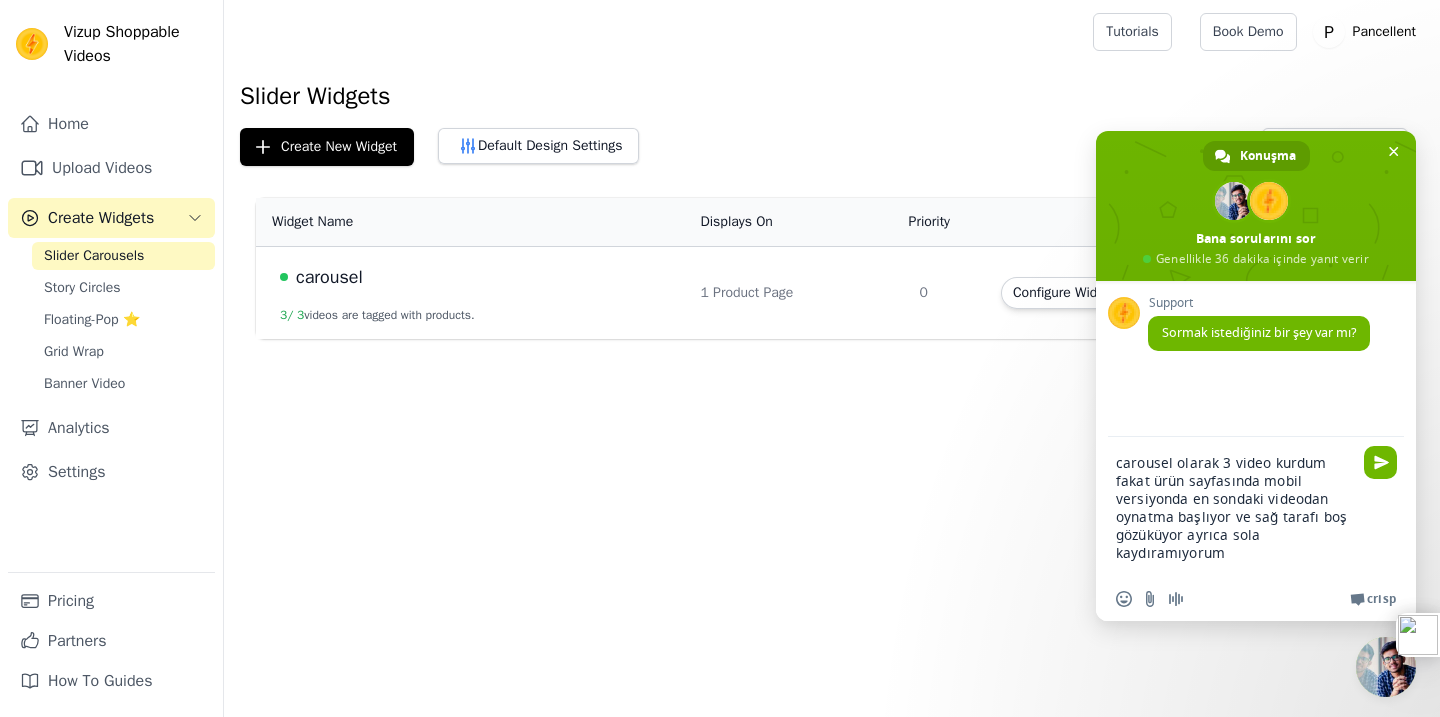 type 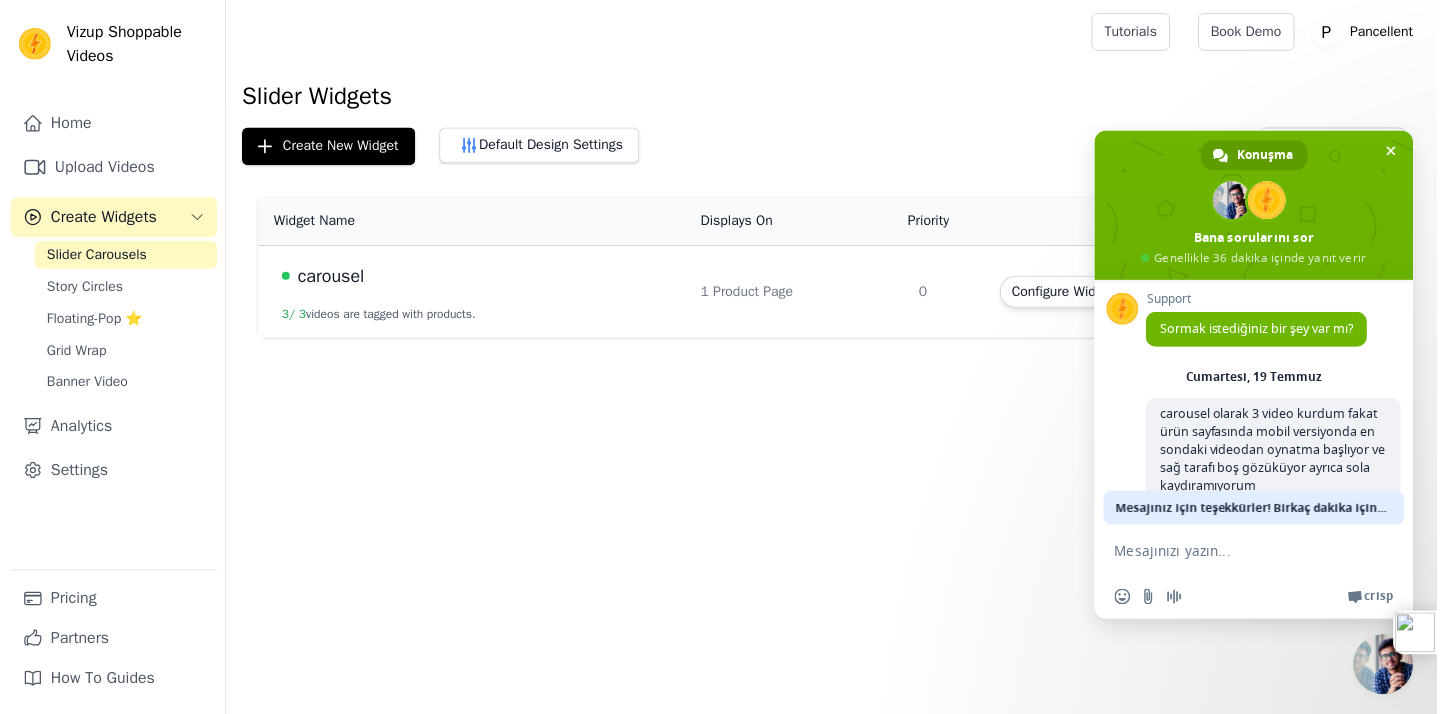 scroll, scrollTop: 59, scrollLeft: 0, axis: vertical 